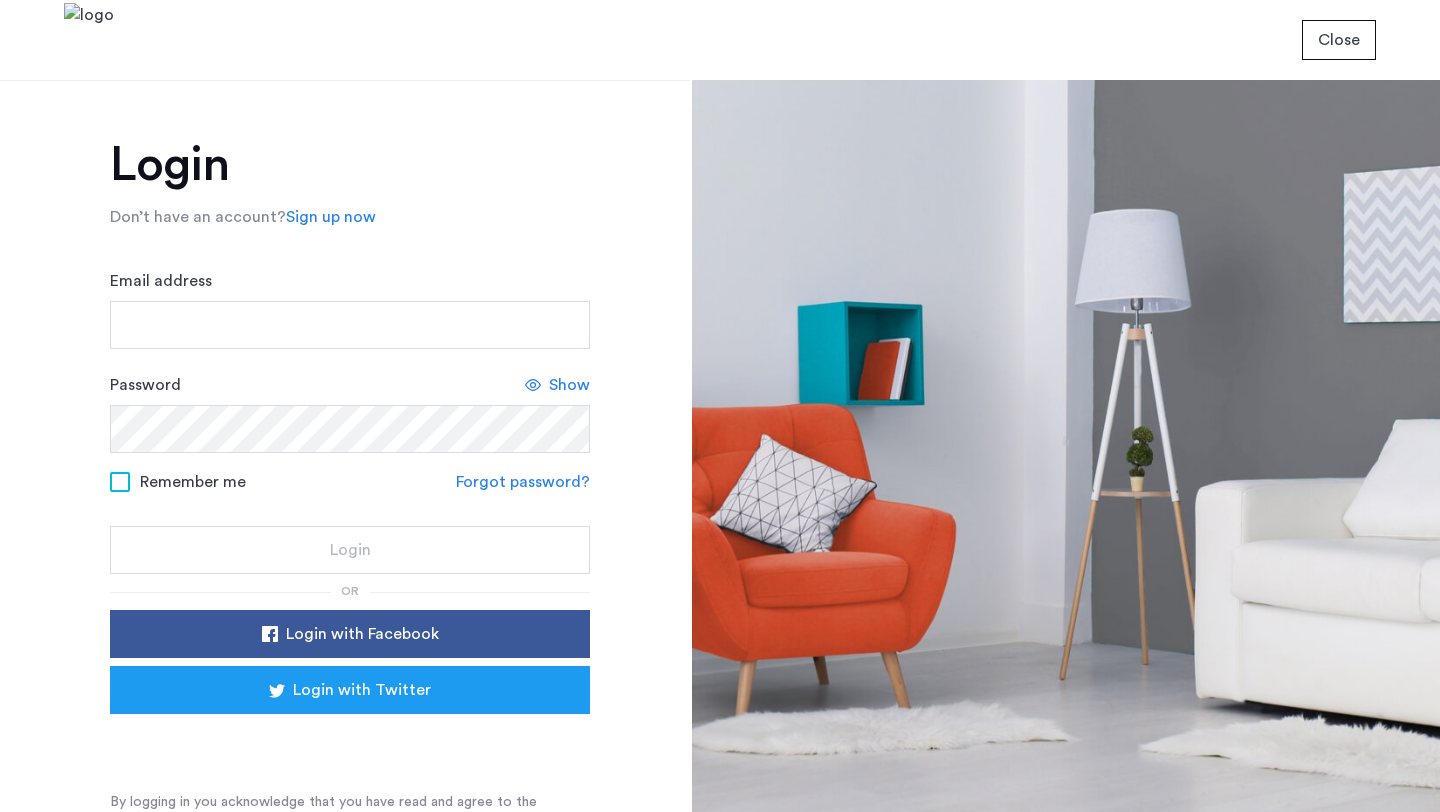 scroll, scrollTop: 0, scrollLeft: 0, axis: both 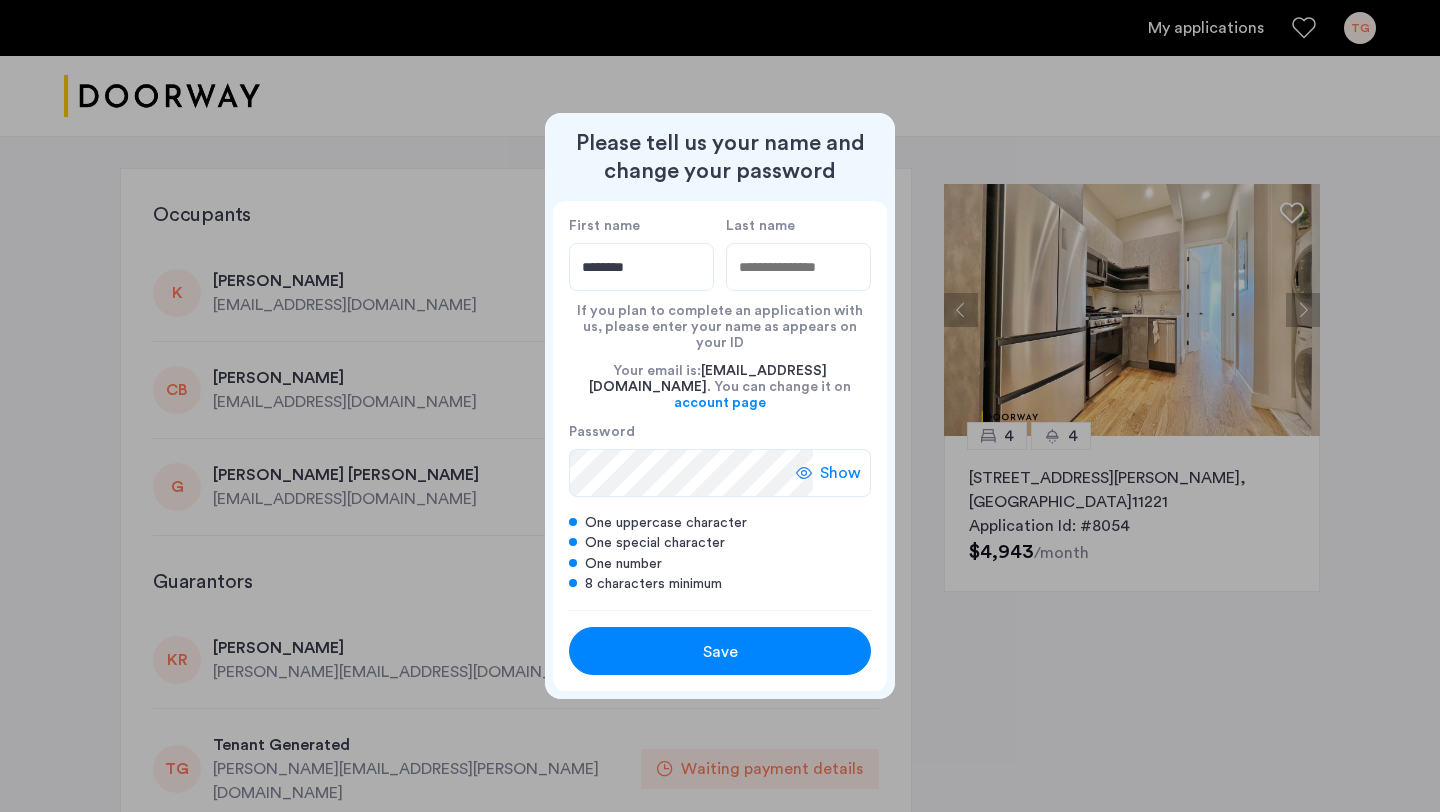type on "********" 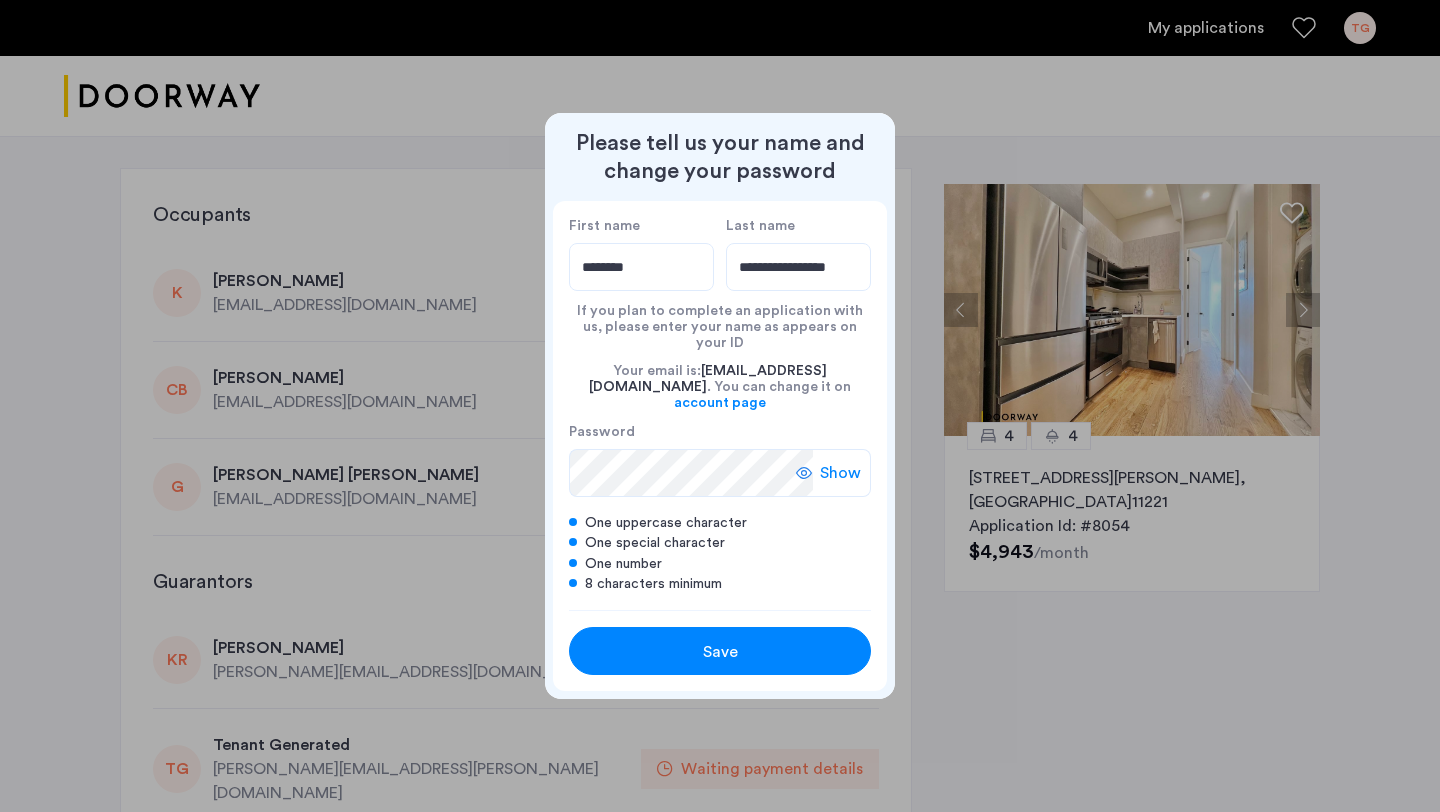 scroll, scrollTop: 0, scrollLeft: 15, axis: horizontal 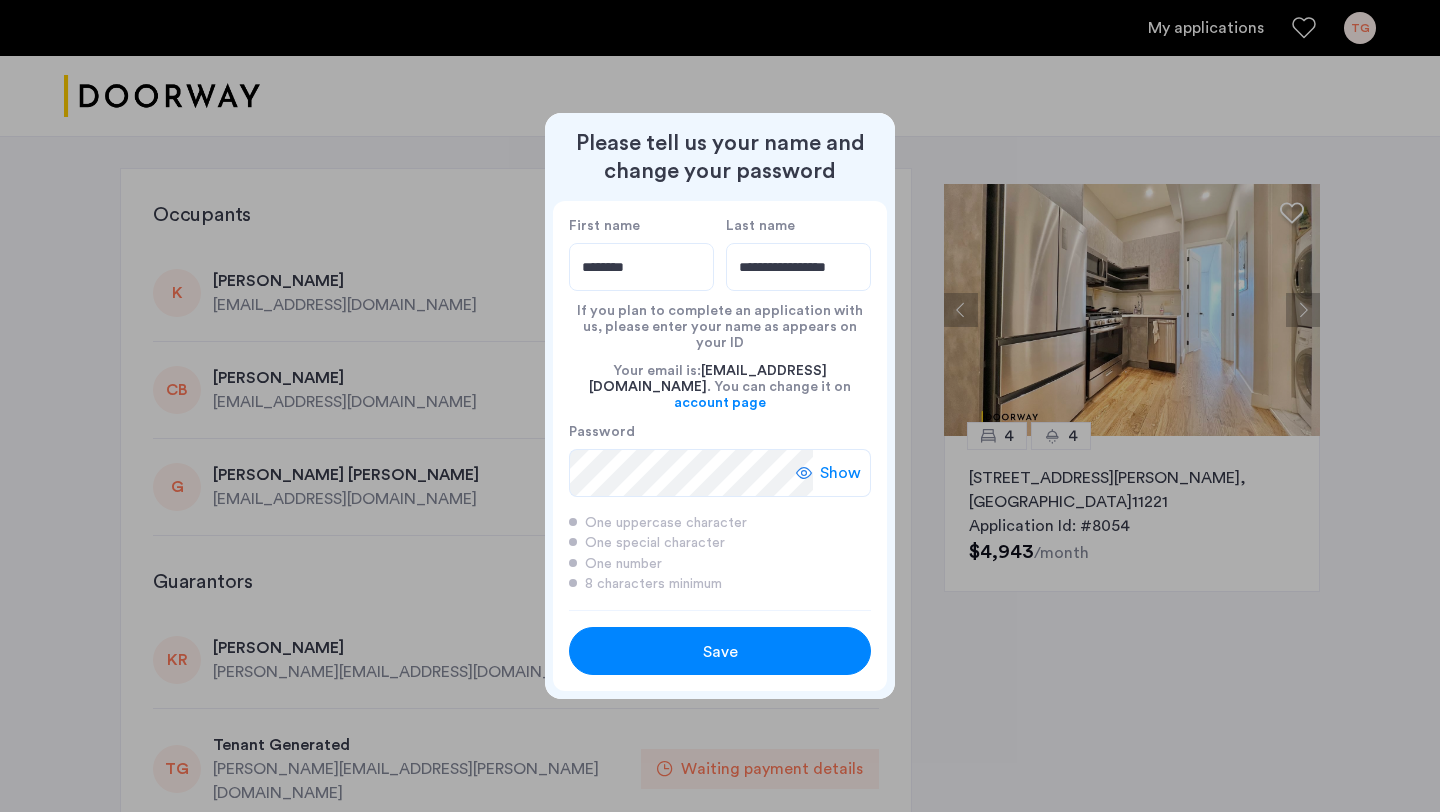 click on "Save" at bounding box center (720, 651) 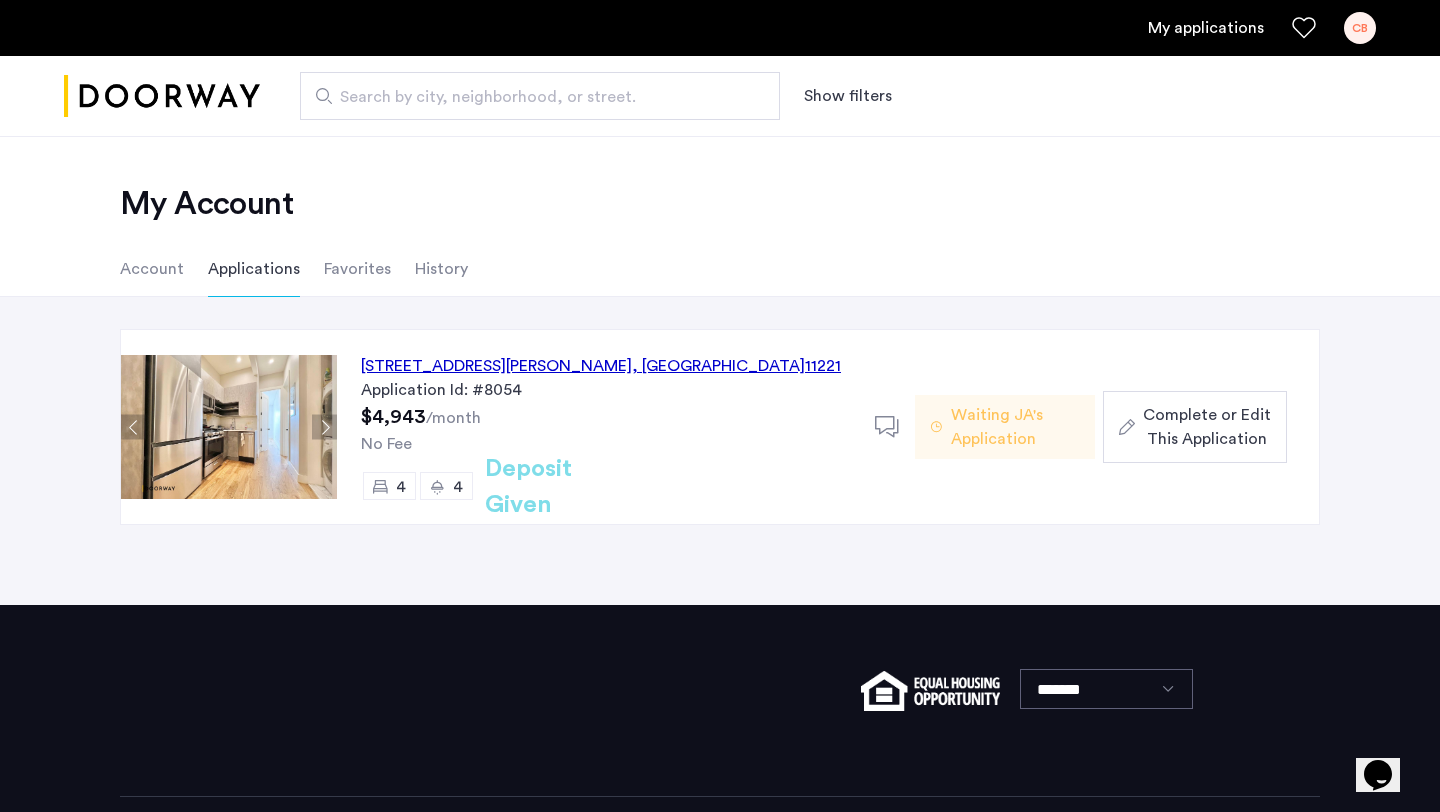 click on "[STREET_ADDRESS][PERSON_NAME]  Application Id: #8054 $4,943  /month No Fee 4 4 Deposit Given" 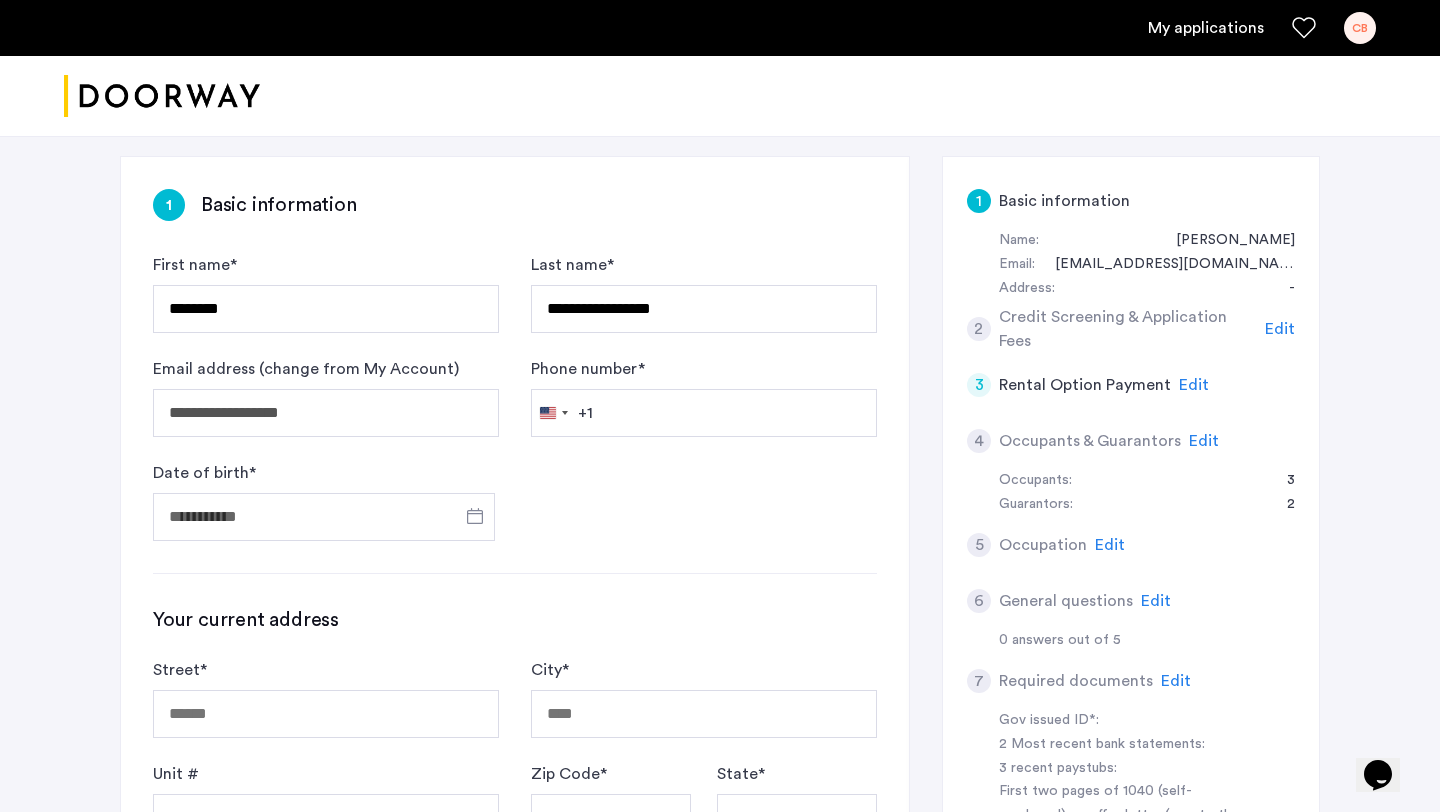 scroll, scrollTop: 297, scrollLeft: 0, axis: vertical 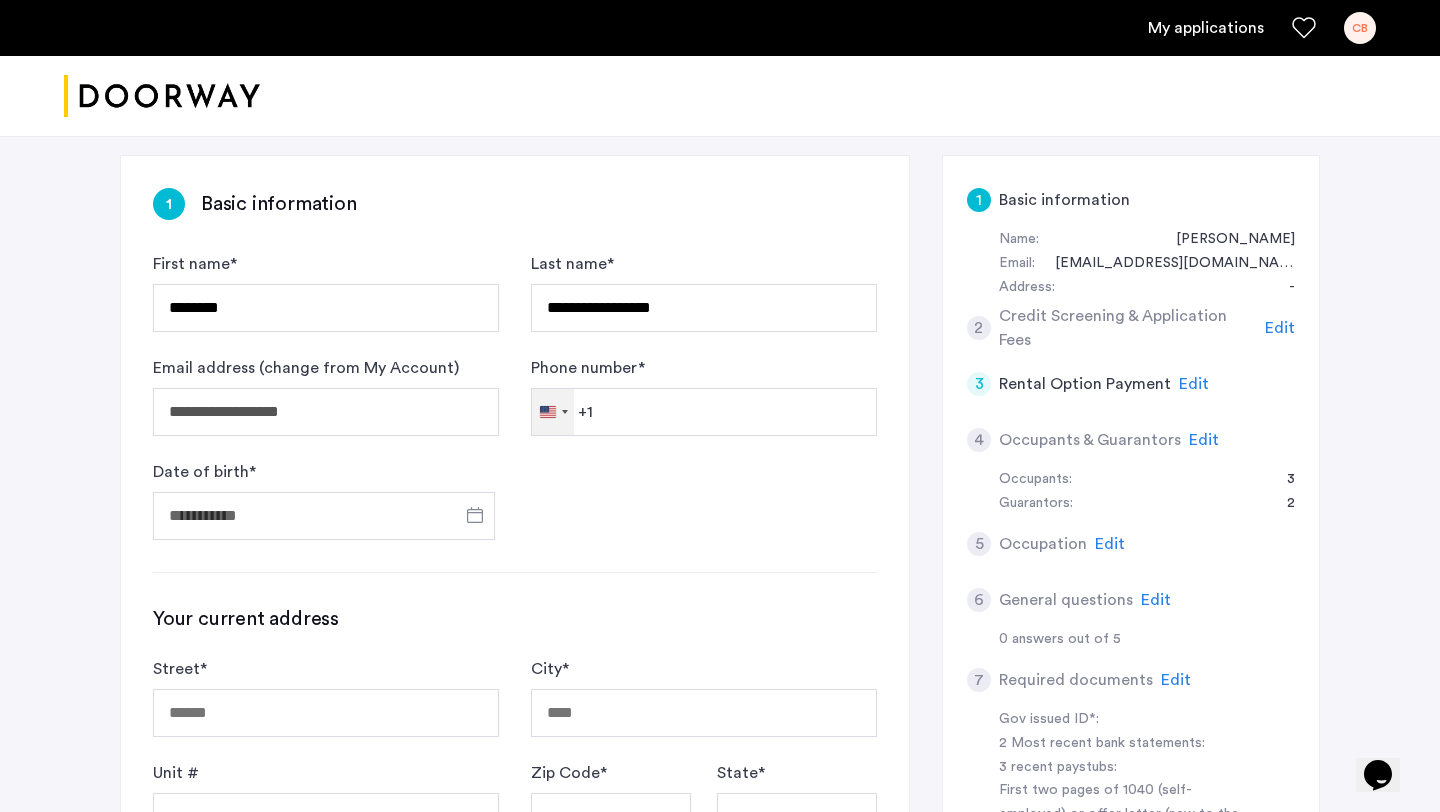 click on "[GEOGRAPHIC_DATA] +1" 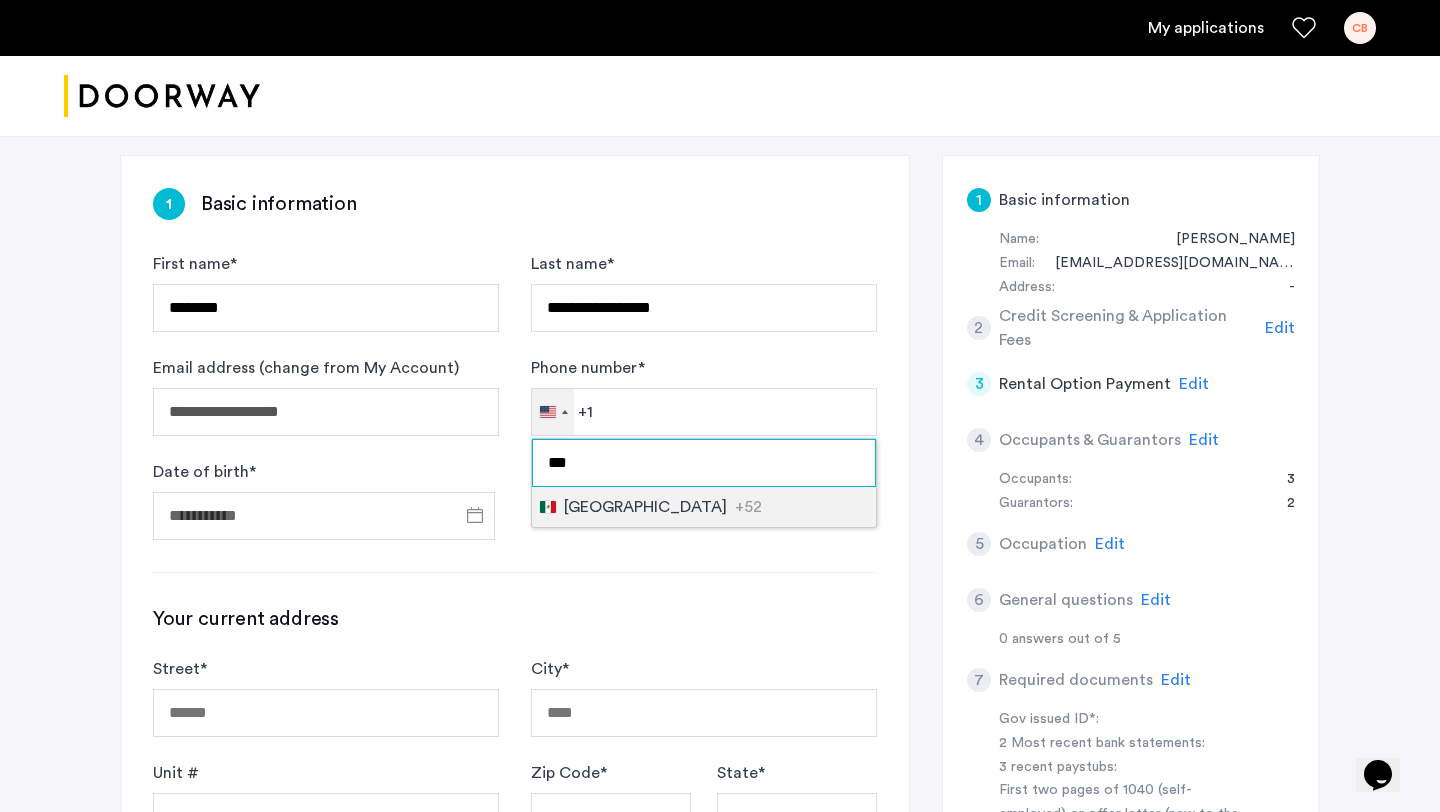 type on "***" 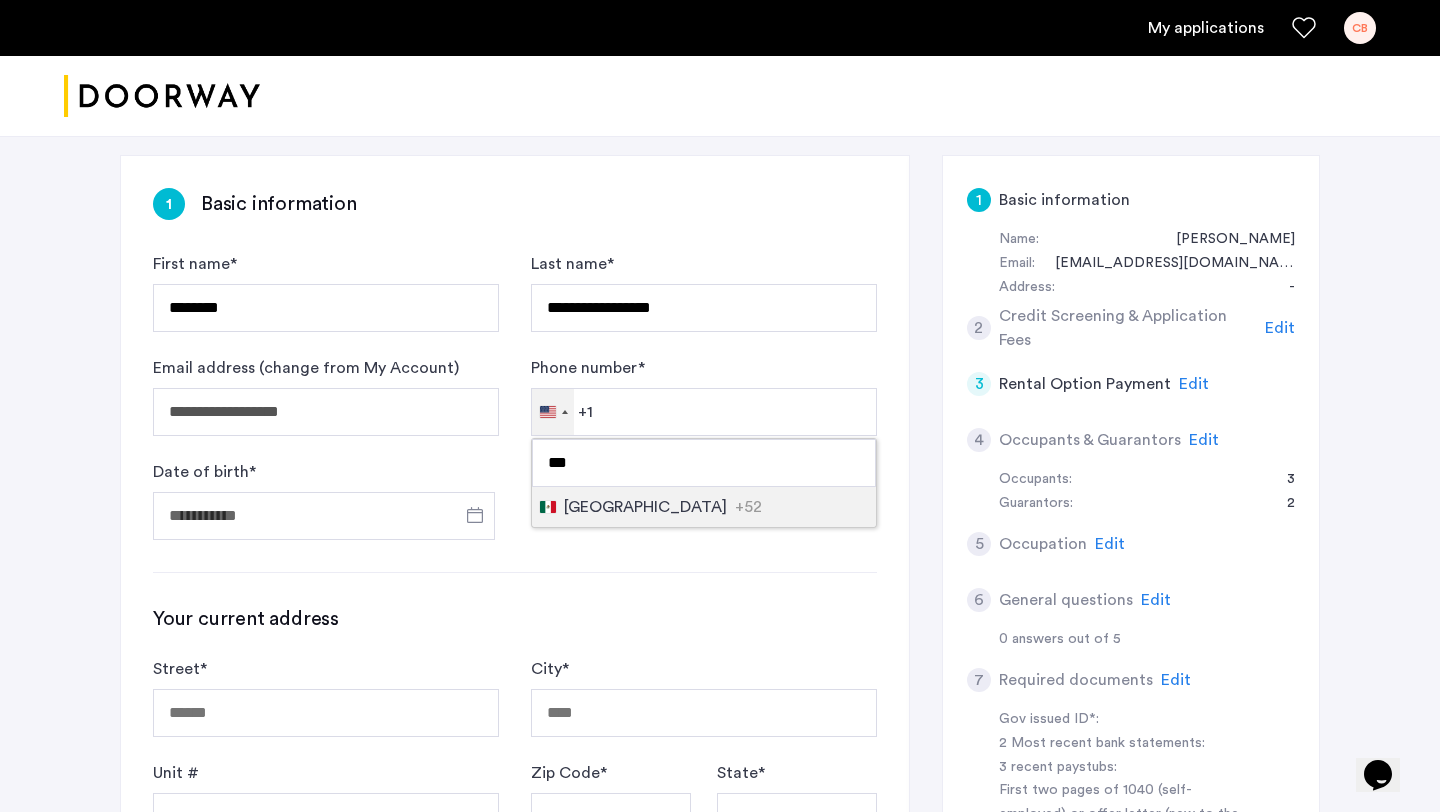 click on "[GEOGRAPHIC_DATA]" at bounding box center (645, 507) 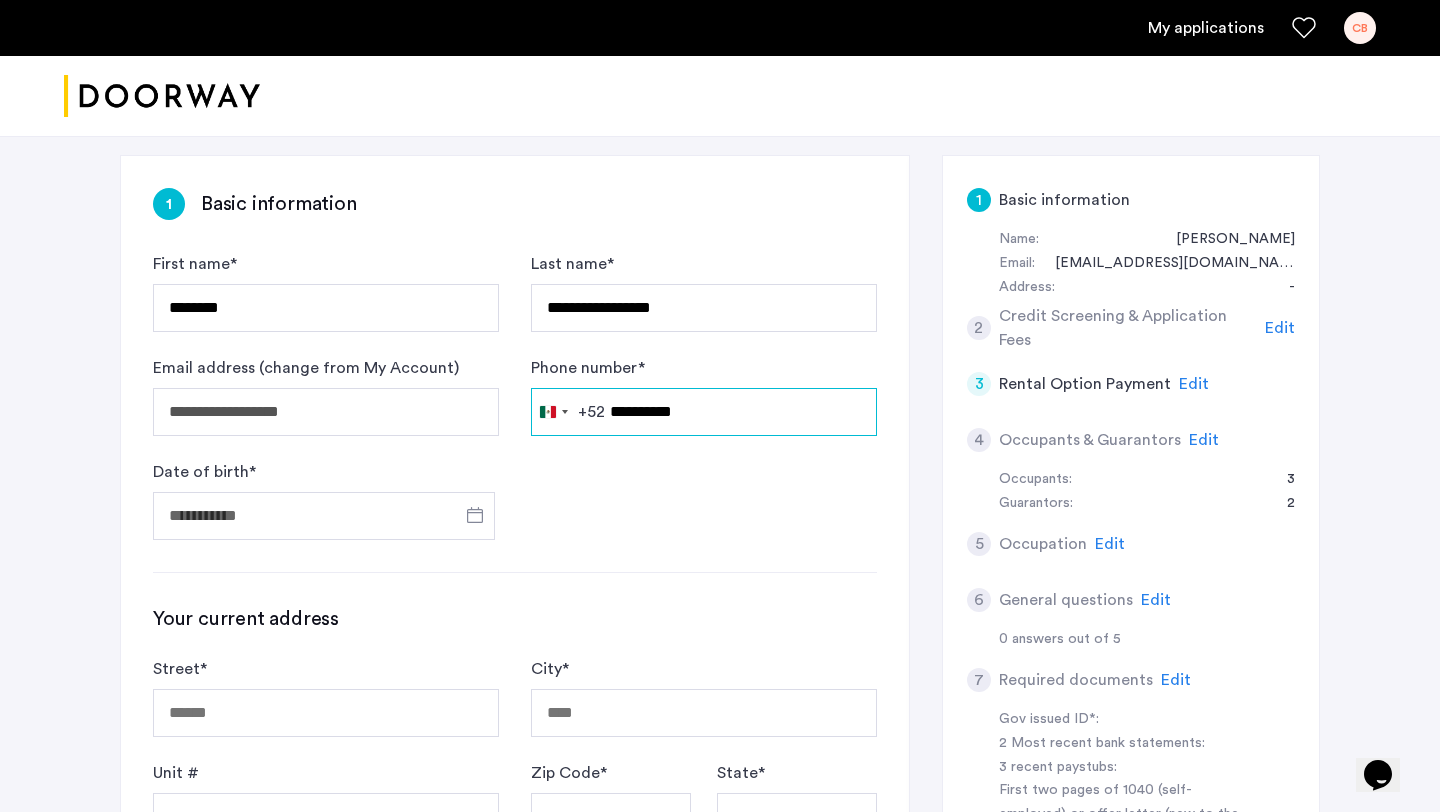 type on "**********" 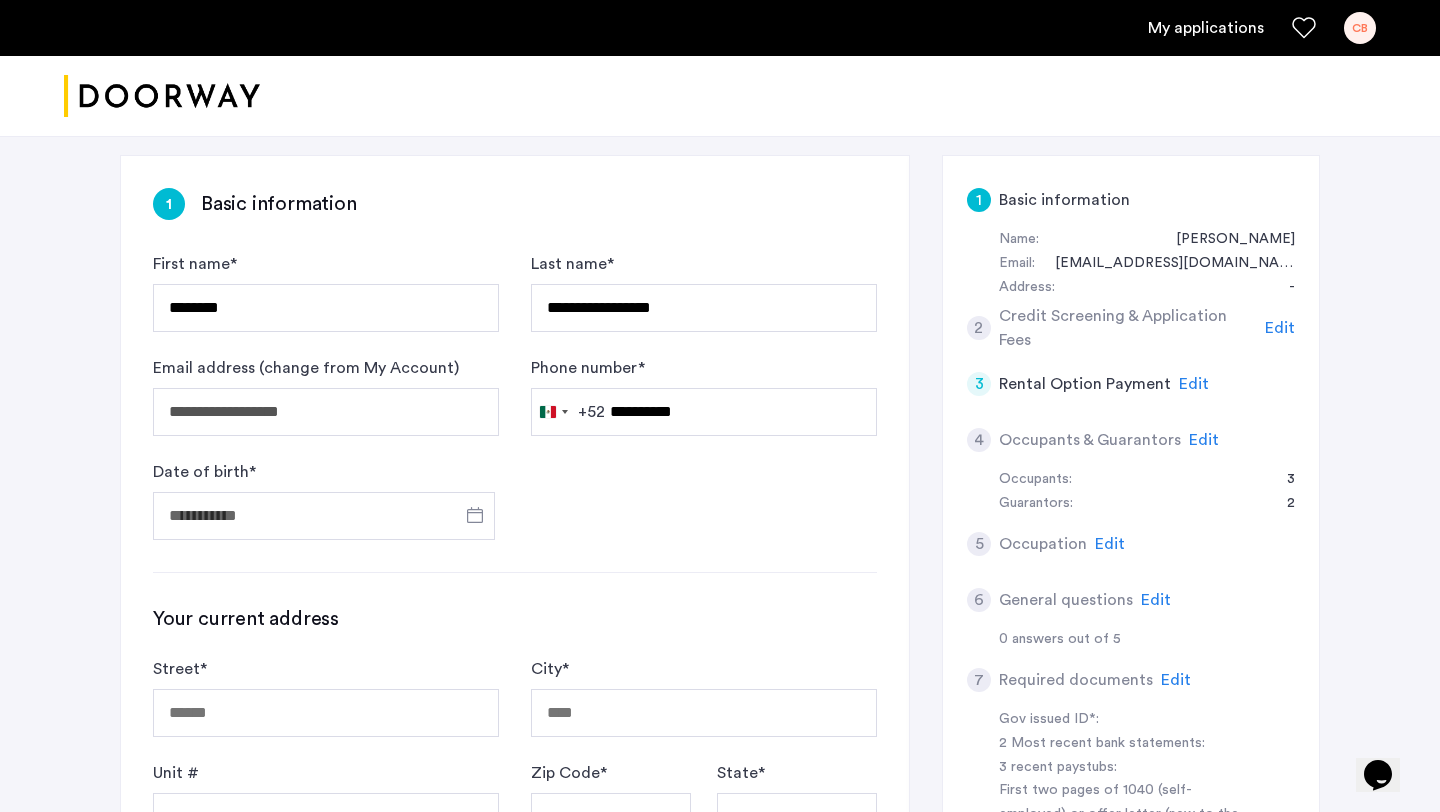 click on "**********" 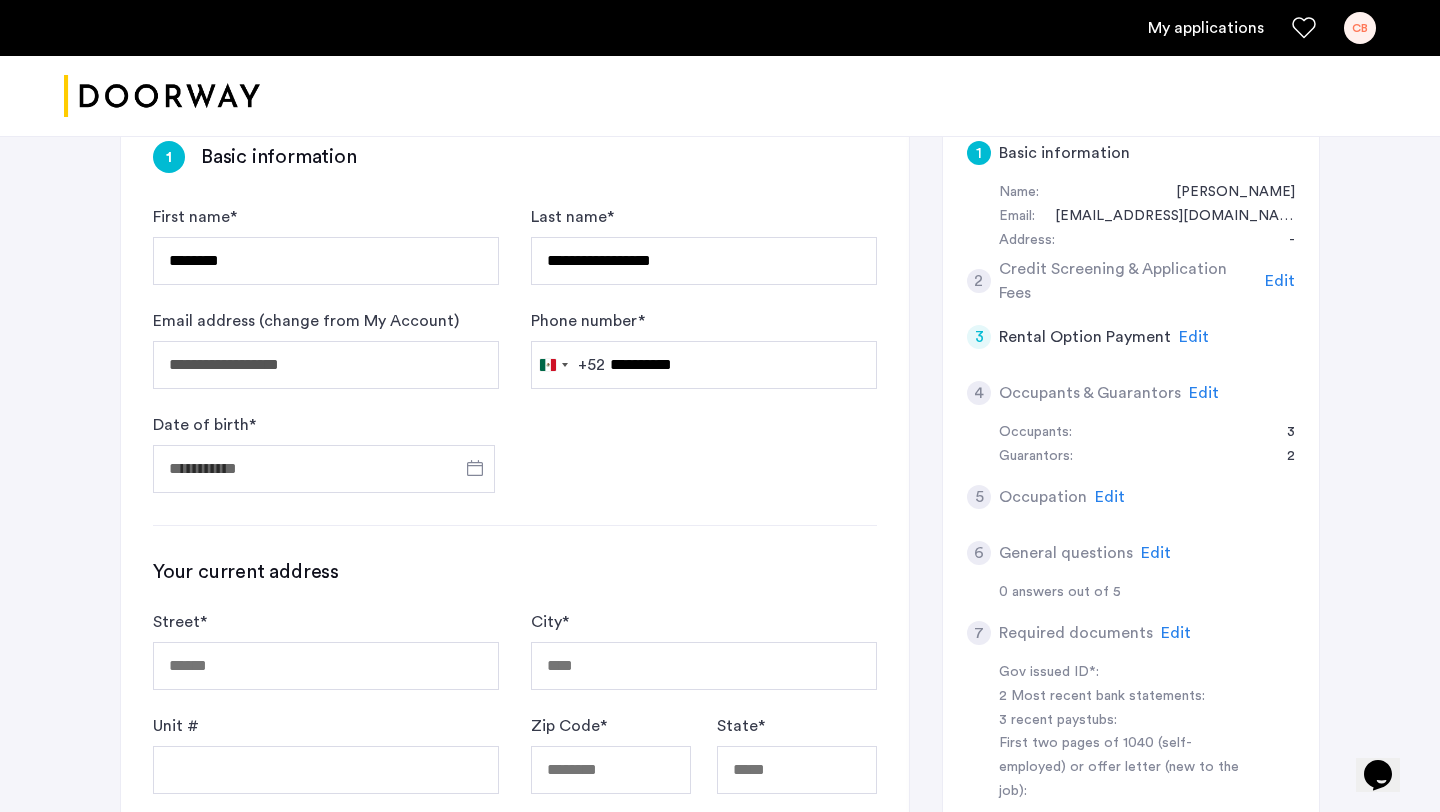 scroll, scrollTop: 399, scrollLeft: 0, axis: vertical 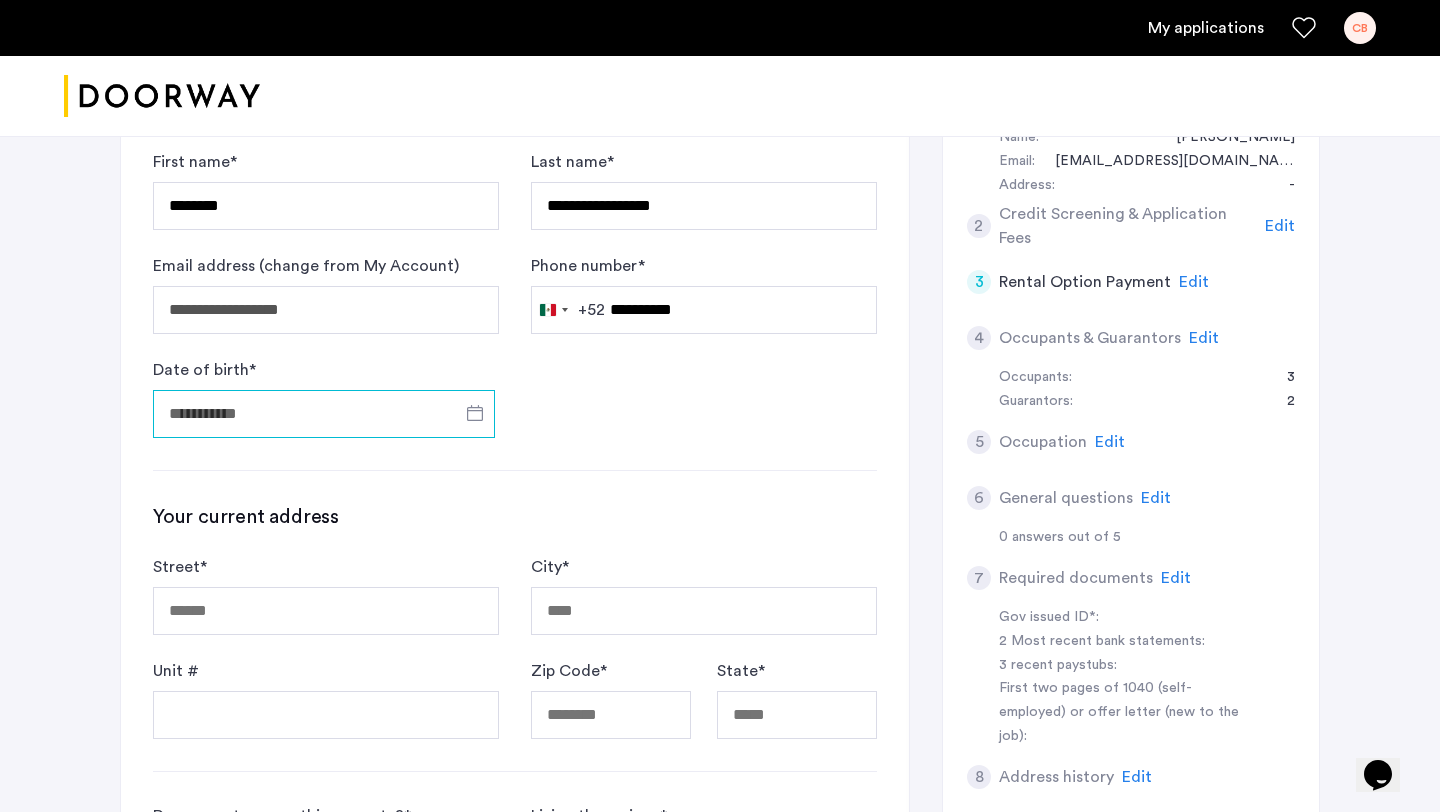 click on "Date of birth  *" at bounding box center [324, 414] 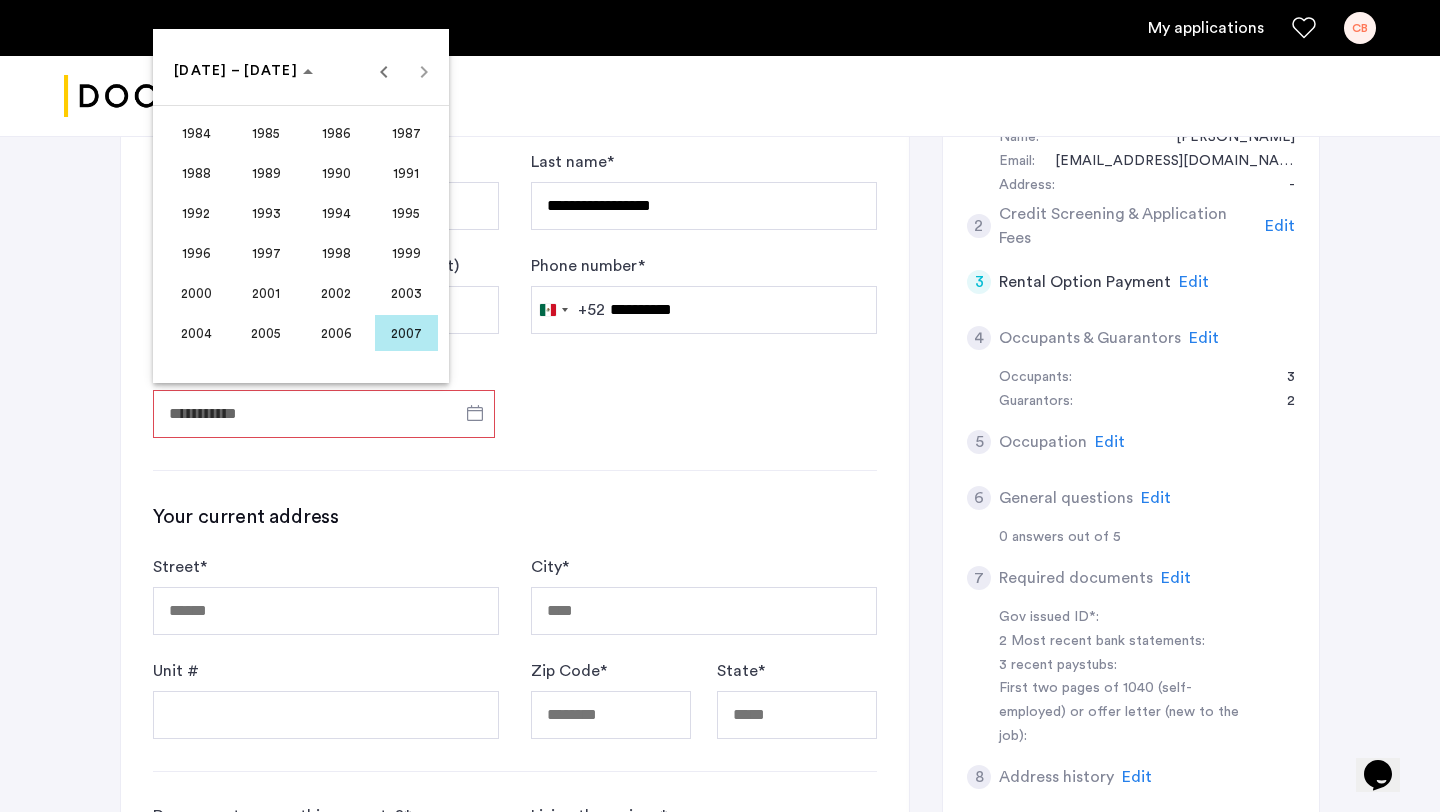 click at bounding box center (720, 406) 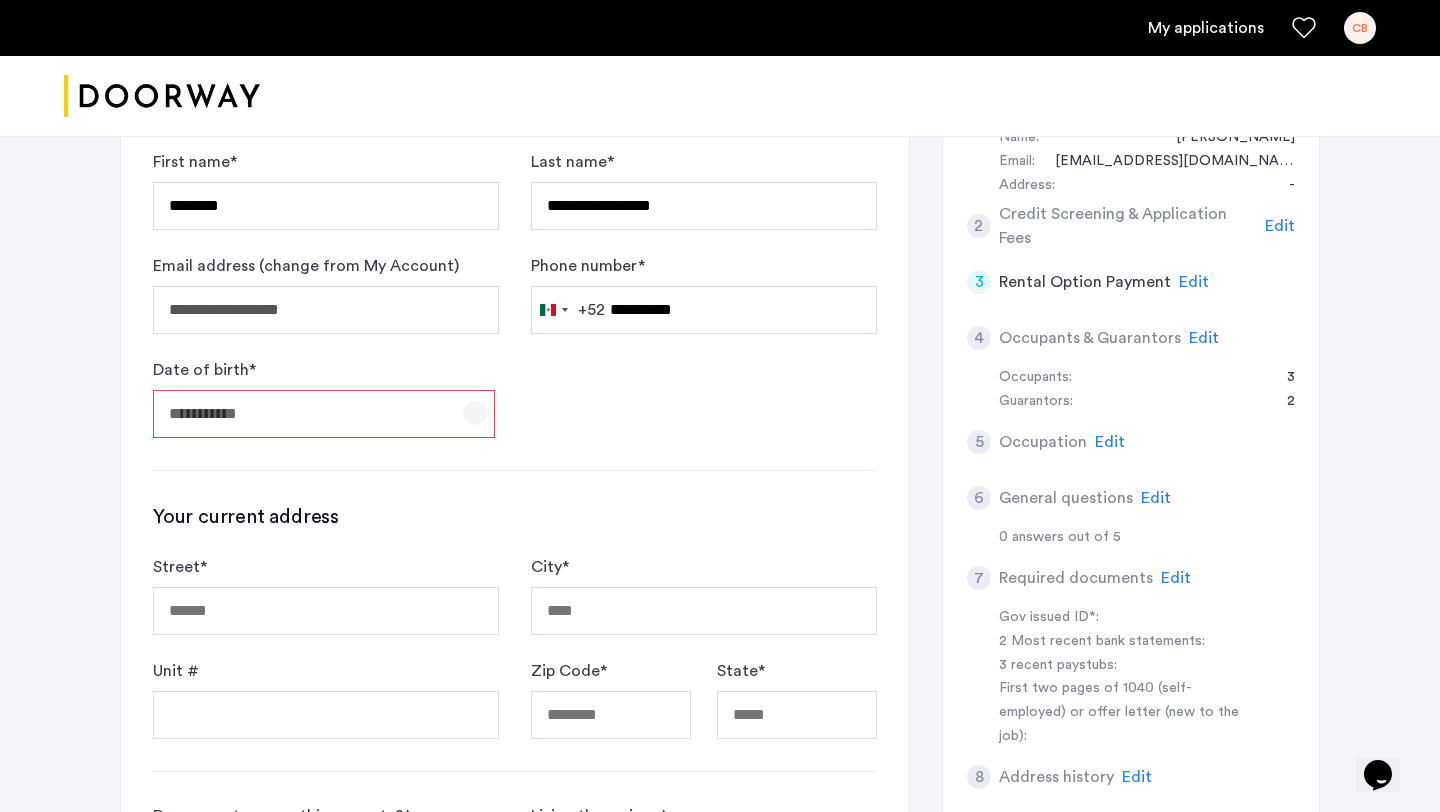 click 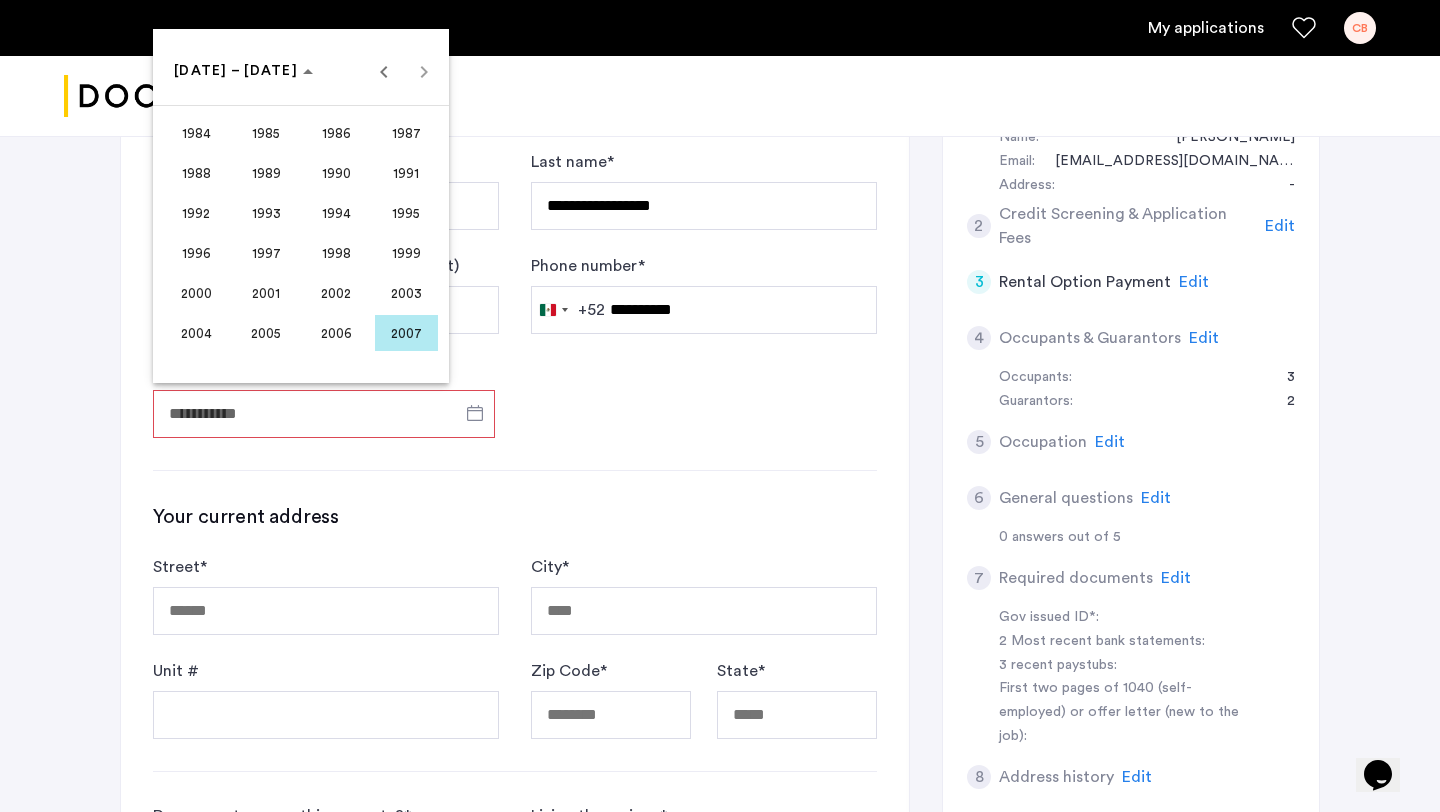 click on "2003" at bounding box center (406, 293) 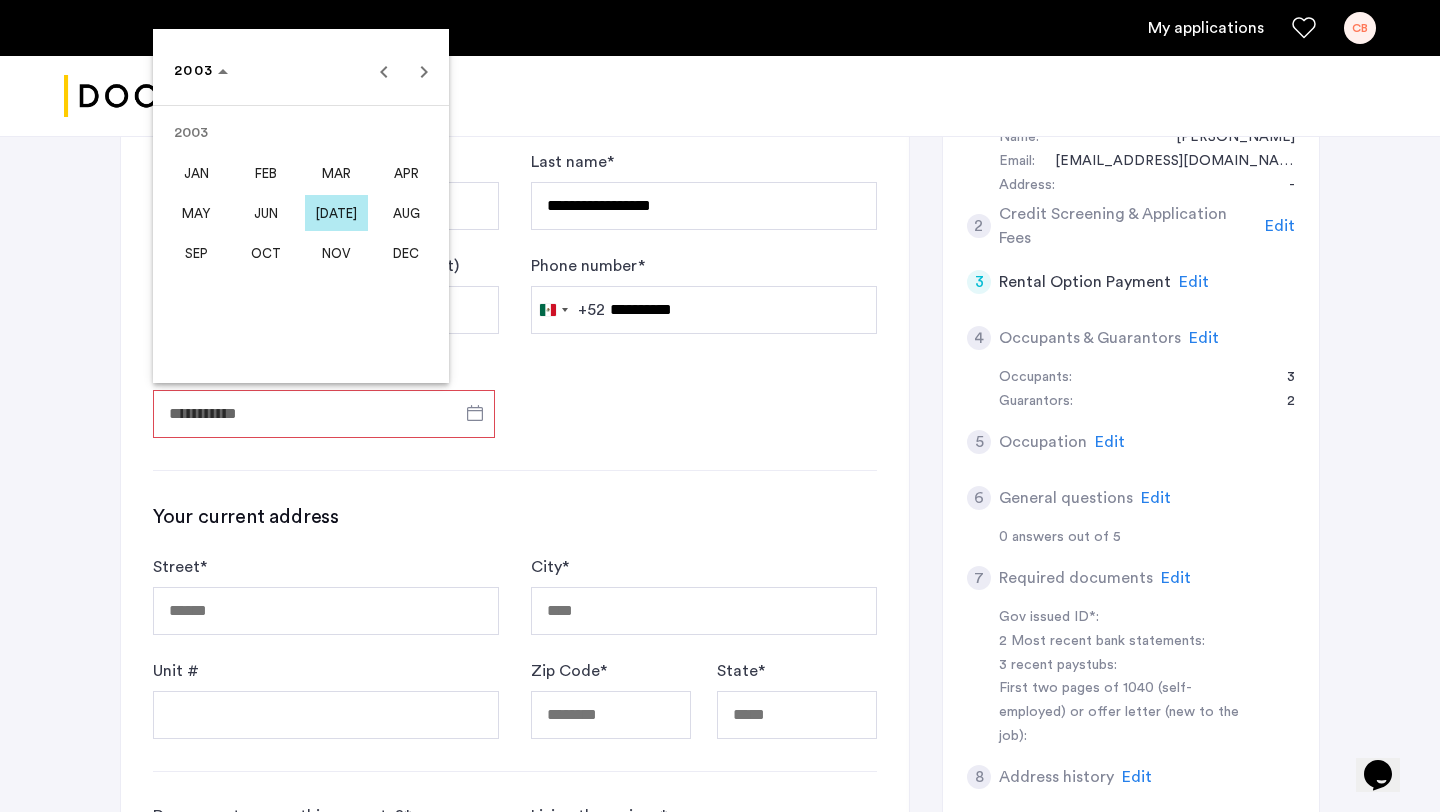 click on "DEC" at bounding box center [406, 253] 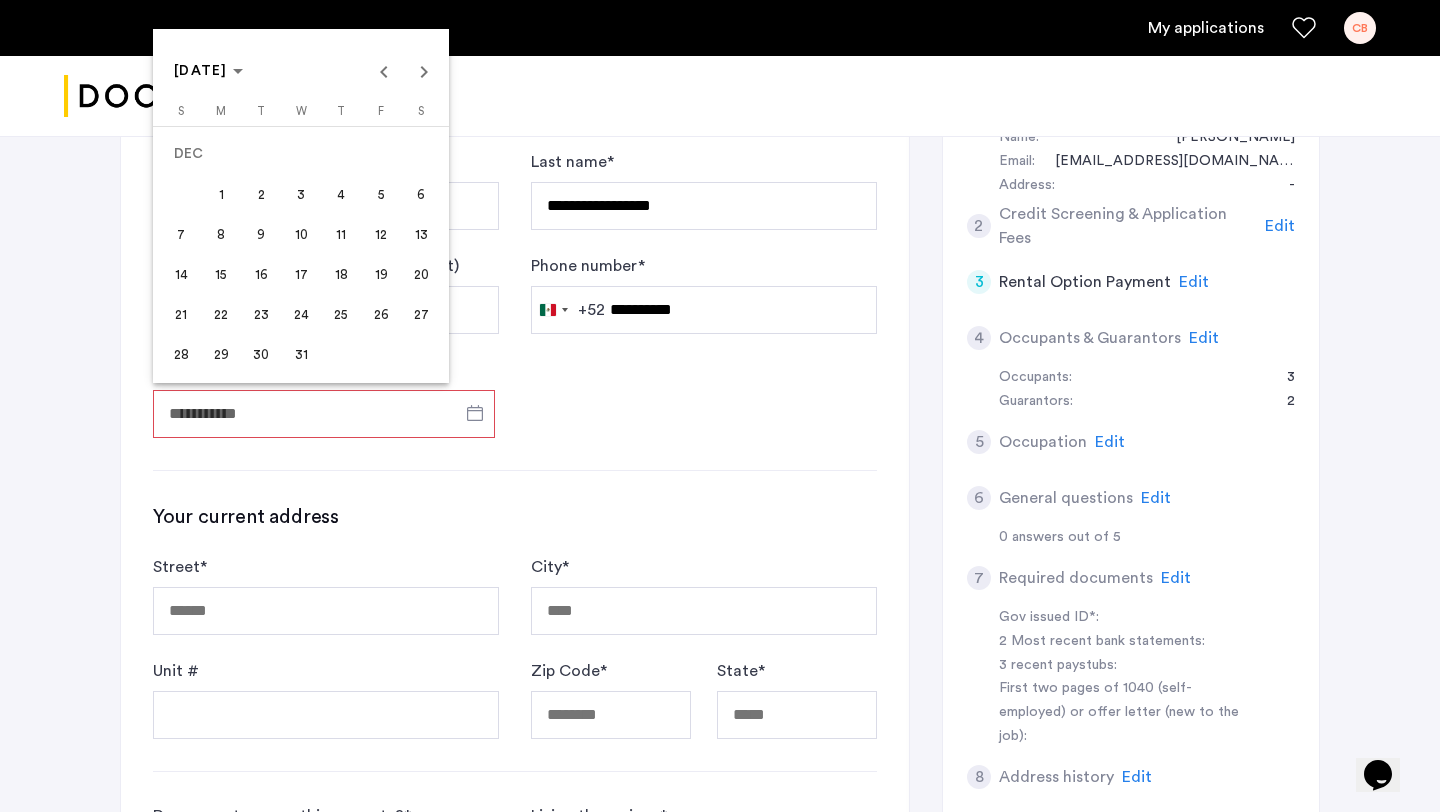 click on "25" at bounding box center [341, 314] 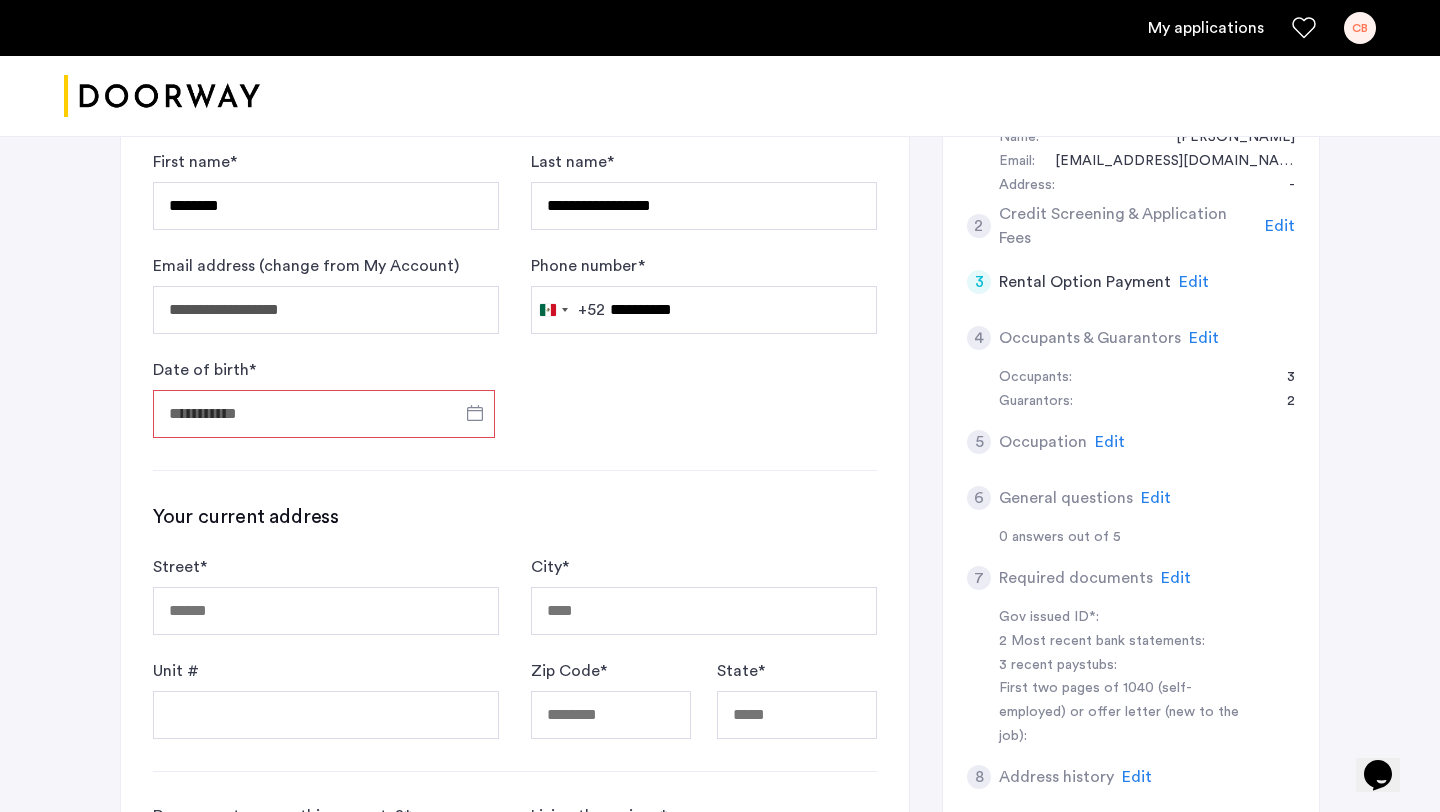 type on "**********" 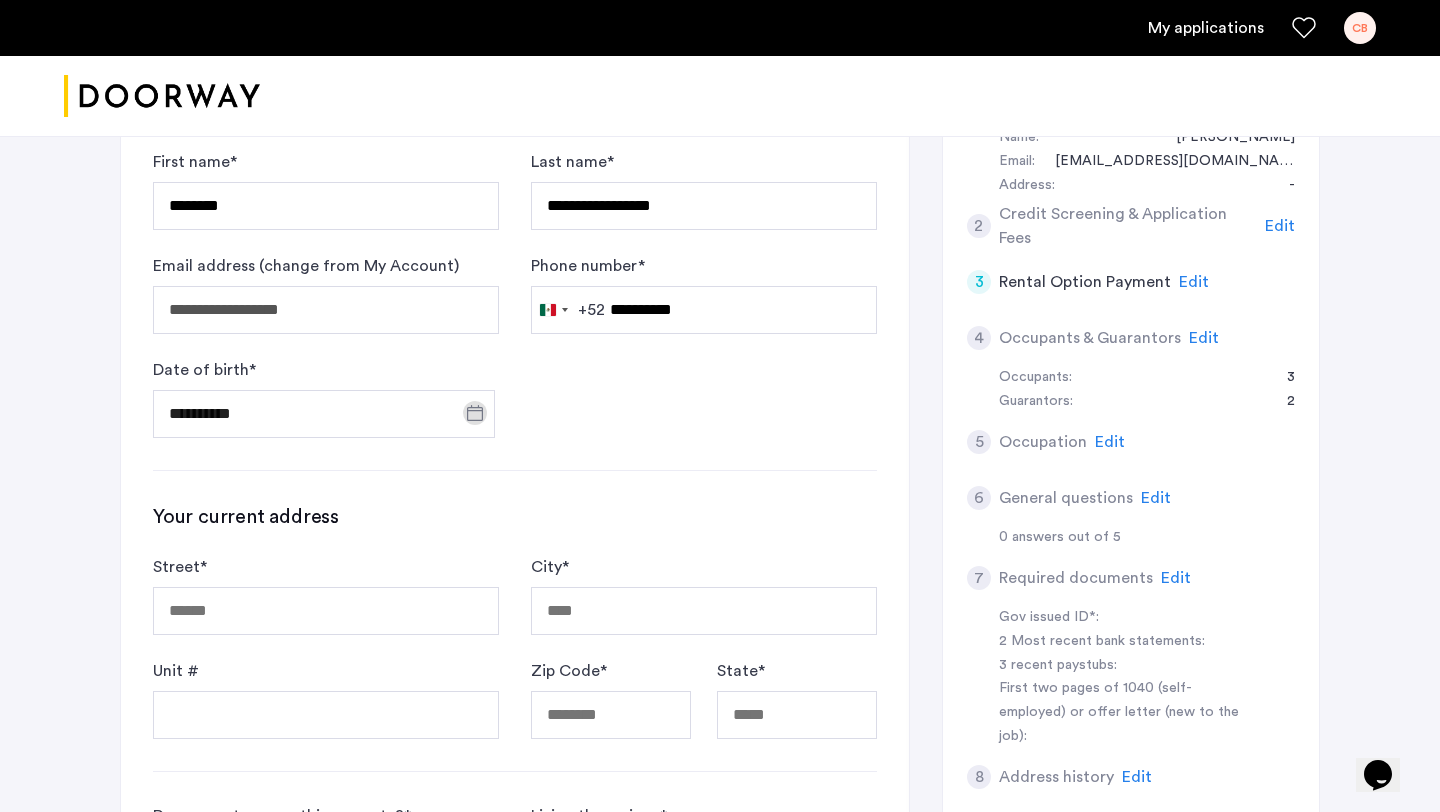 click on "**********" 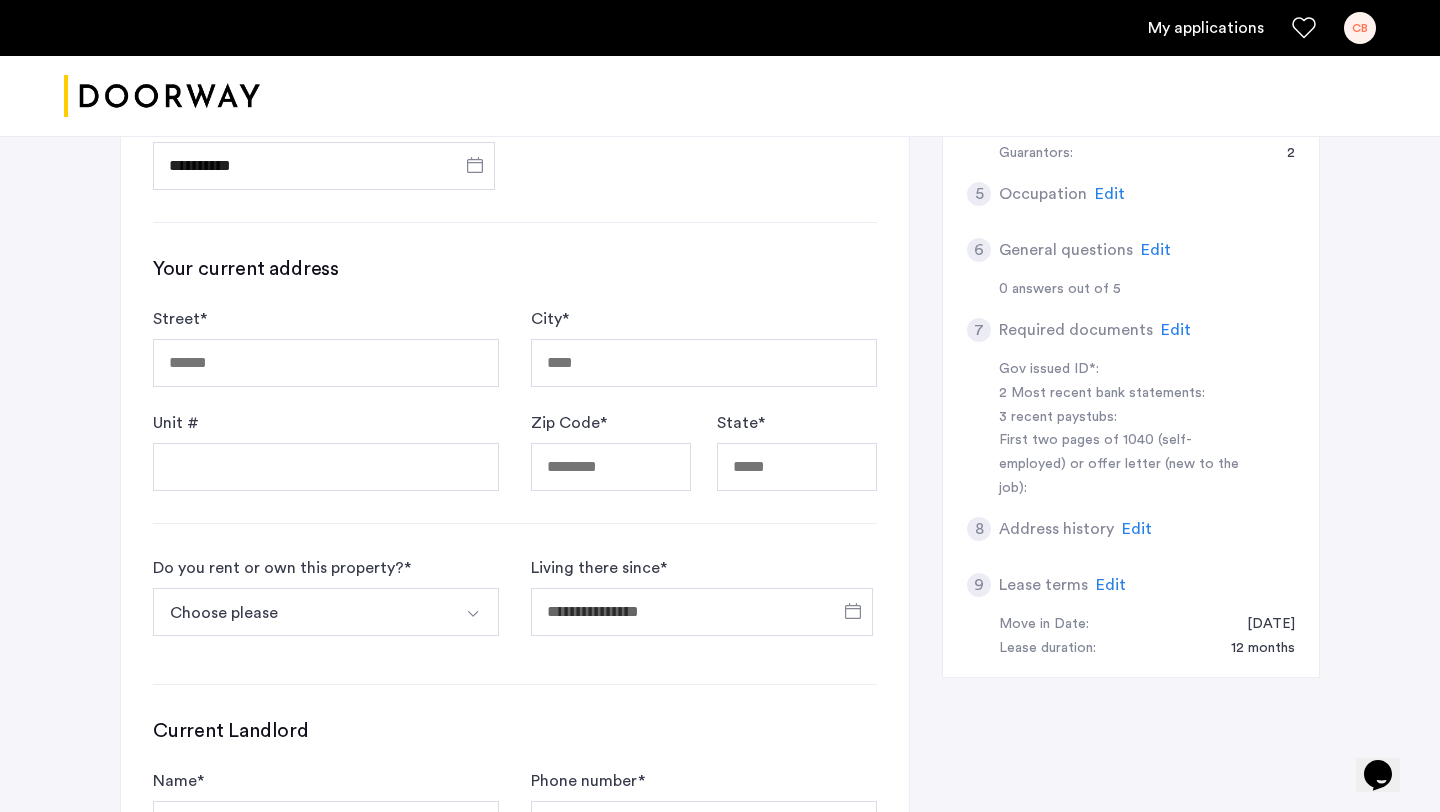 scroll, scrollTop: 648, scrollLeft: 0, axis: vertical 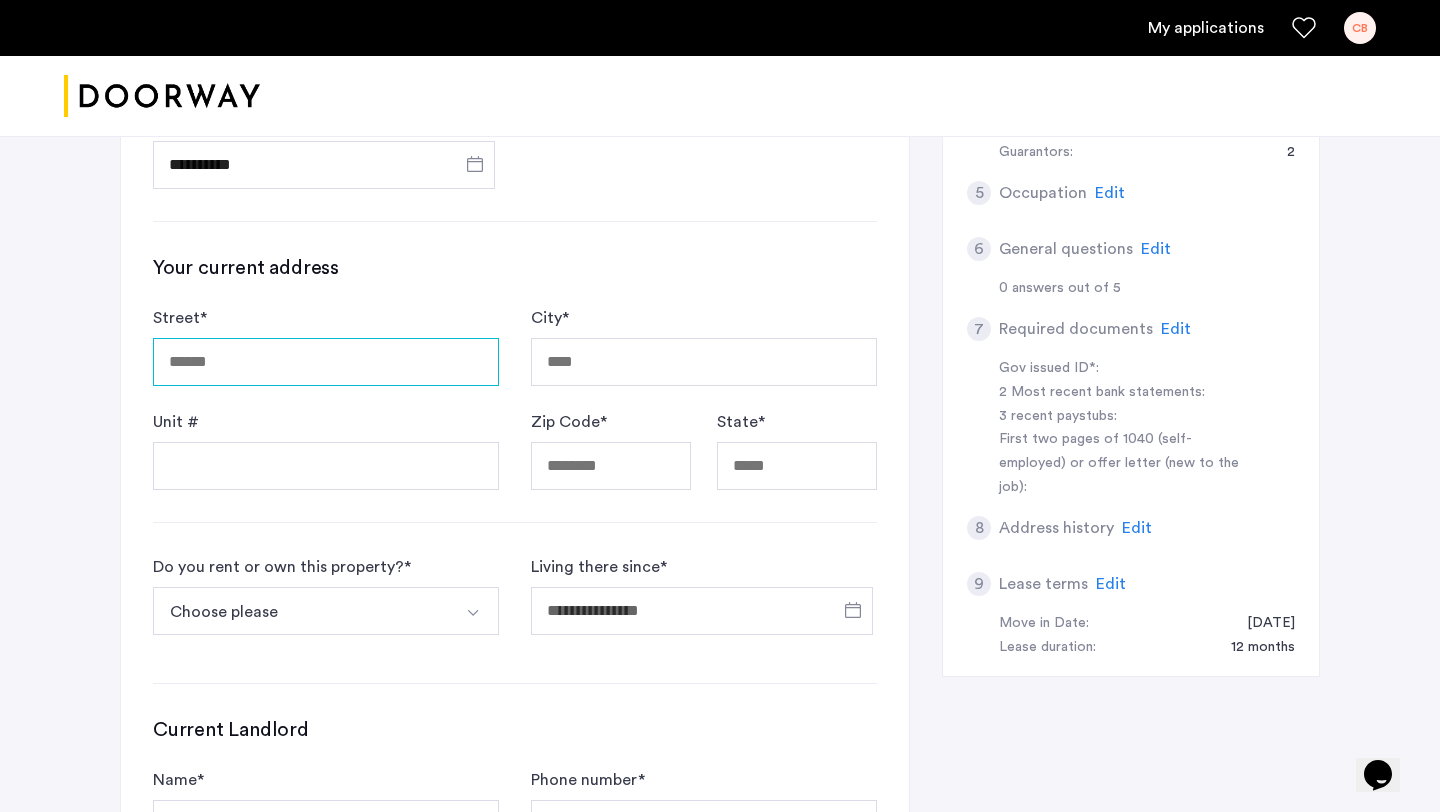 click on "Street  *" at bounding box center [326, 362] 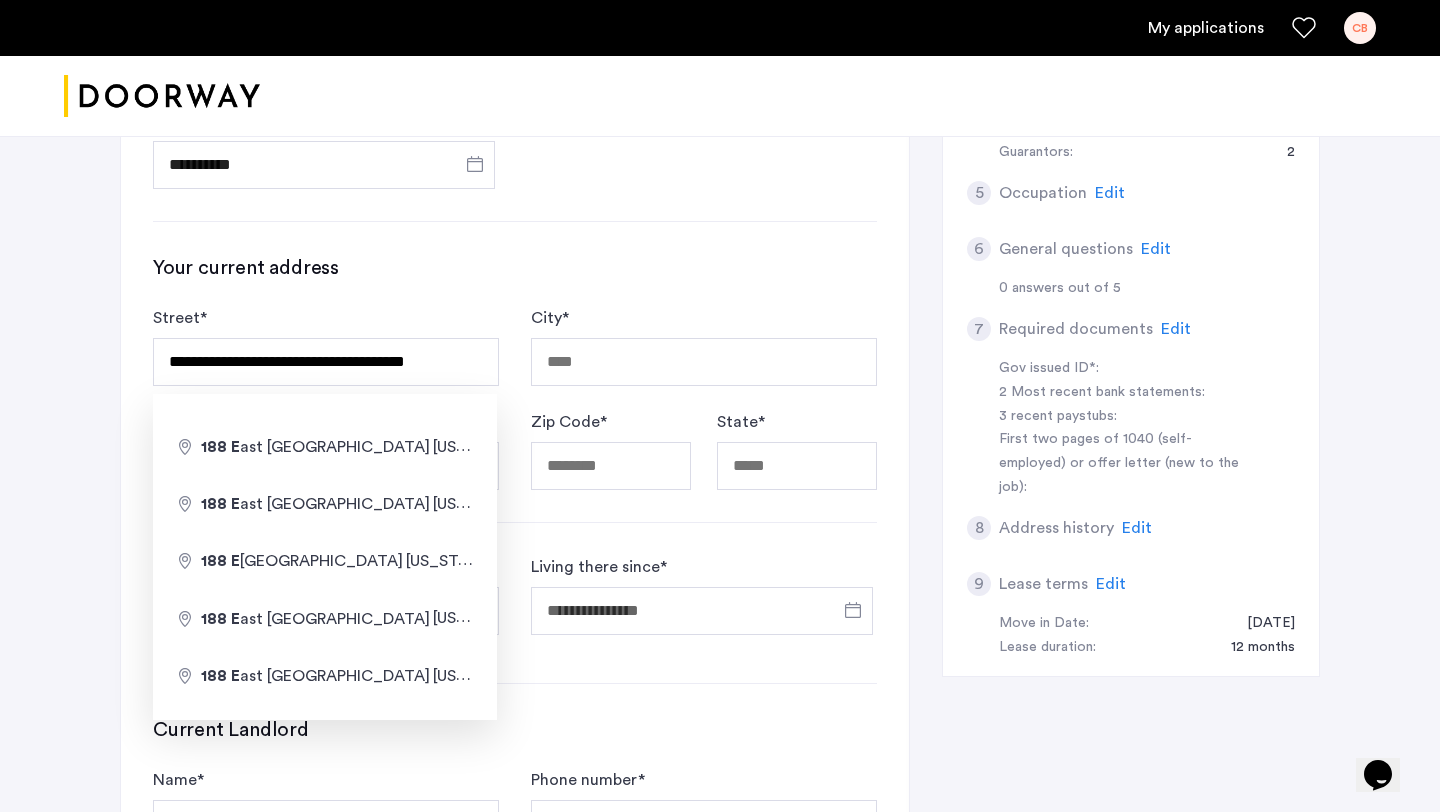 type on "**********" 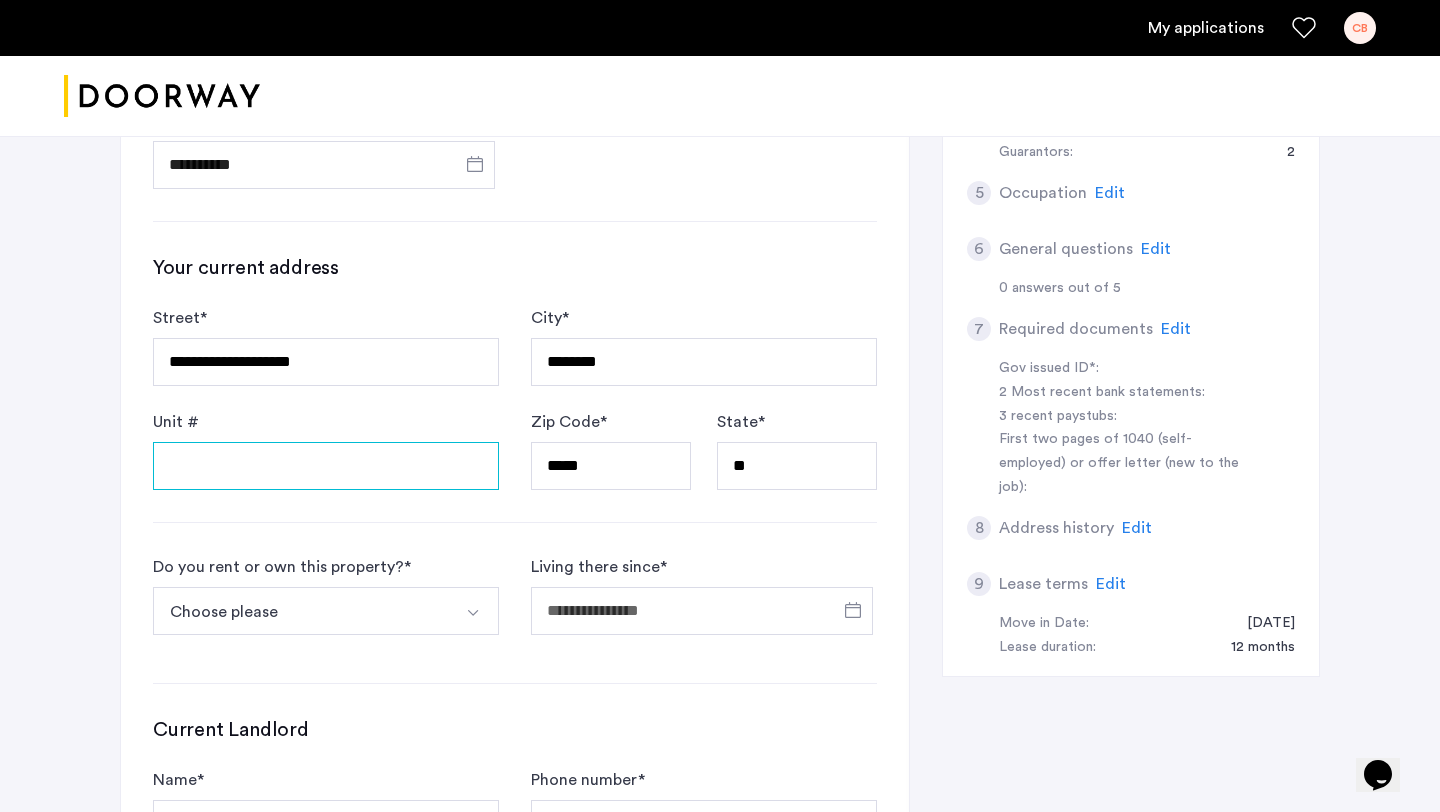 click on "Unit #" at bounding box center [326, 466] 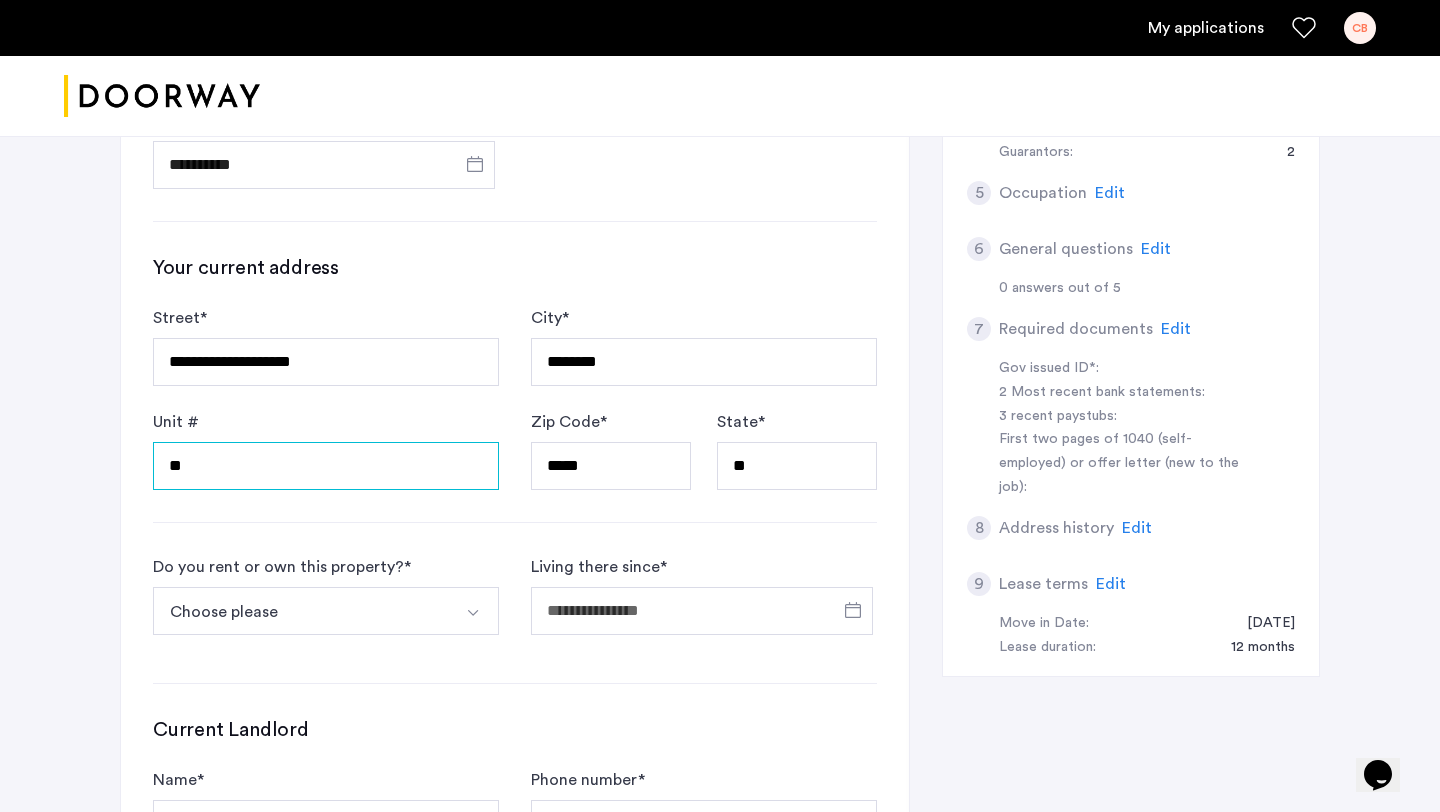 click on "**" at bounding box center [326, 466] 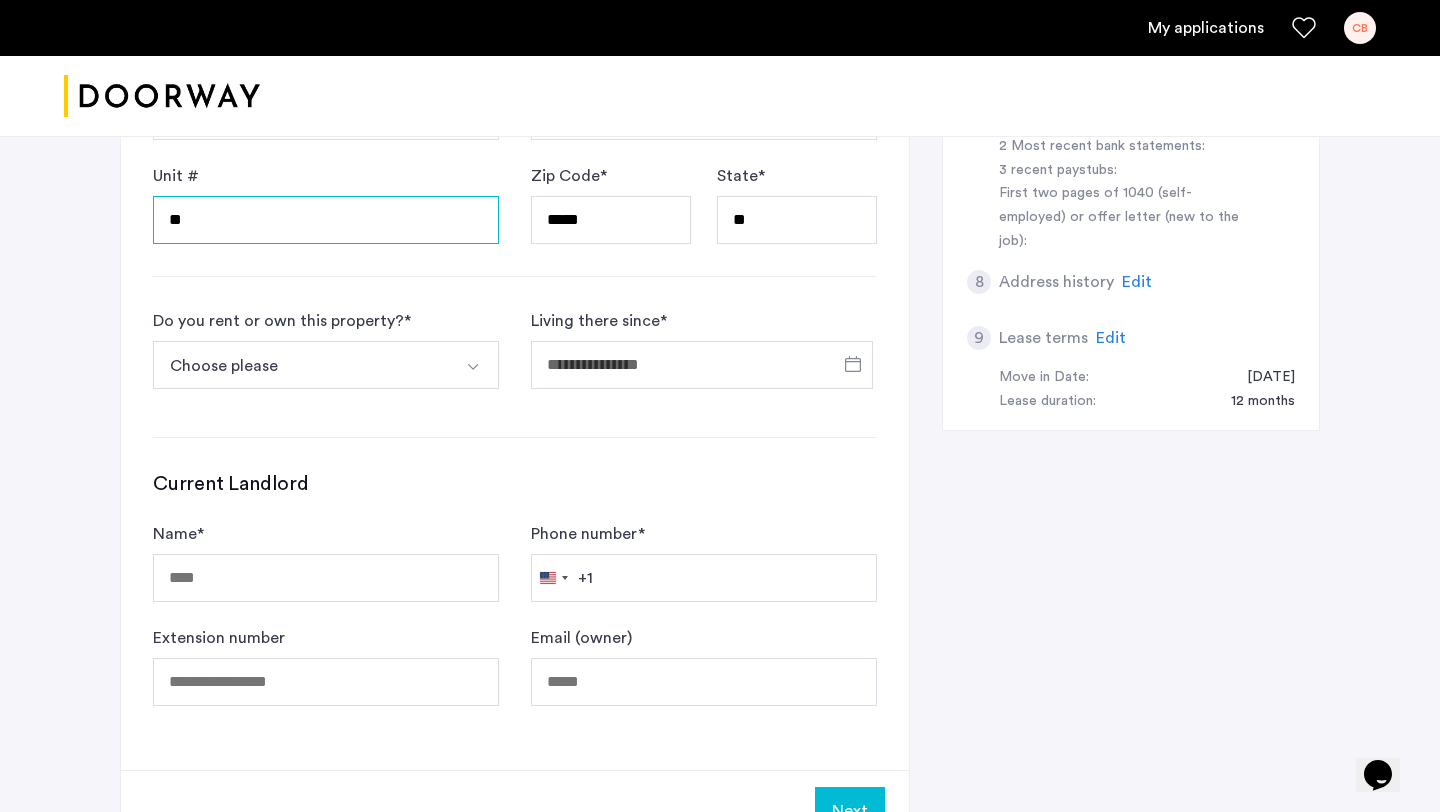 scroll, scrollTop: 868, scrollLeft: 0, axis: vertical 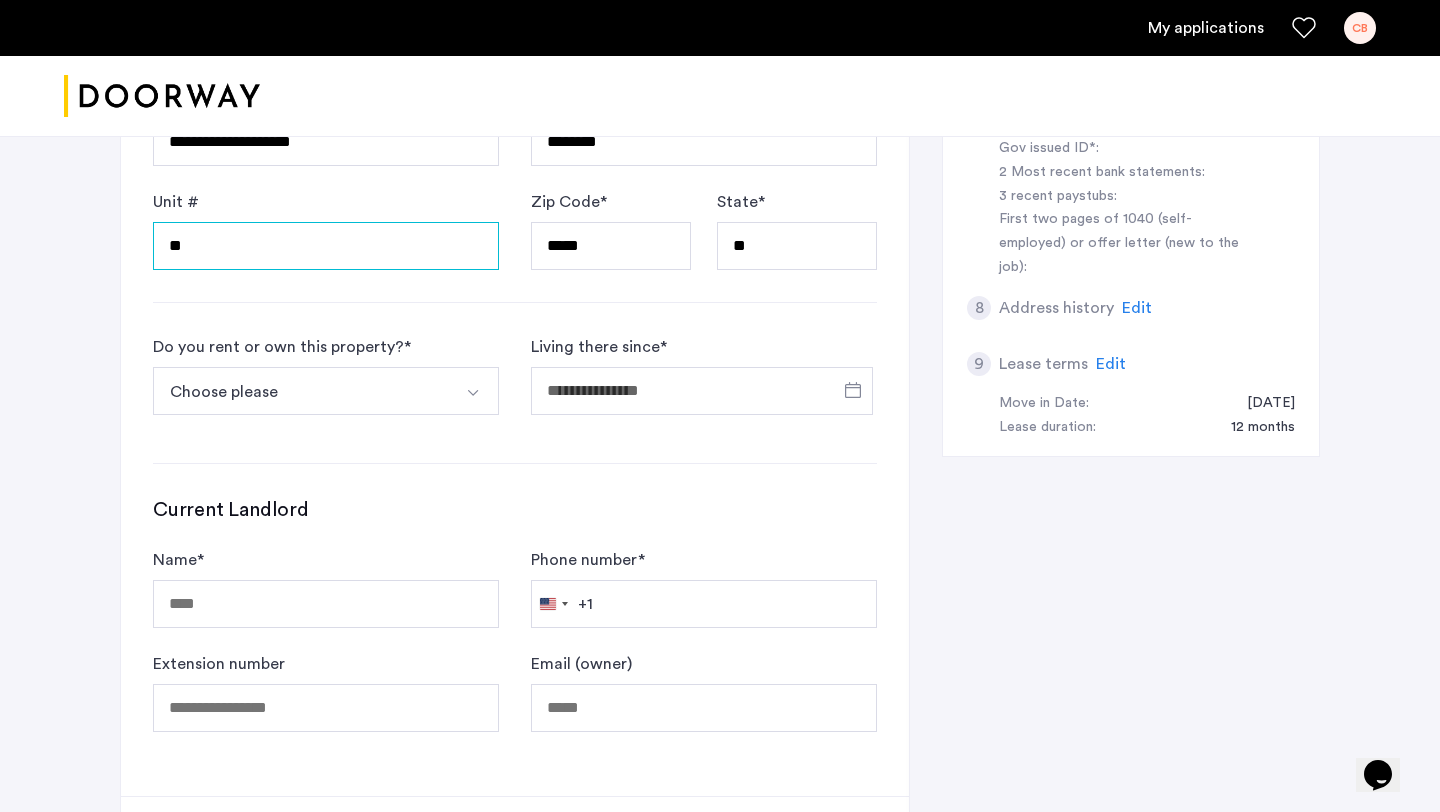 type on "**" 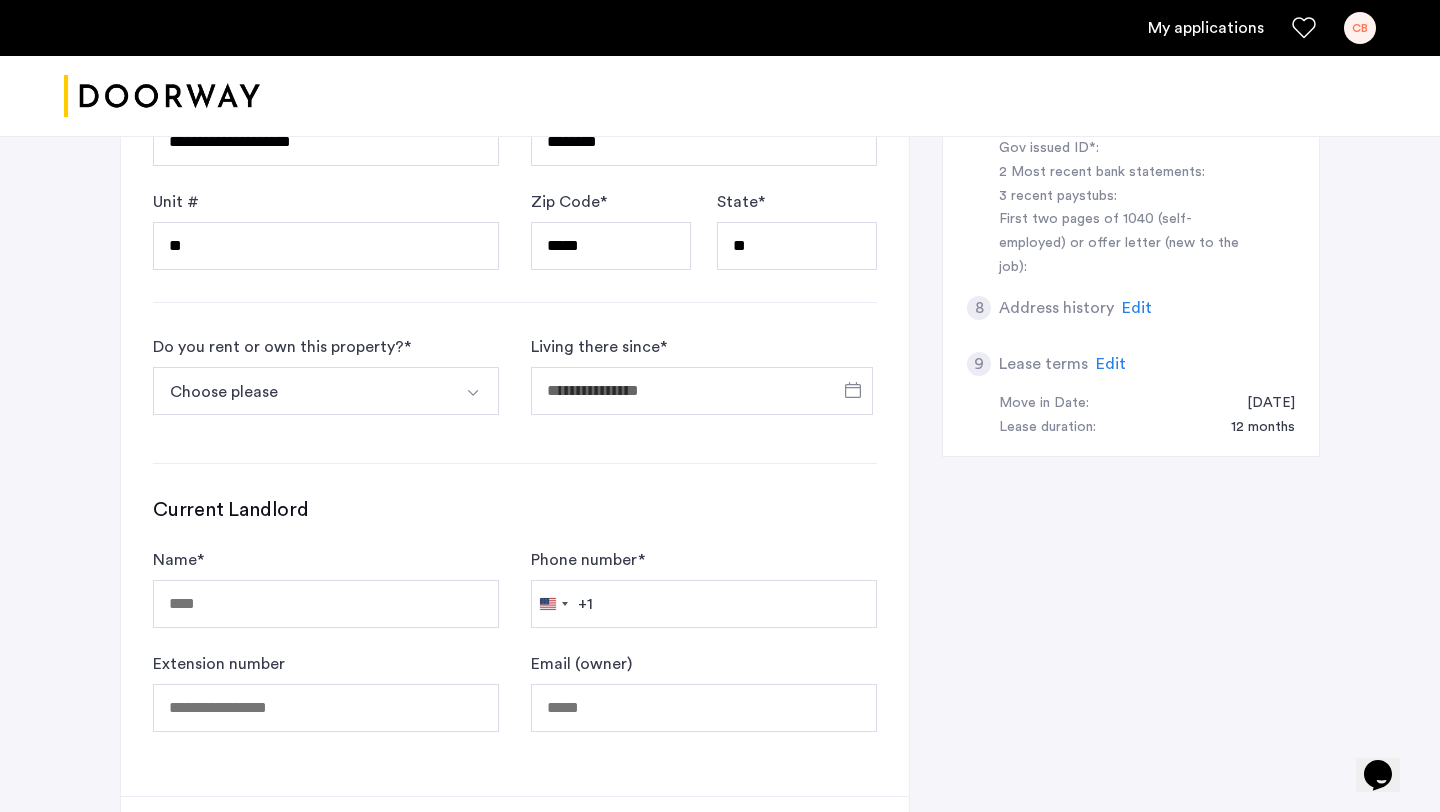 click at bounding box center [475, 391] 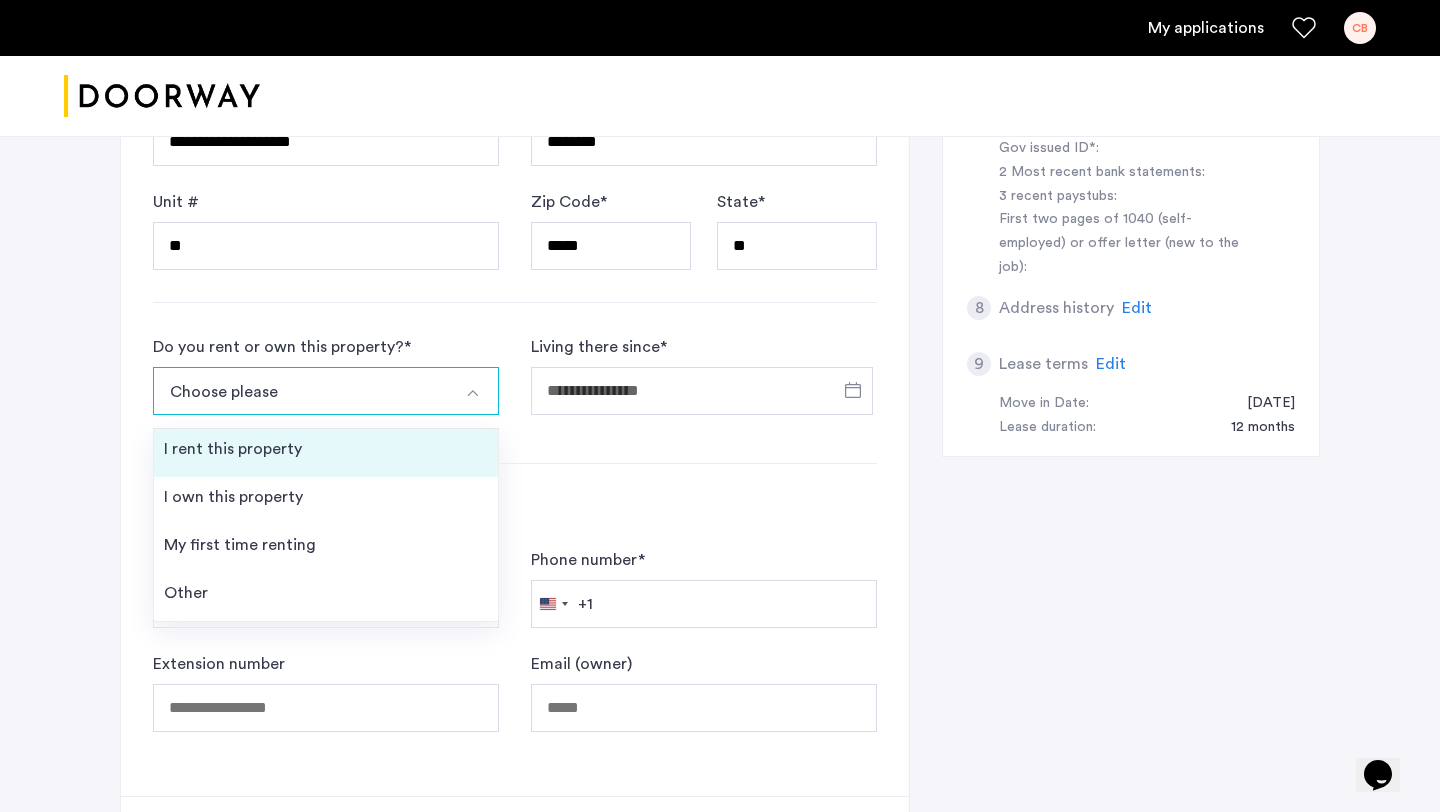 click on "I rent this property" at bounding box center (326, 453) 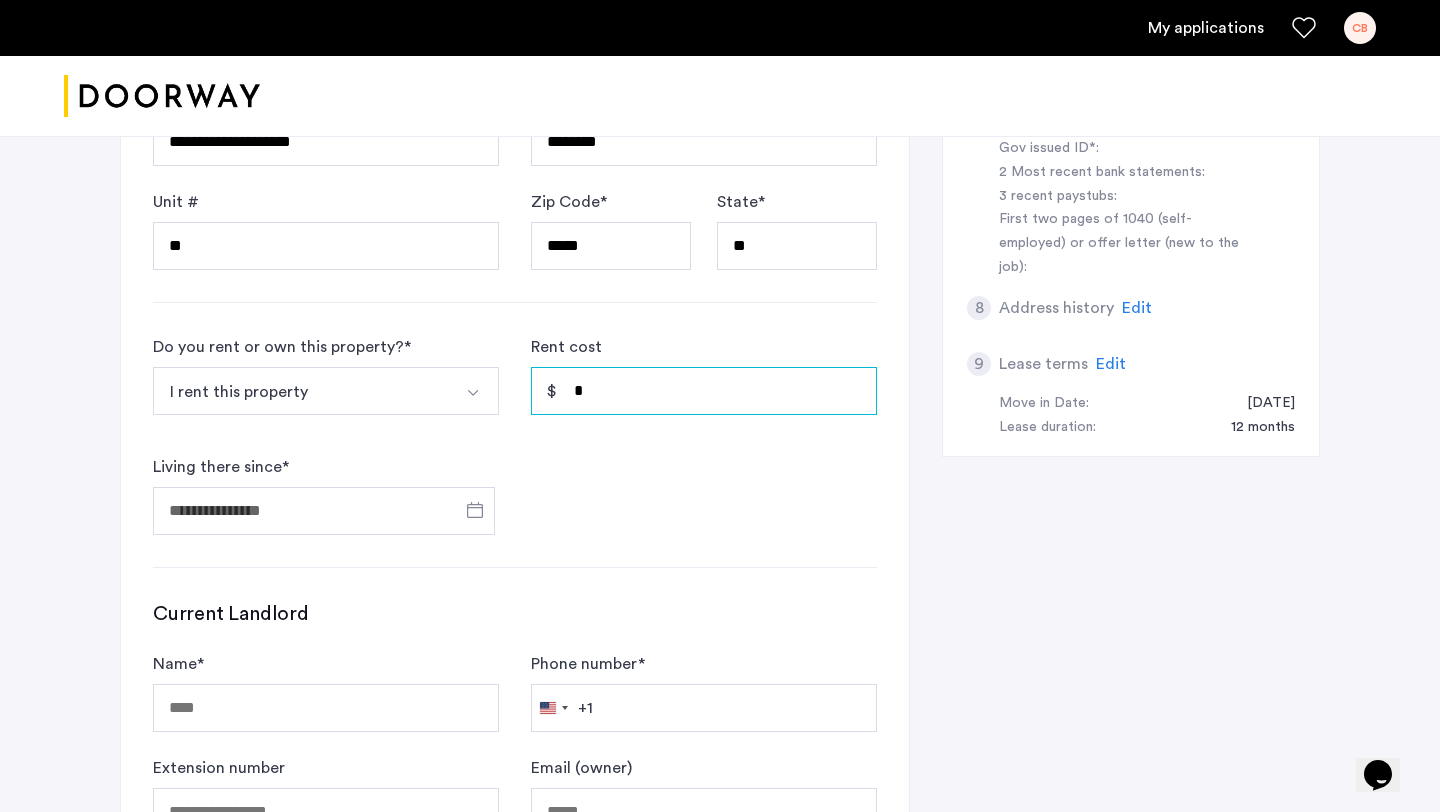 click on "*" at bounding box center (704, 391) 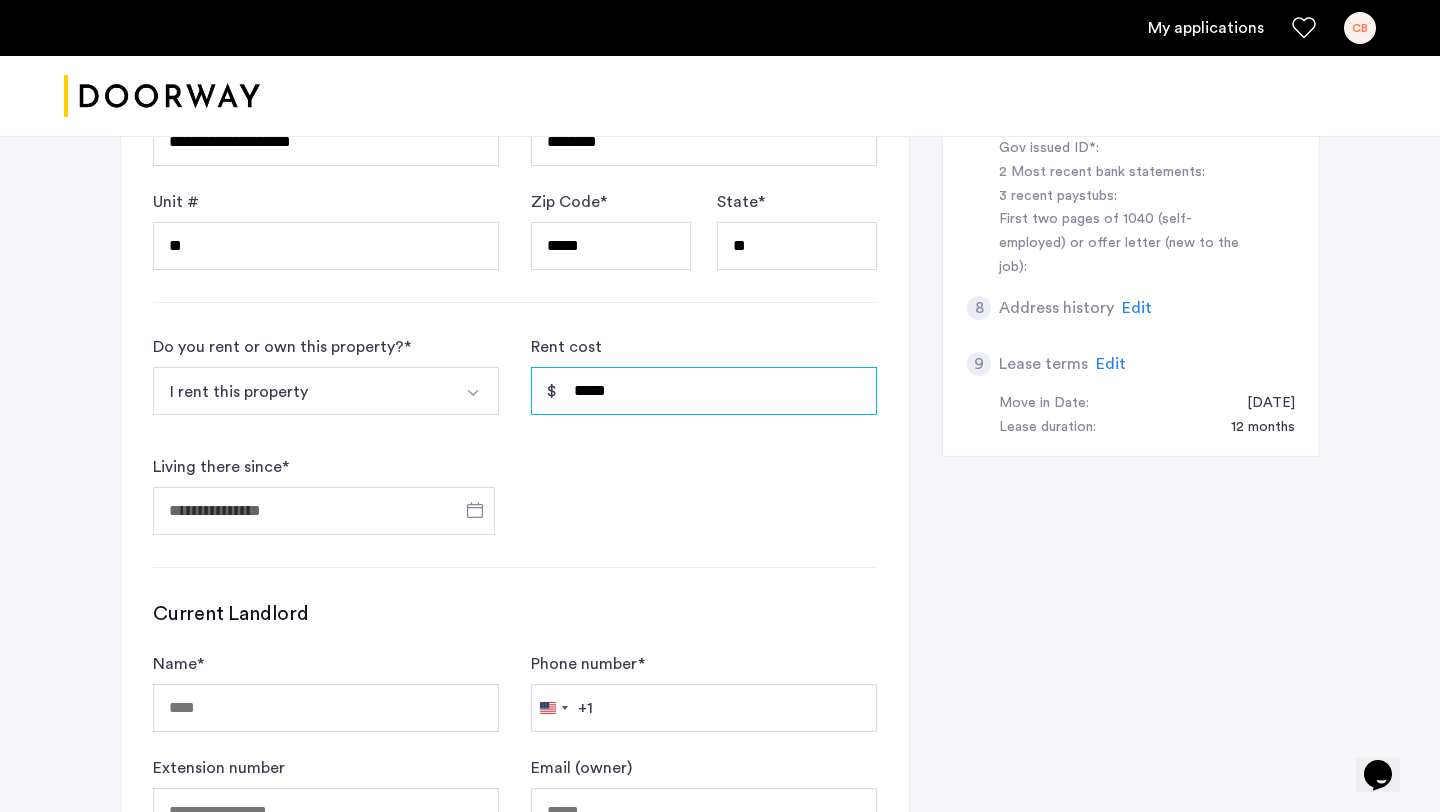 type on "*****" 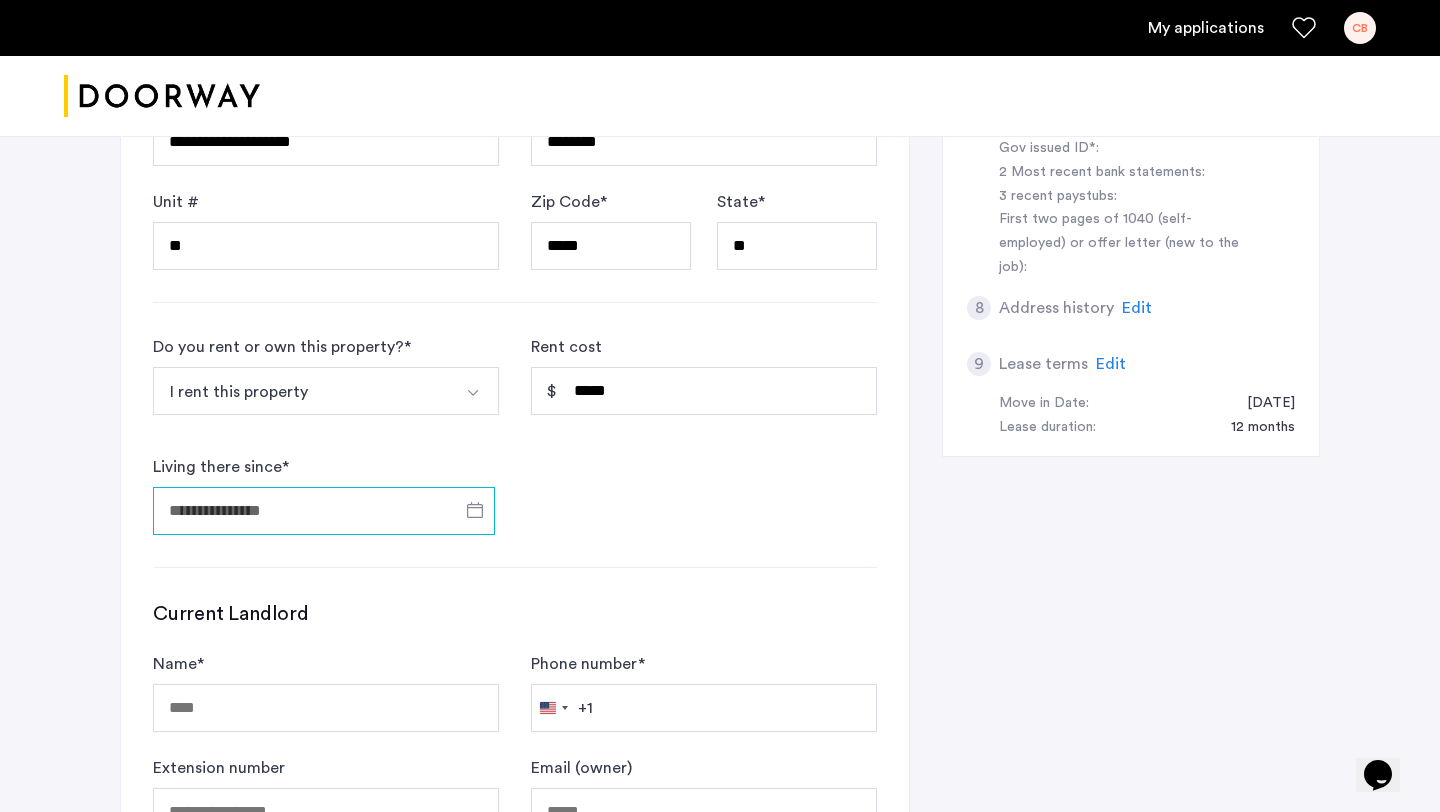 click on "Living there since  *" at bounding box center [324, 511] 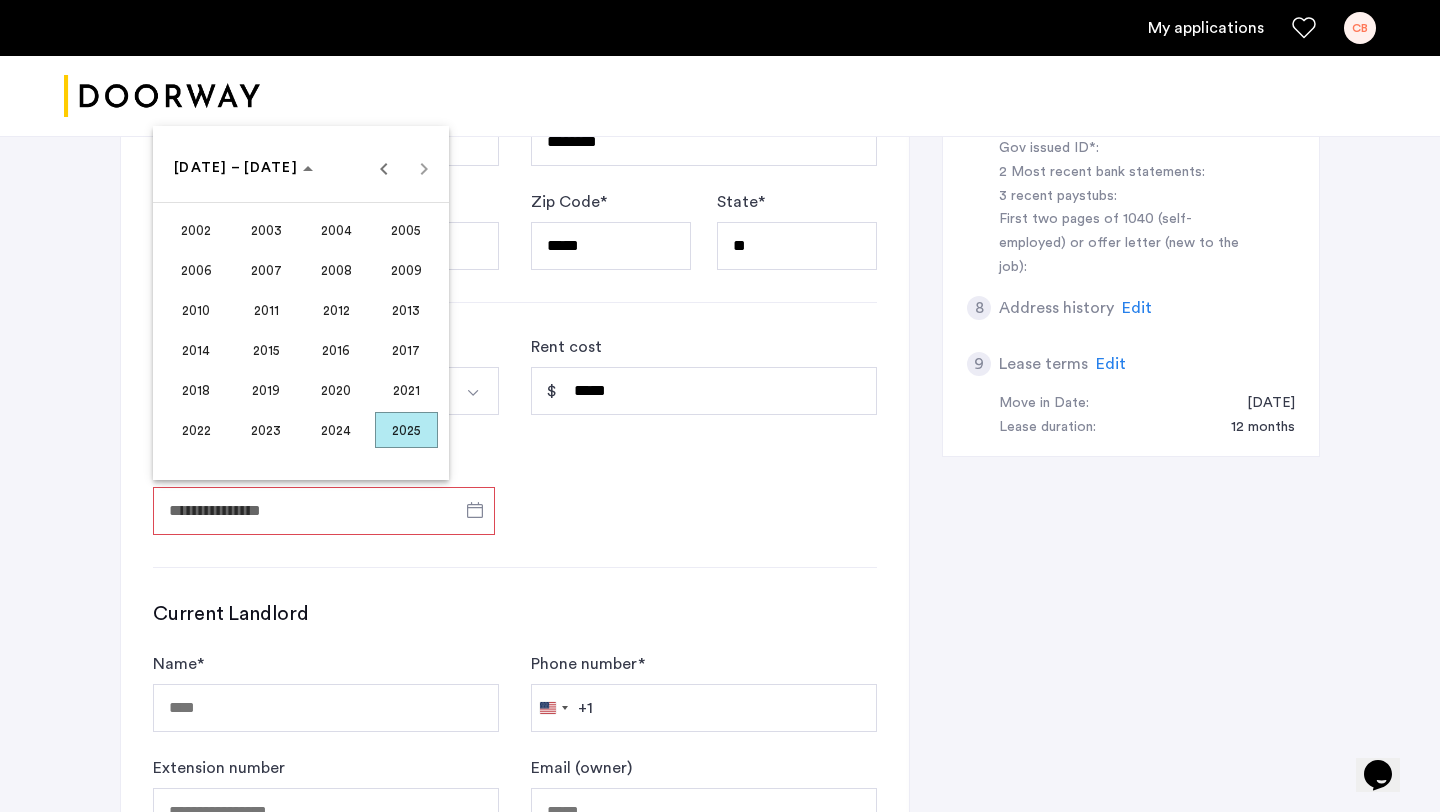 click on "2025" at bounding box center (406, 430) 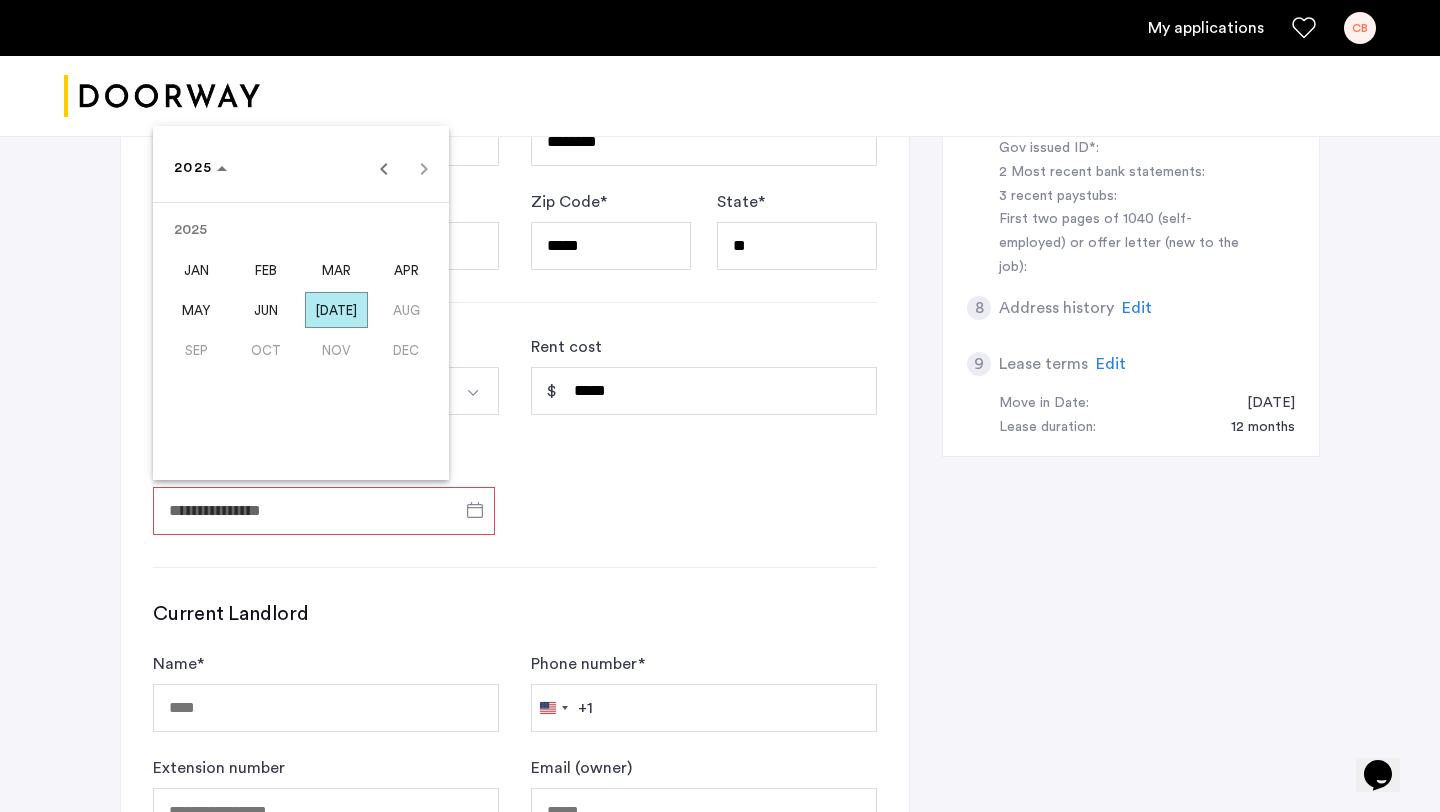 click on "FEB" at bounding box center (266, 270) 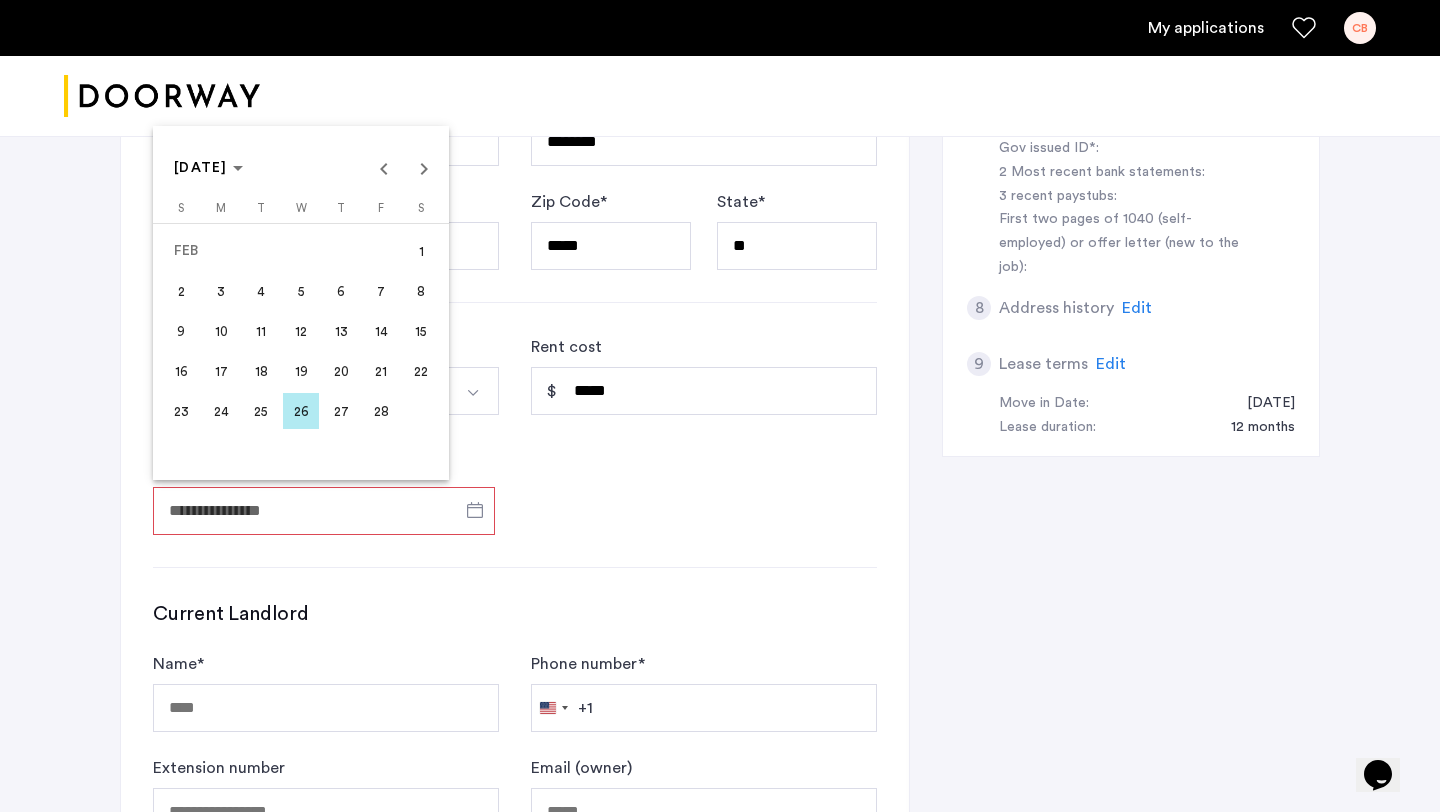 click on "1" at bounding box center (421, 251) 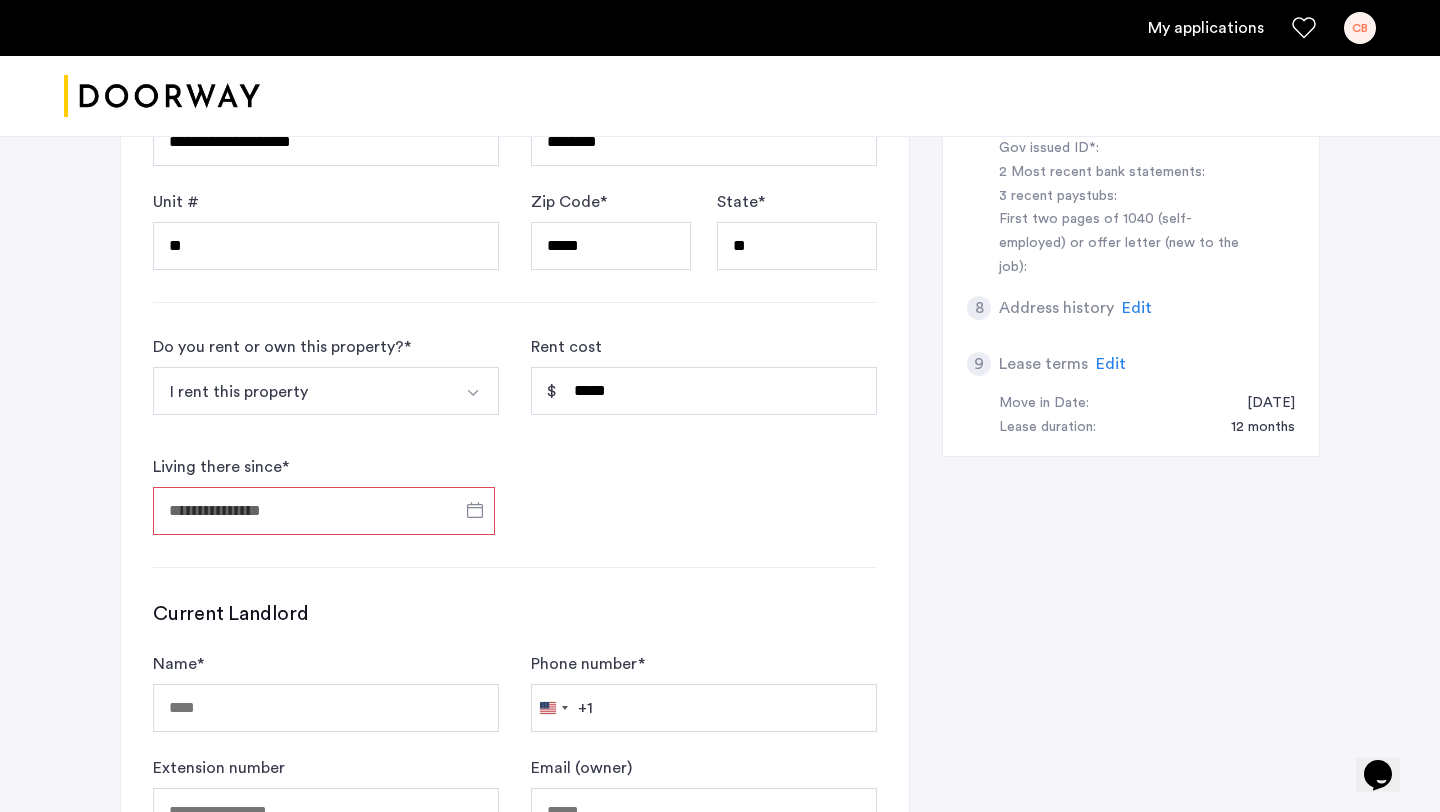 type on "**********" 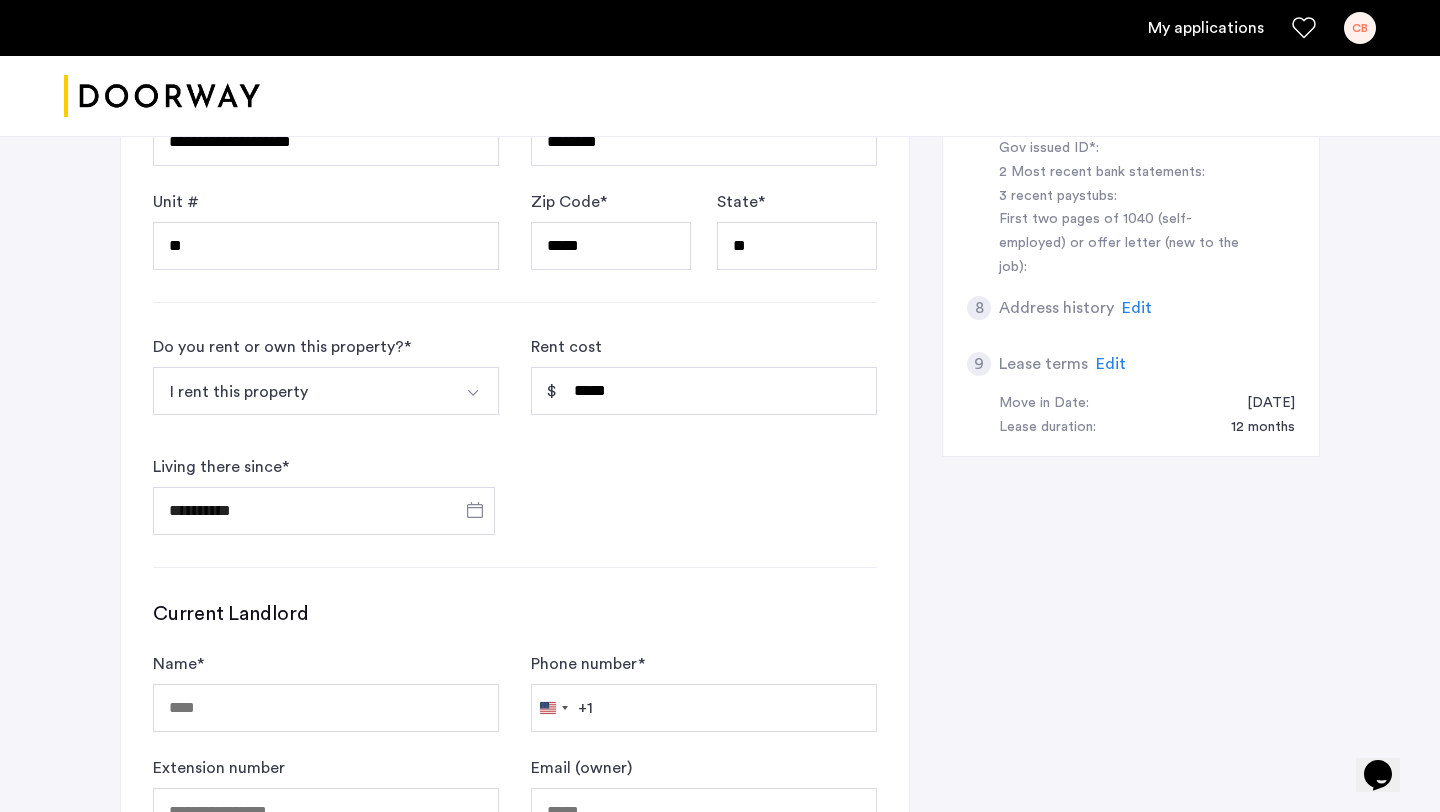 click on "**********" 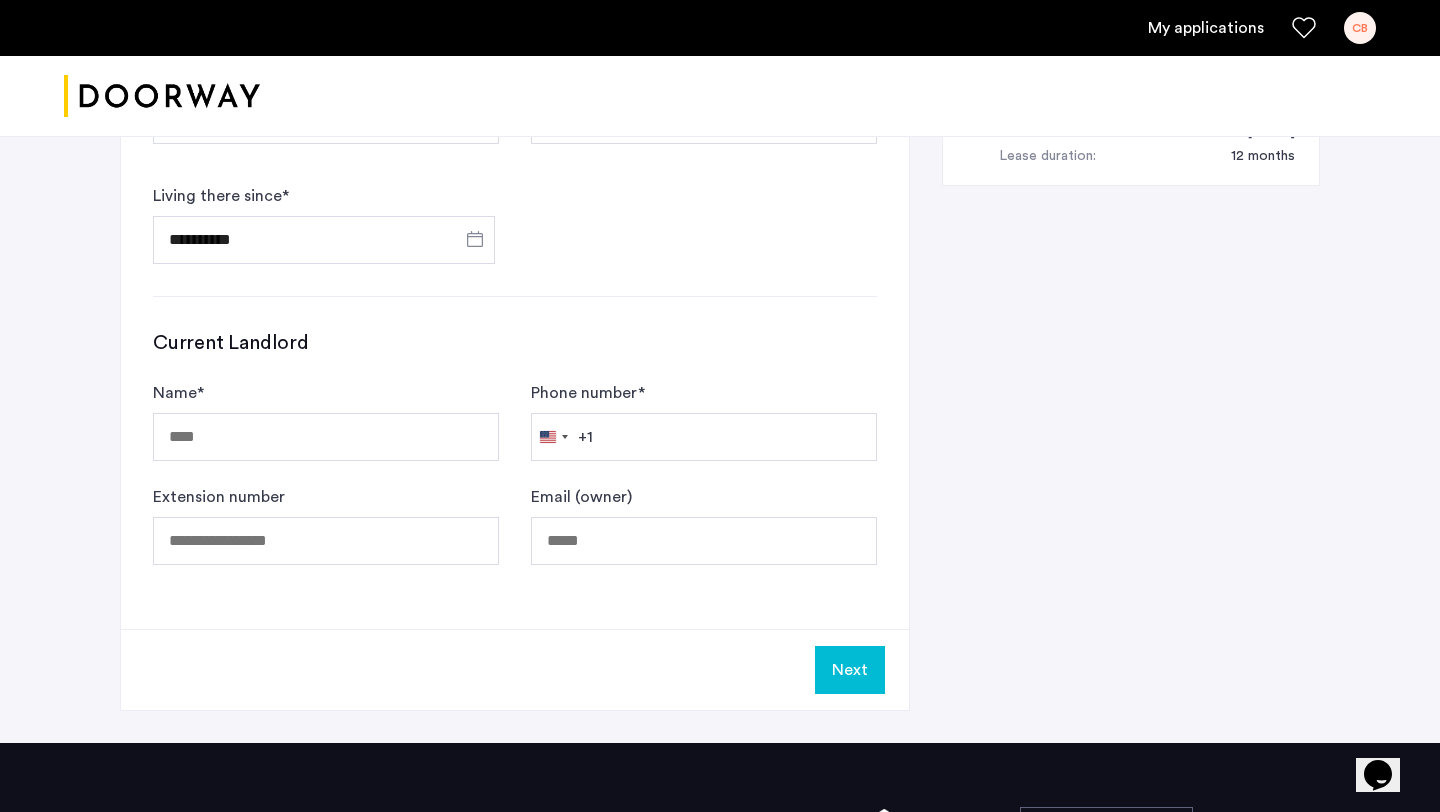 scroll, scrollTop: 1156, scrollLeft: 0, axis: vertical 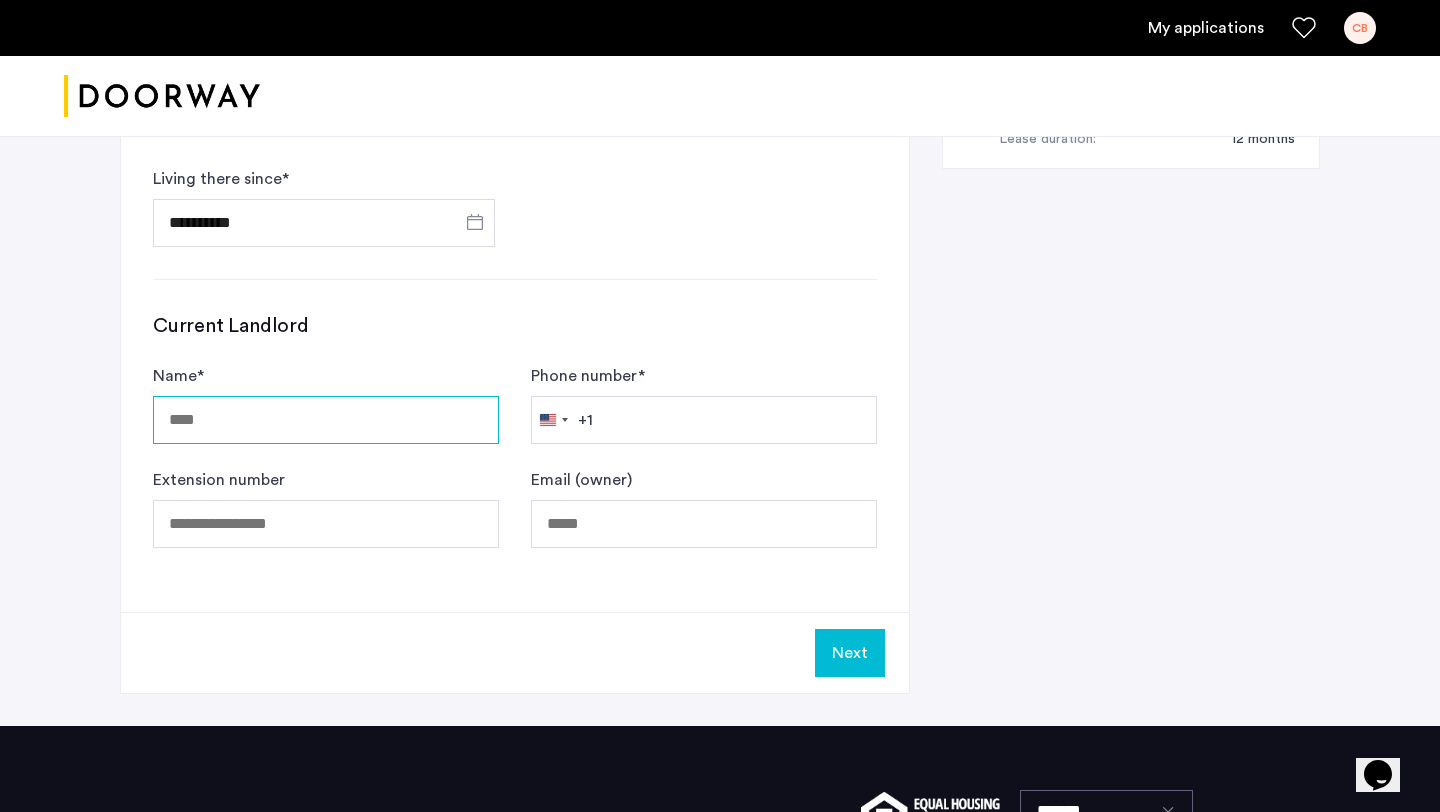 click on "Name  *" at bounding box center (326, 420) 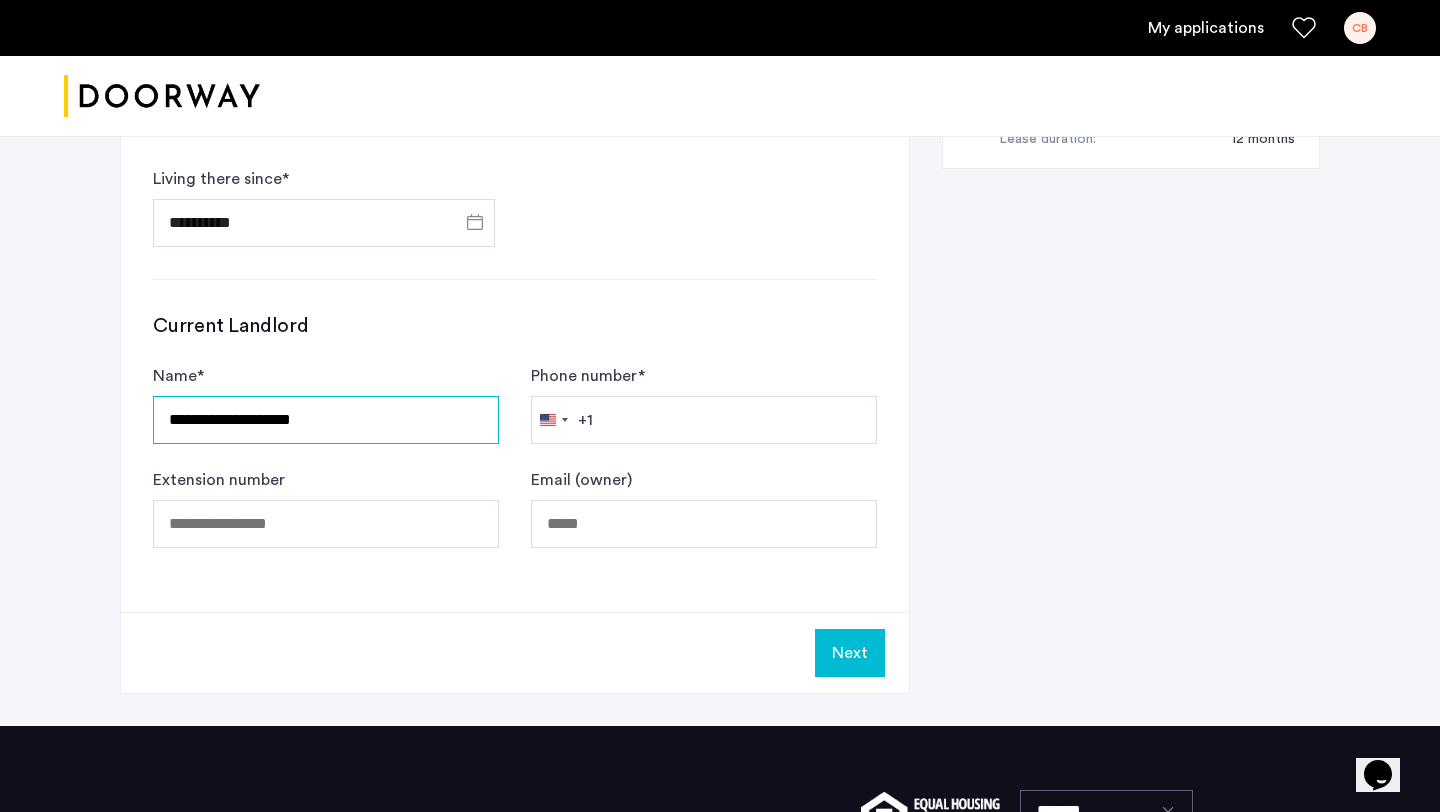 type on "**********" 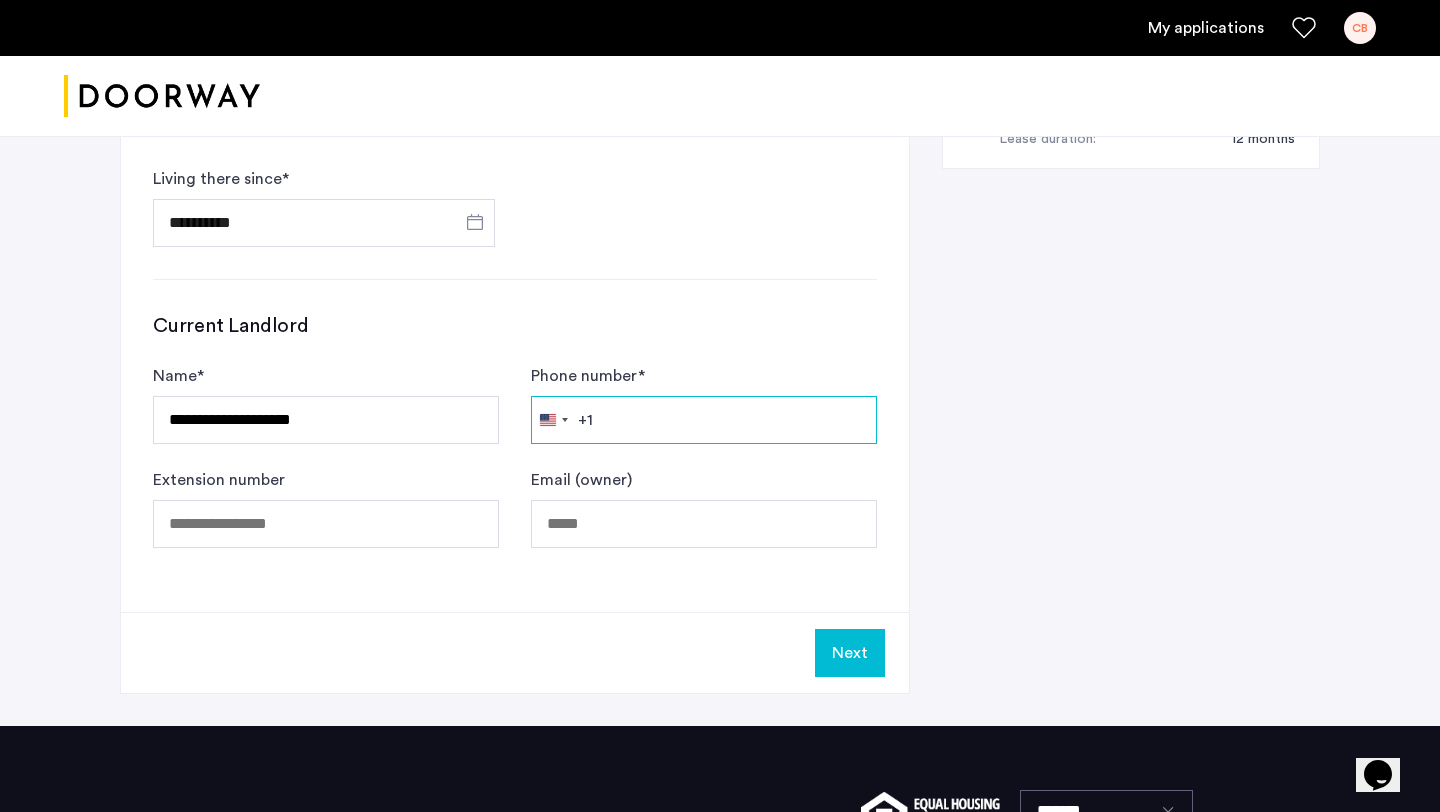 click on "Phone number  *" at bounding box center (704, 420) 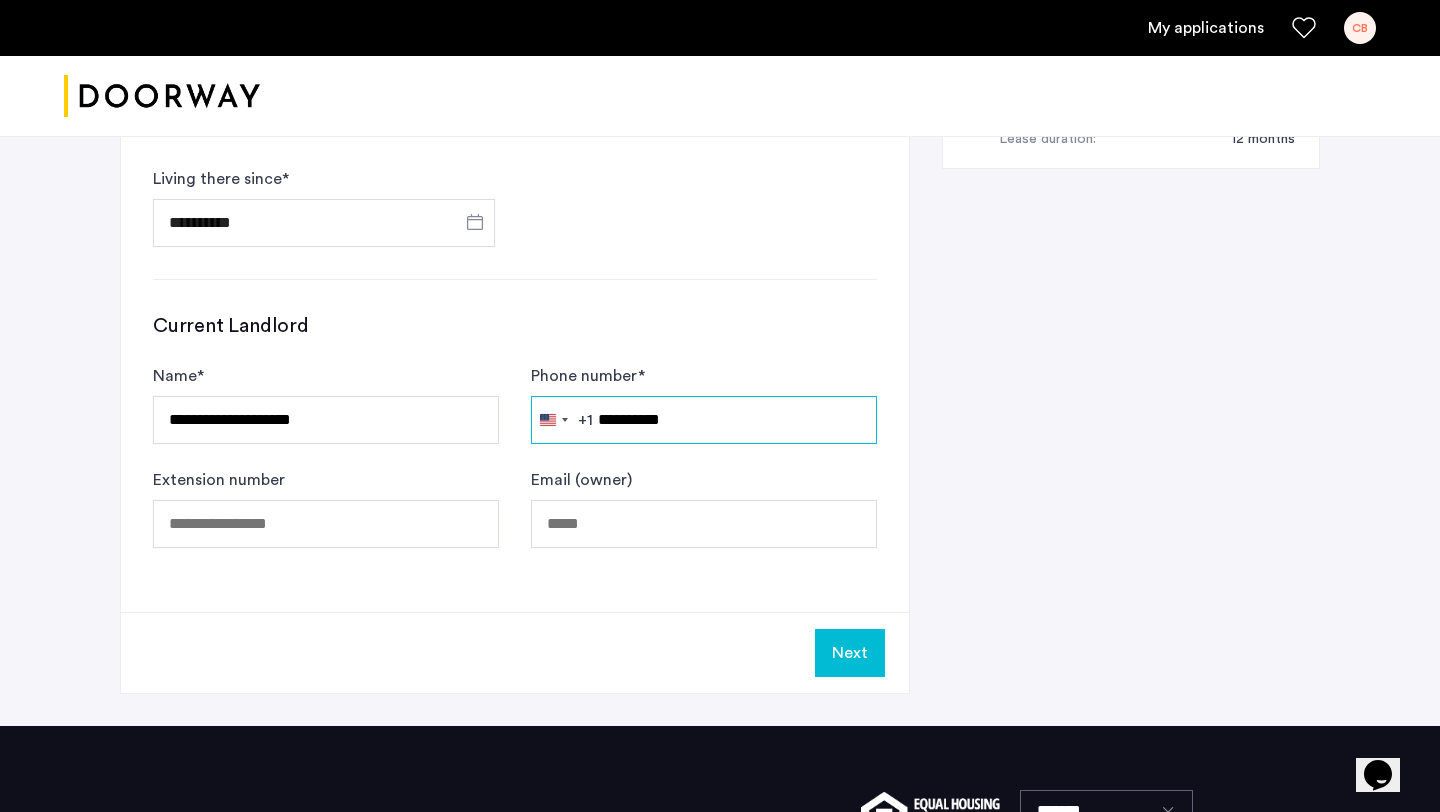 type on "**********" 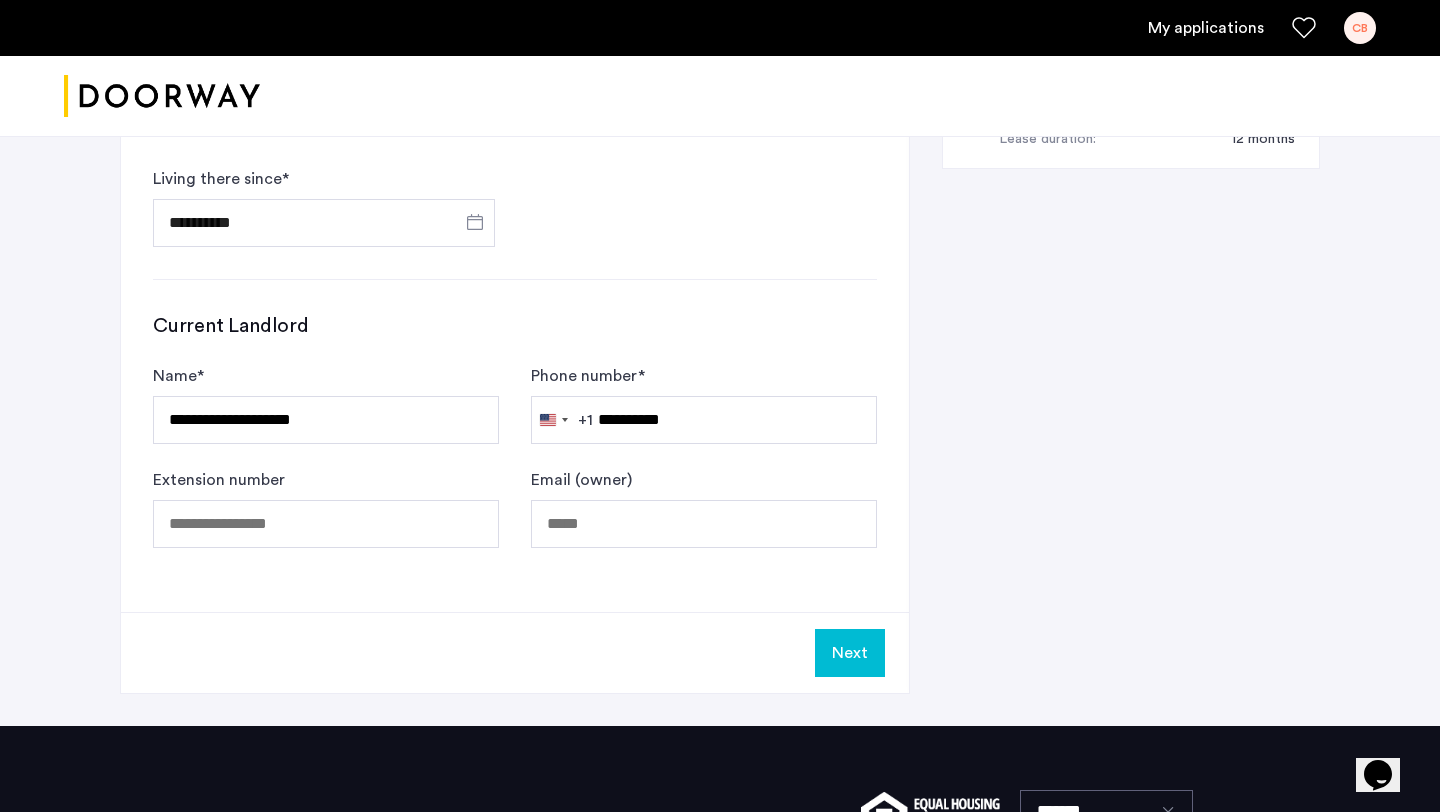 click on "Extension number" 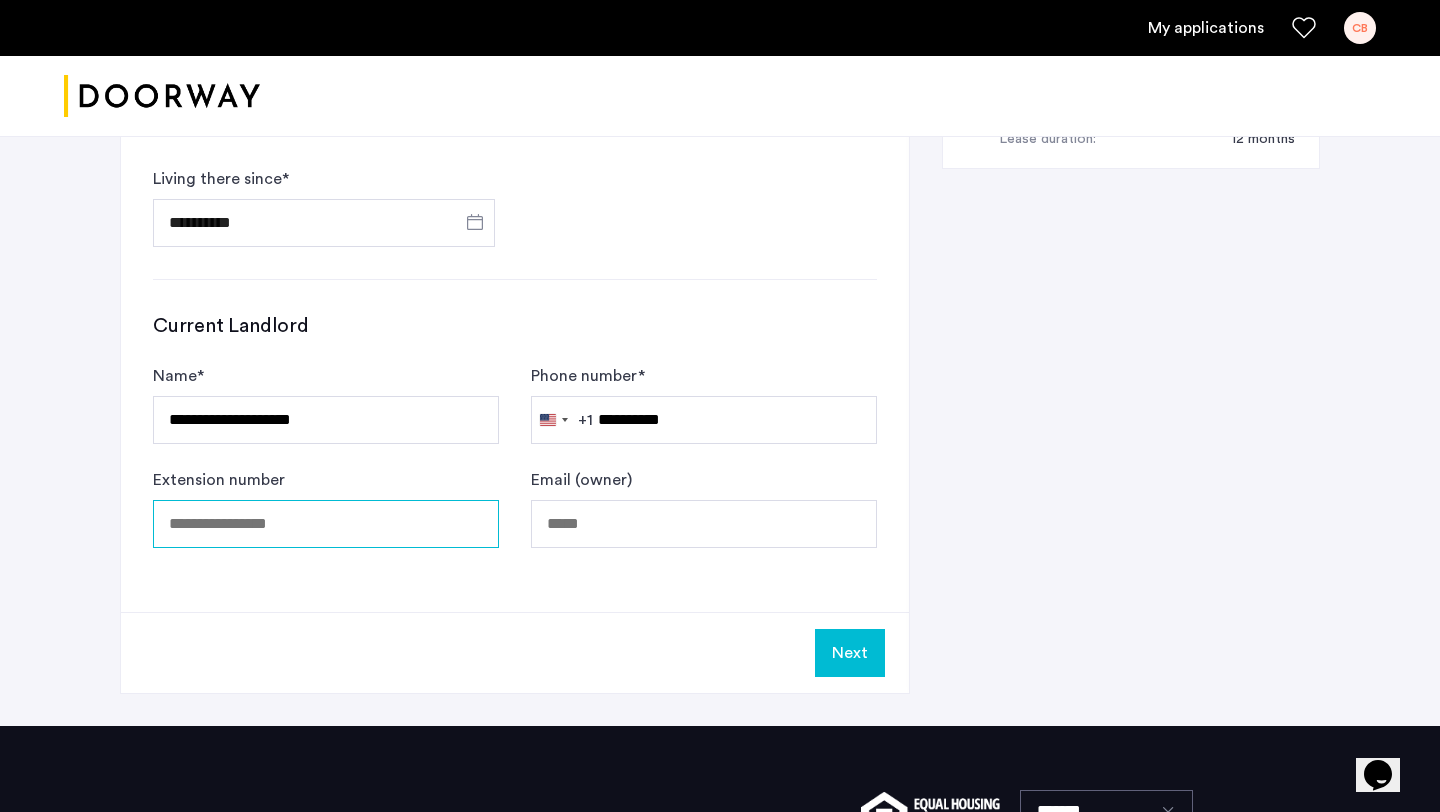 click on "Extension number" at bounding box center [326, 524] 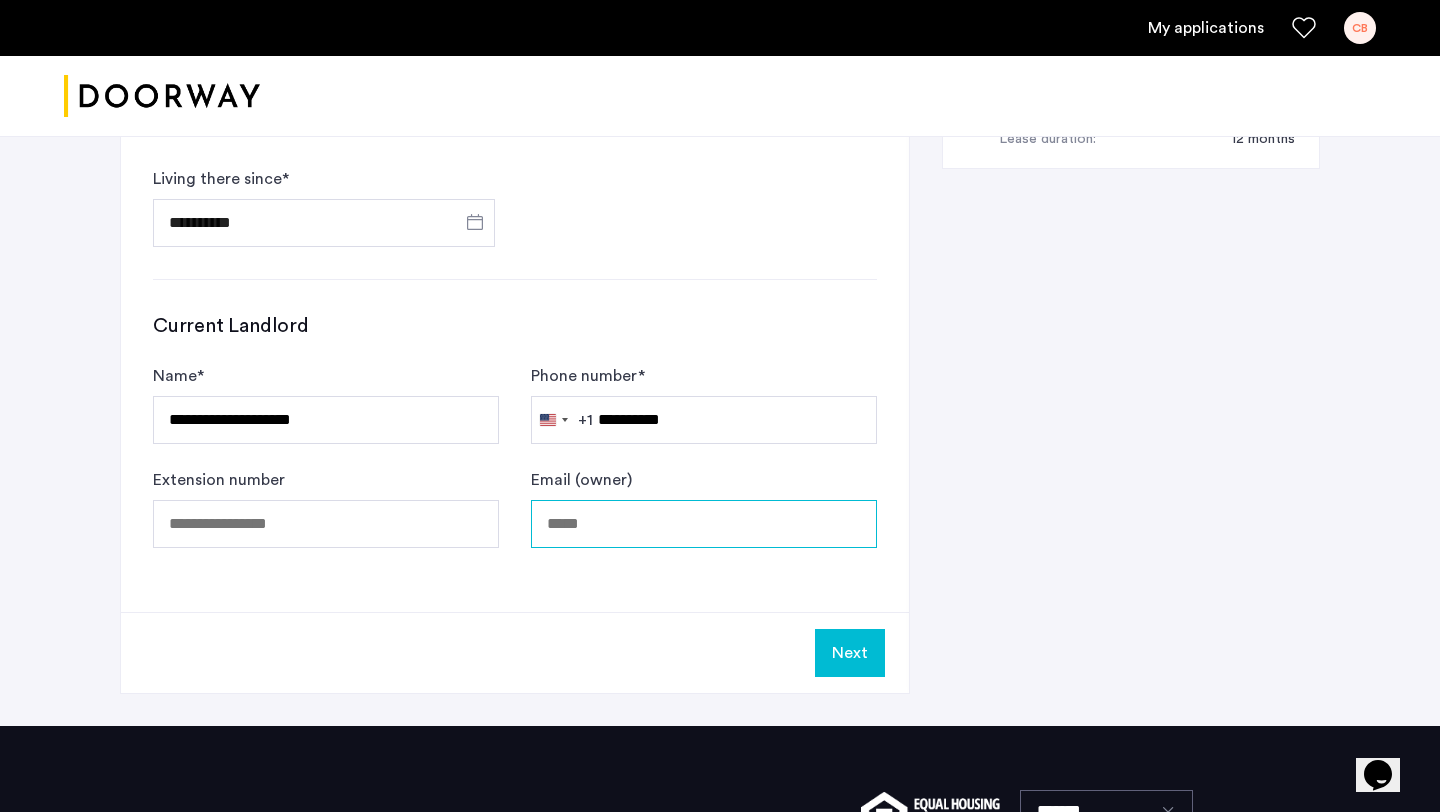 click on "Email (owner)" at bounding box center (704, 524) 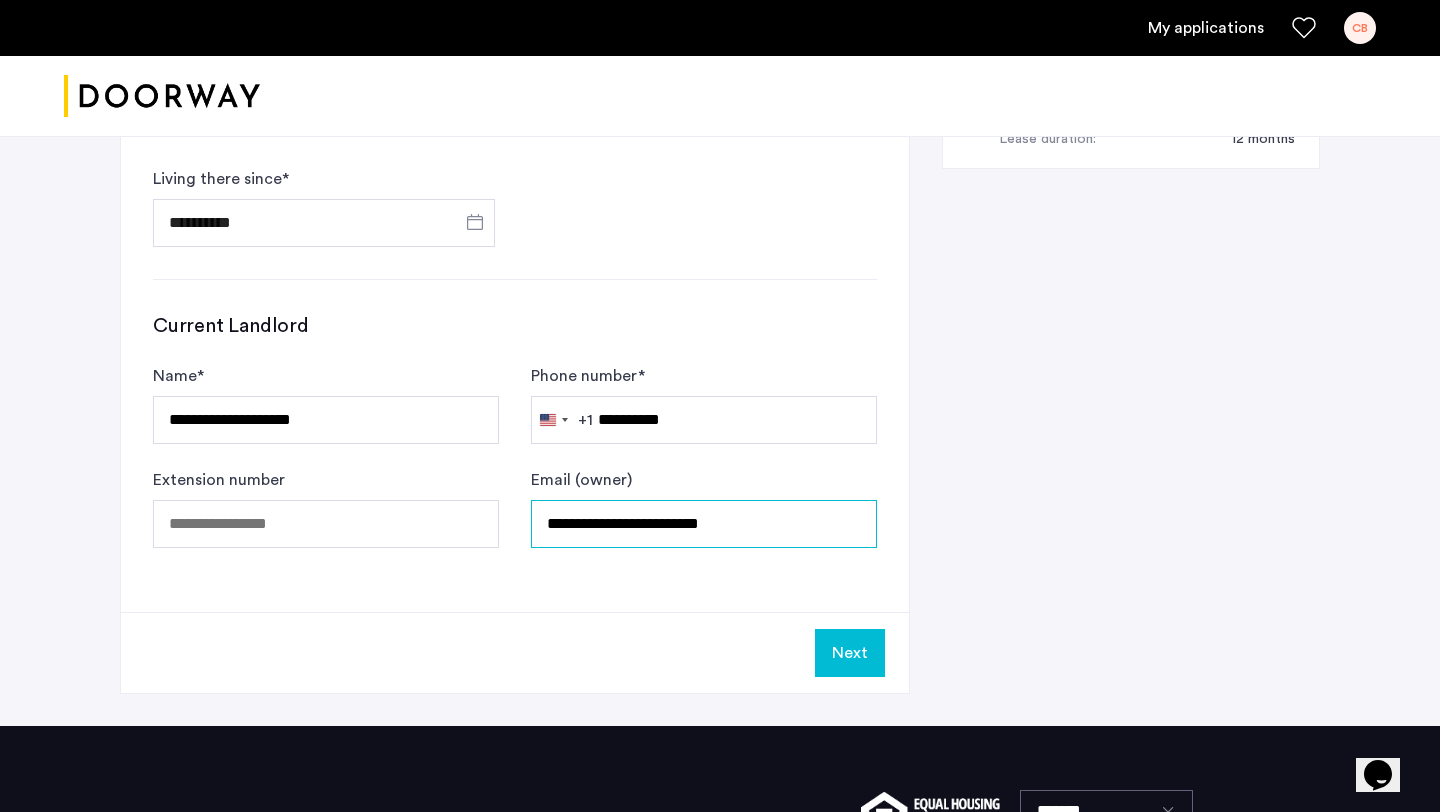 type on "**********" 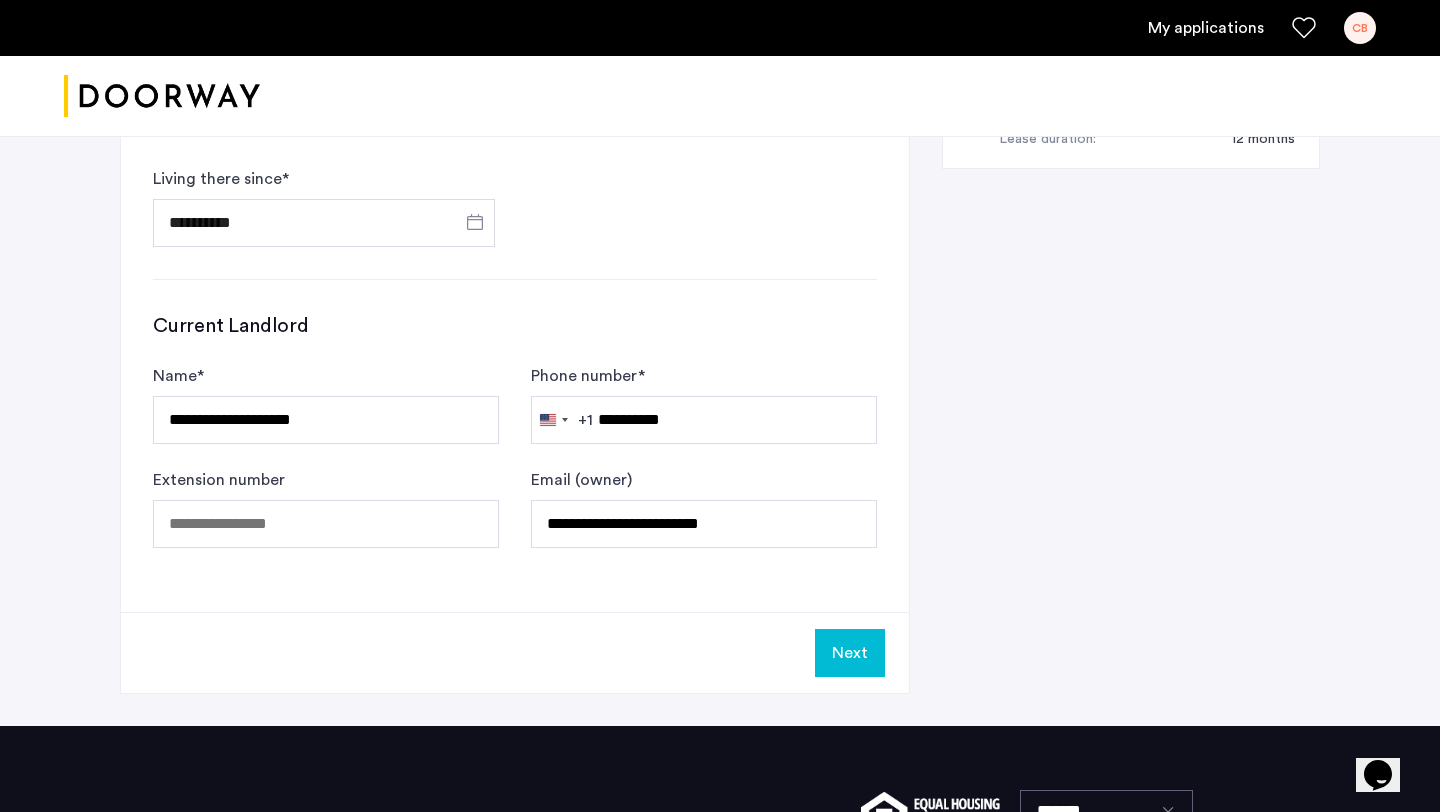 click on "Next" 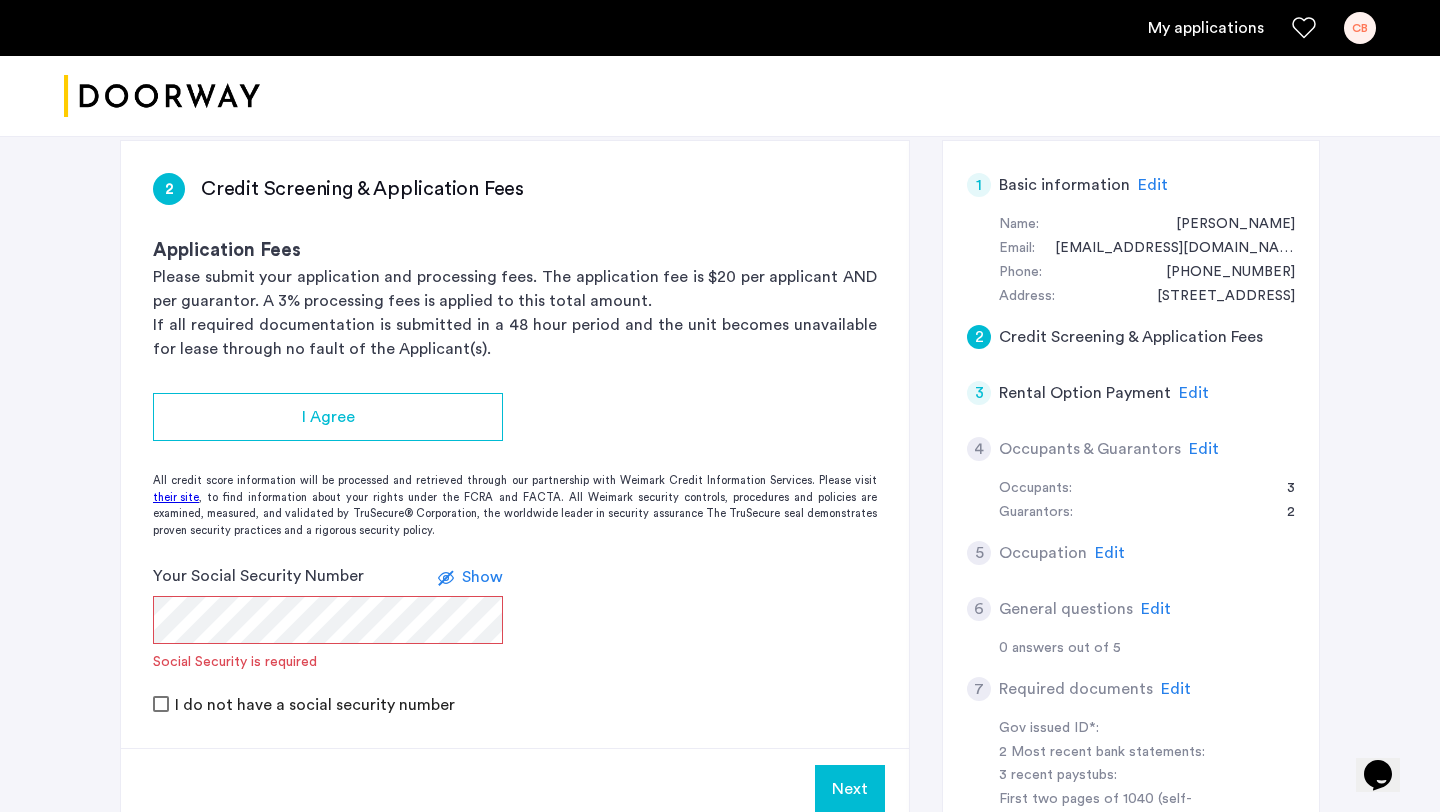 scroll, scrollTop: 307, scrollLeft: 0, axis: vertical 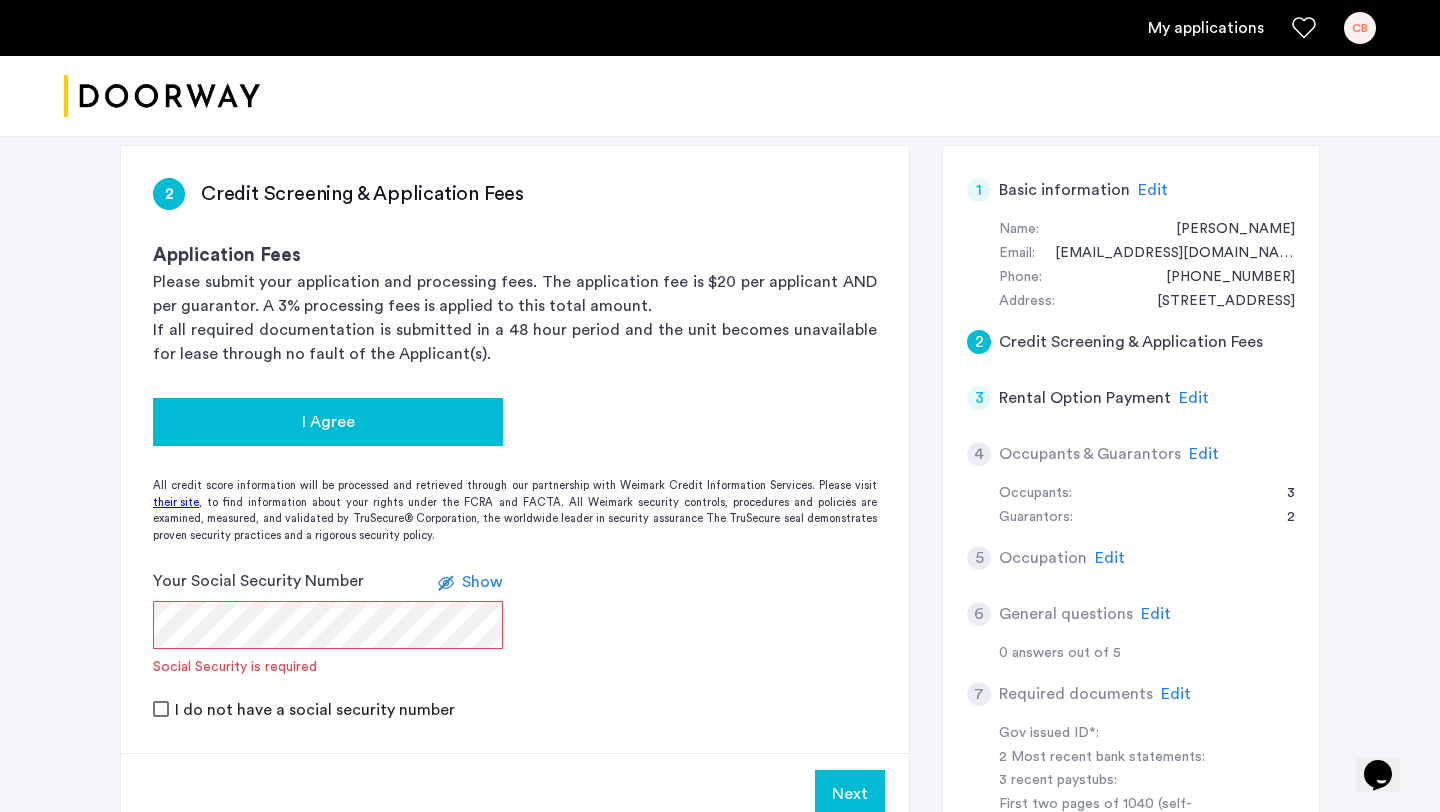 click on "I Agree" 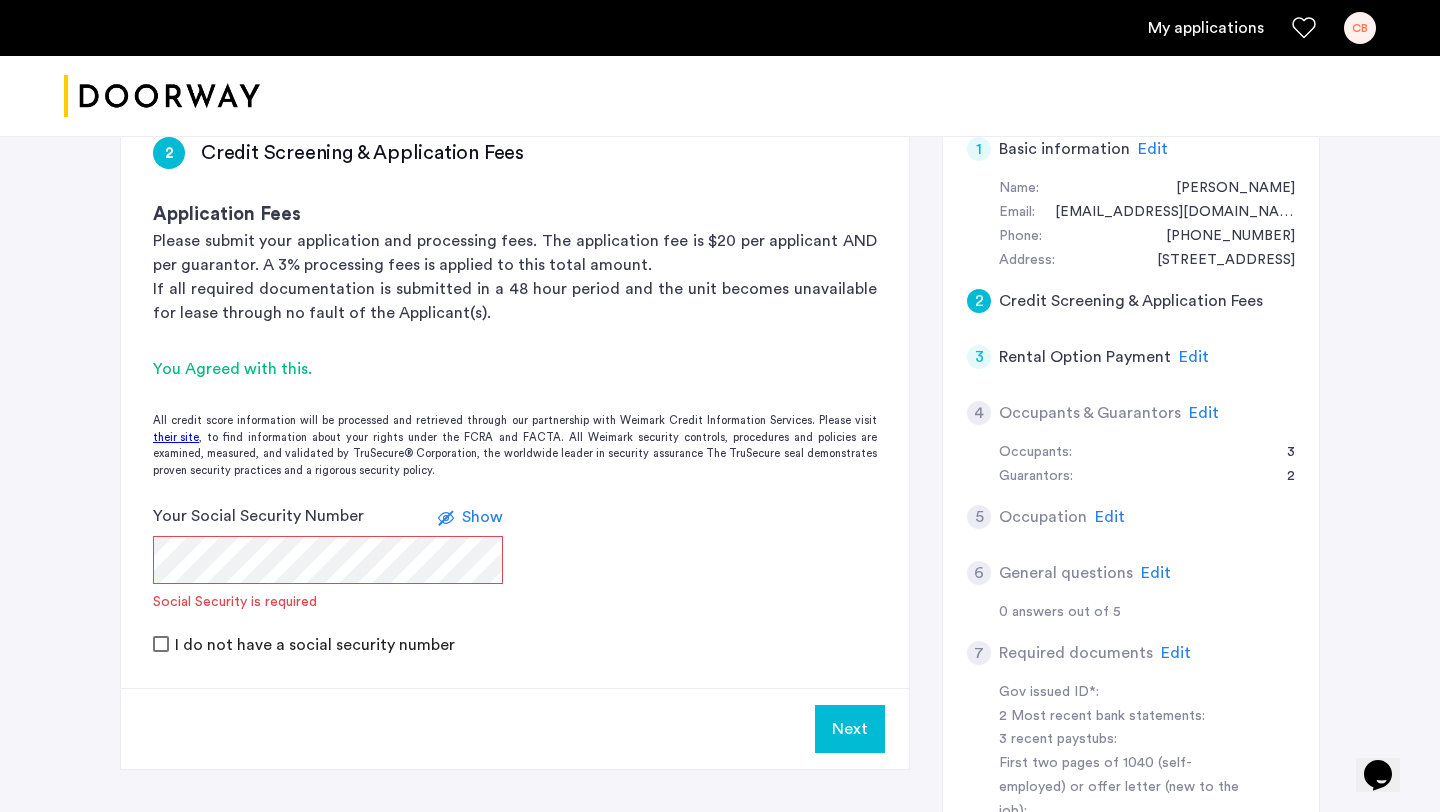 scroll, scrollTop: 367, scrollLeft: 0, axis: vertical 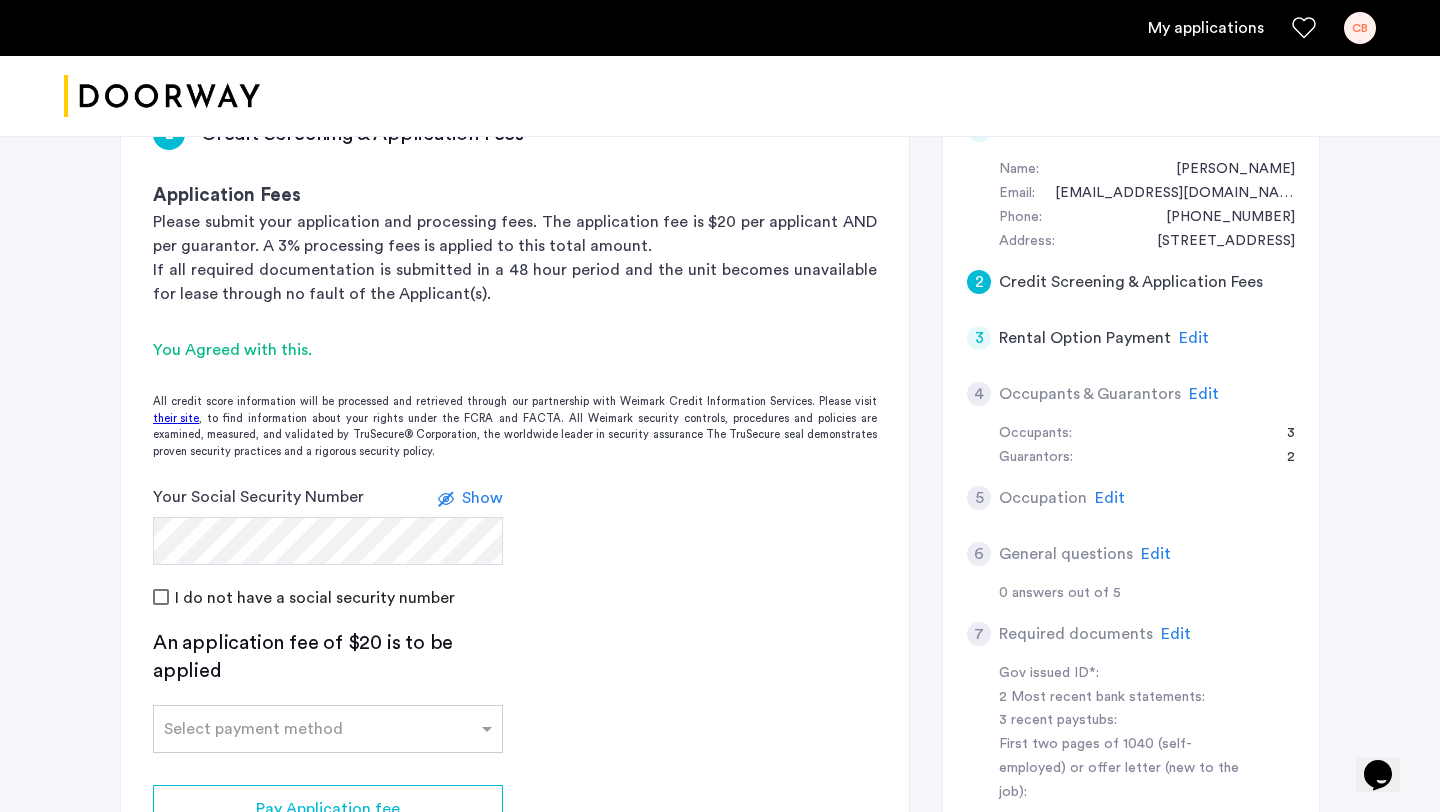 click on "Show" 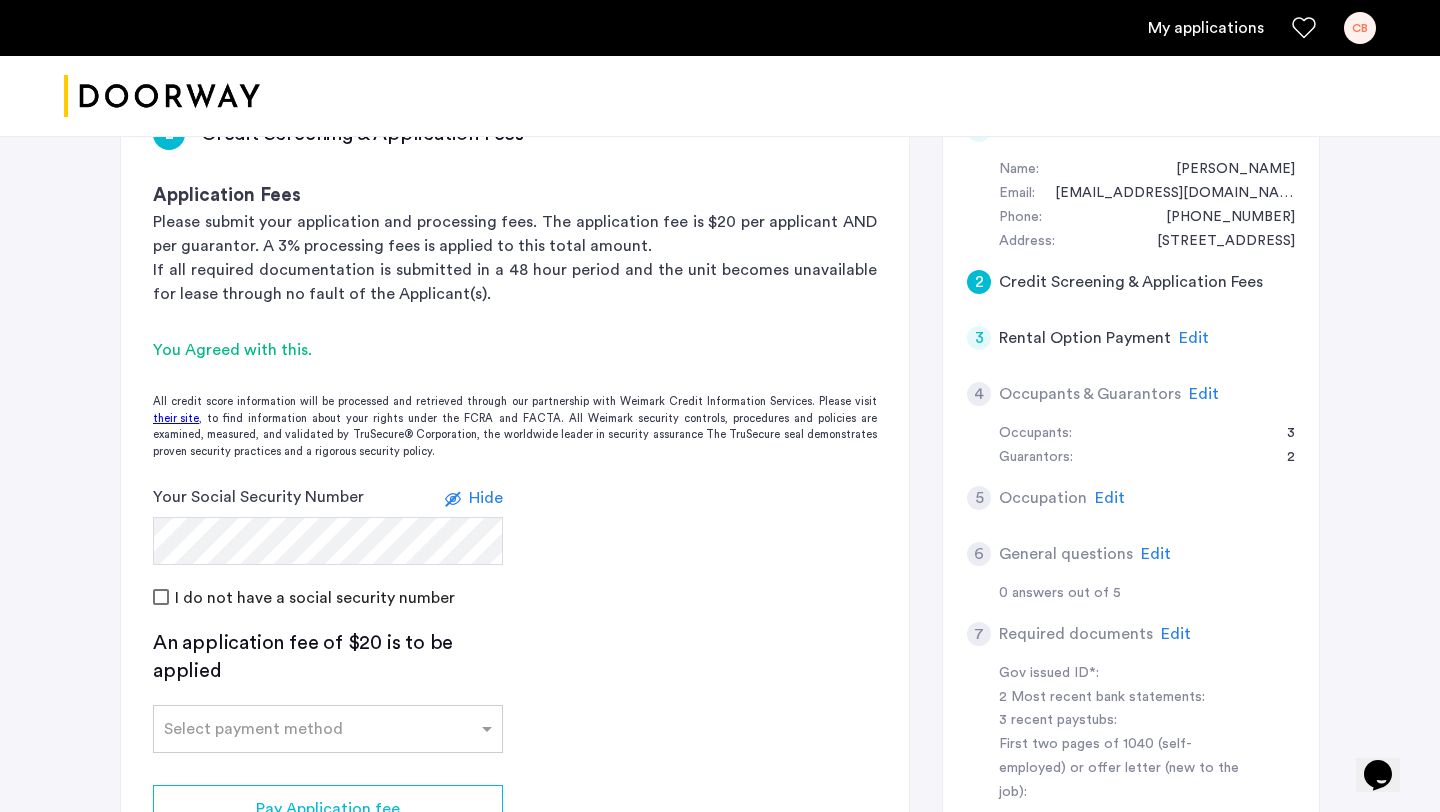 click 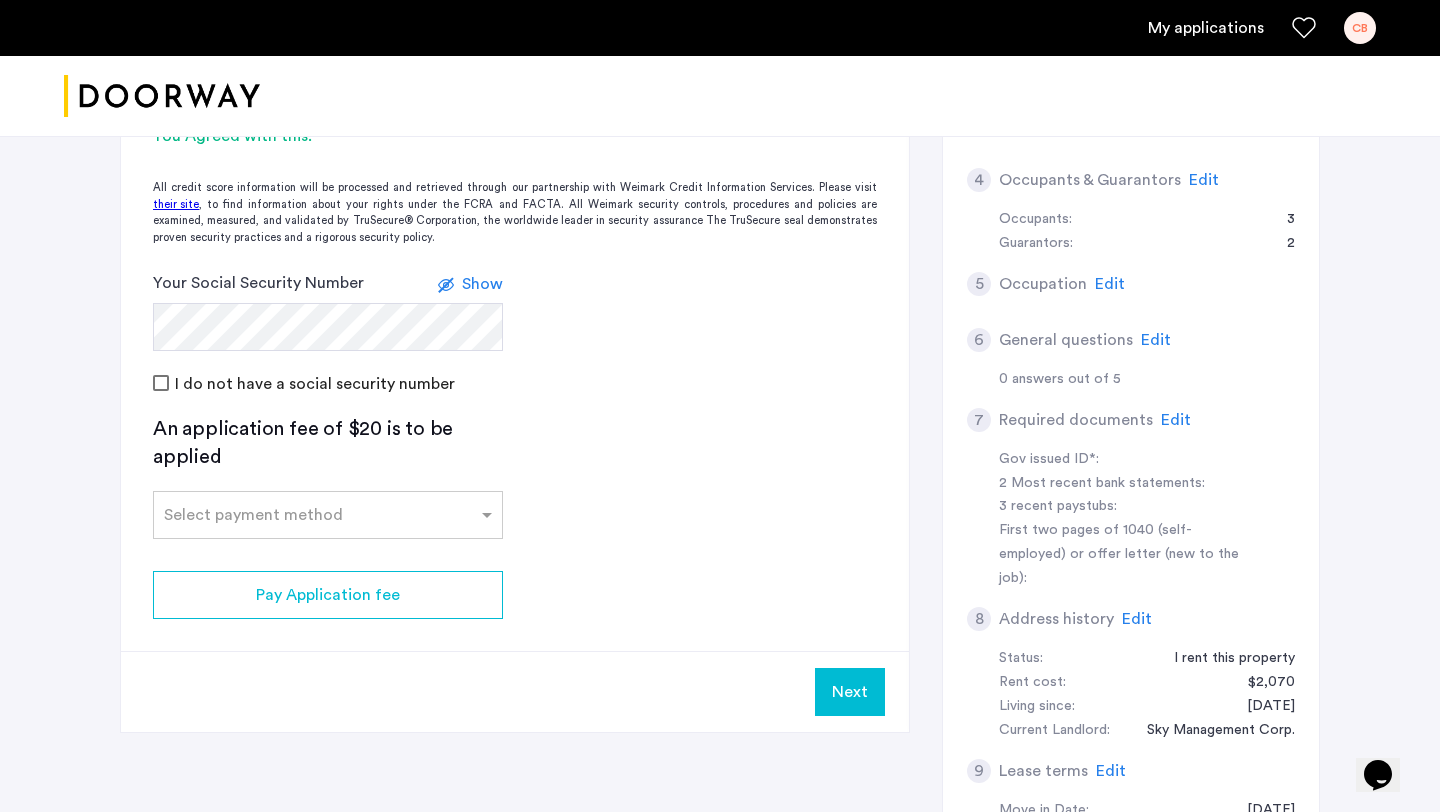 scroll, scrollTop: 584, scrollLeft: 0, axis: vertical 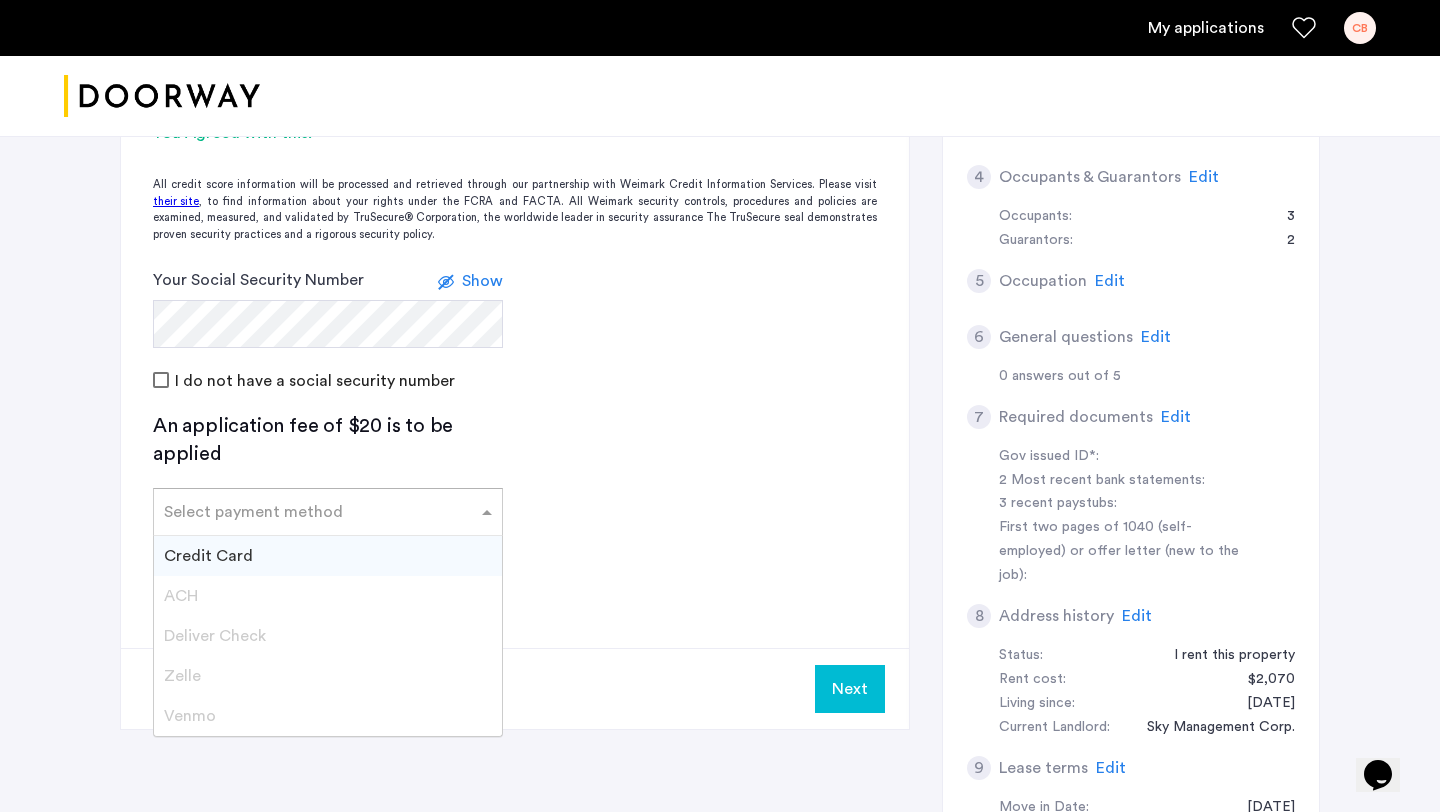 click on "Select payment method" 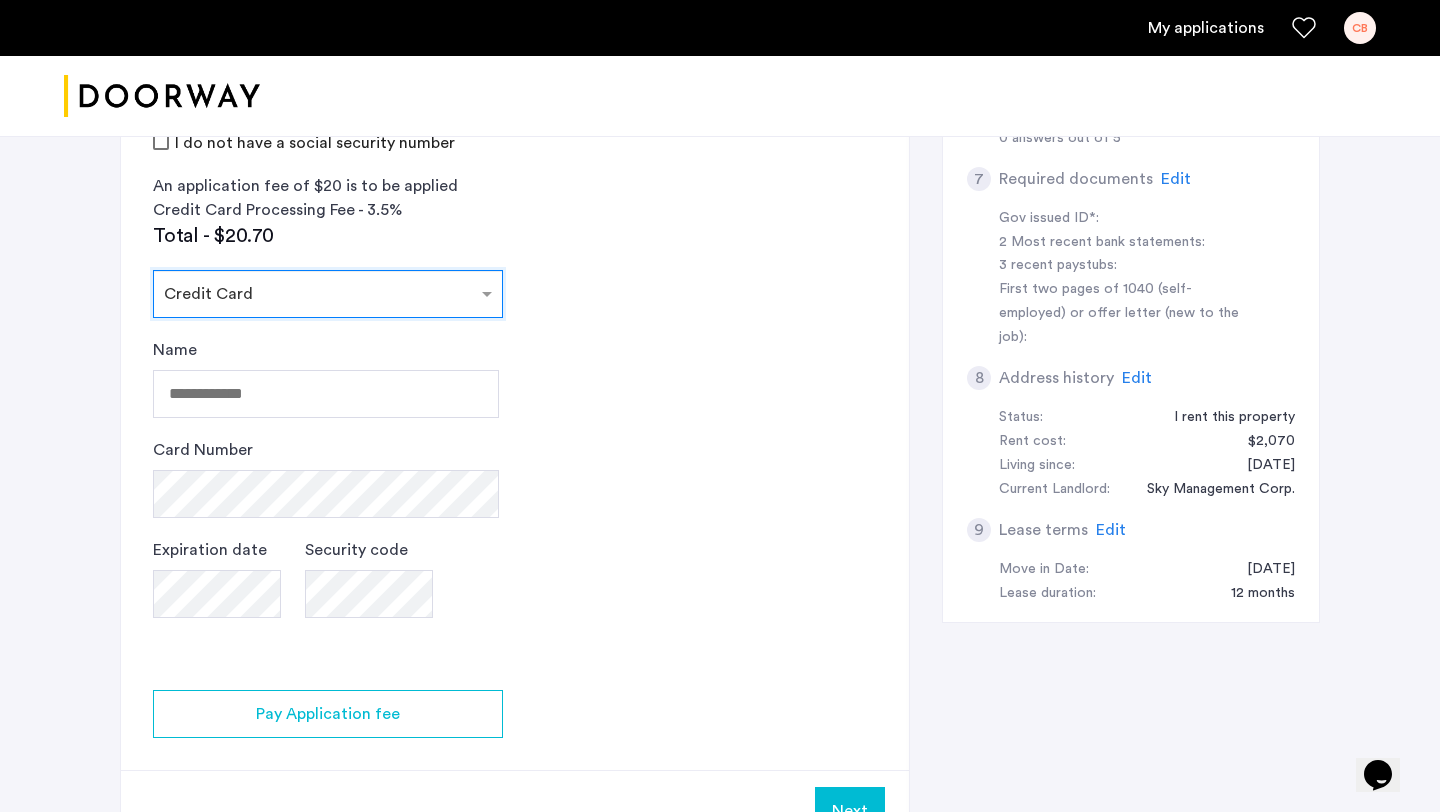 scroll, scrollTop: 826, scrollLeft: 0, axis: vertical 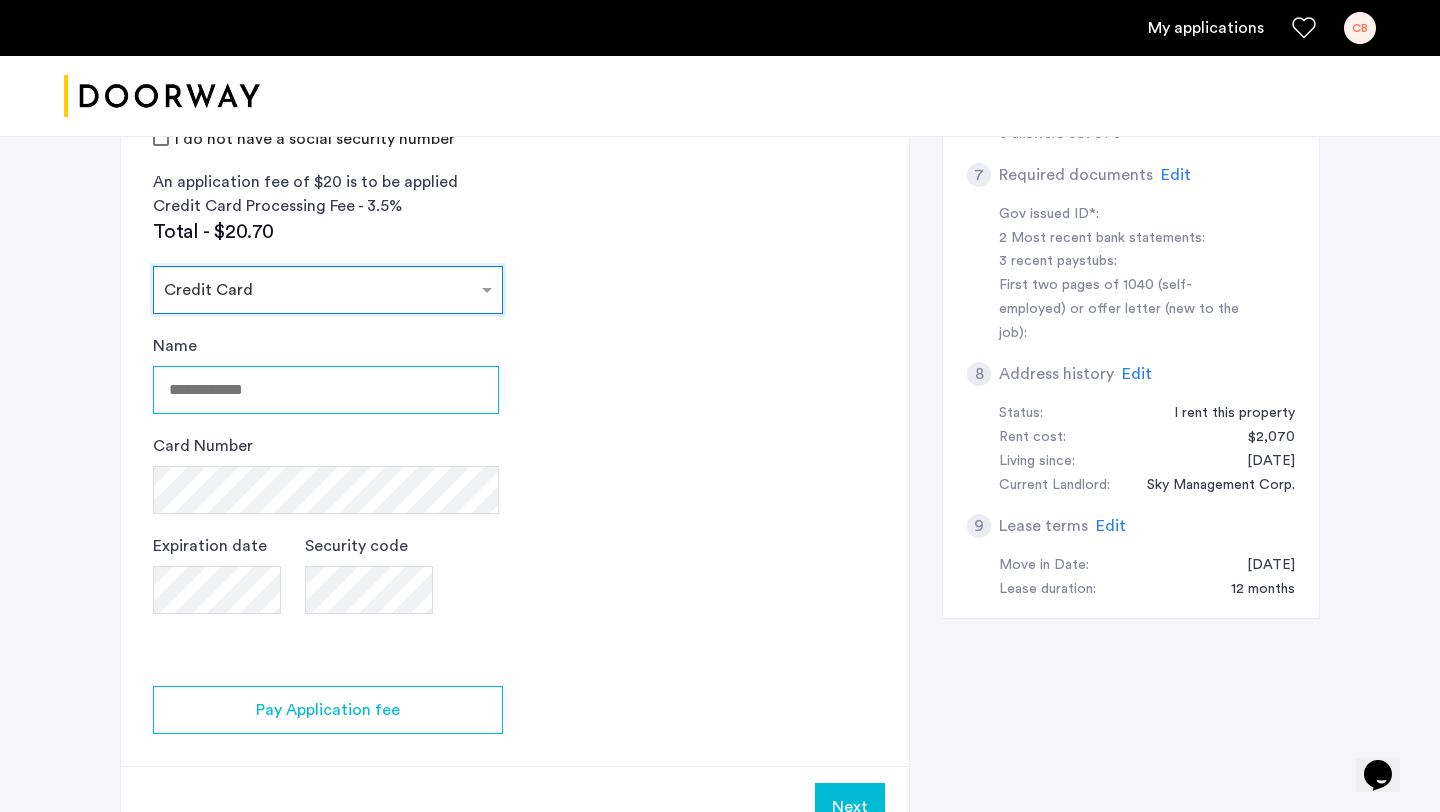 click on "Name" at bounding box center [326, 390] 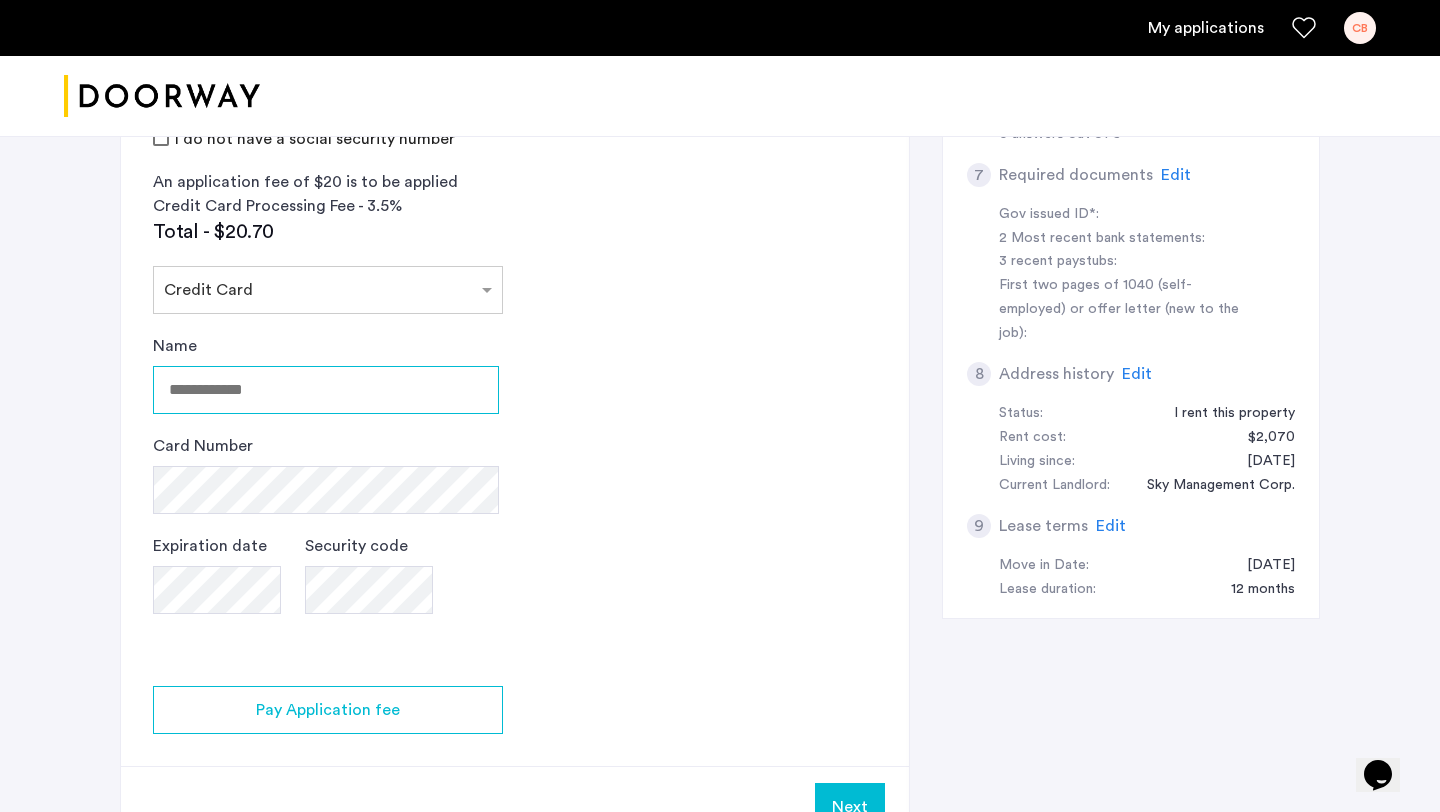 click on "Name" at bounding box center [326, 390] 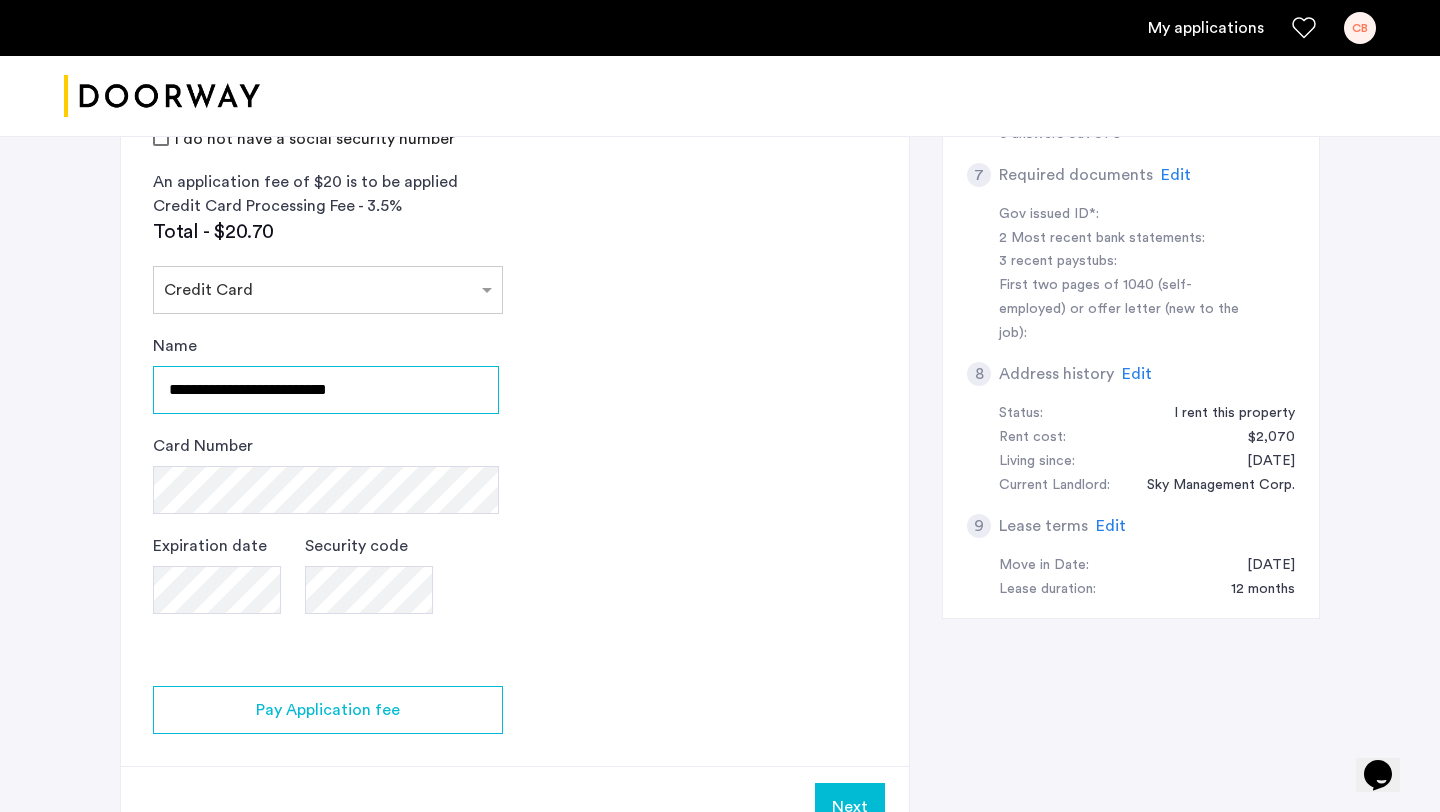 type on "**********" 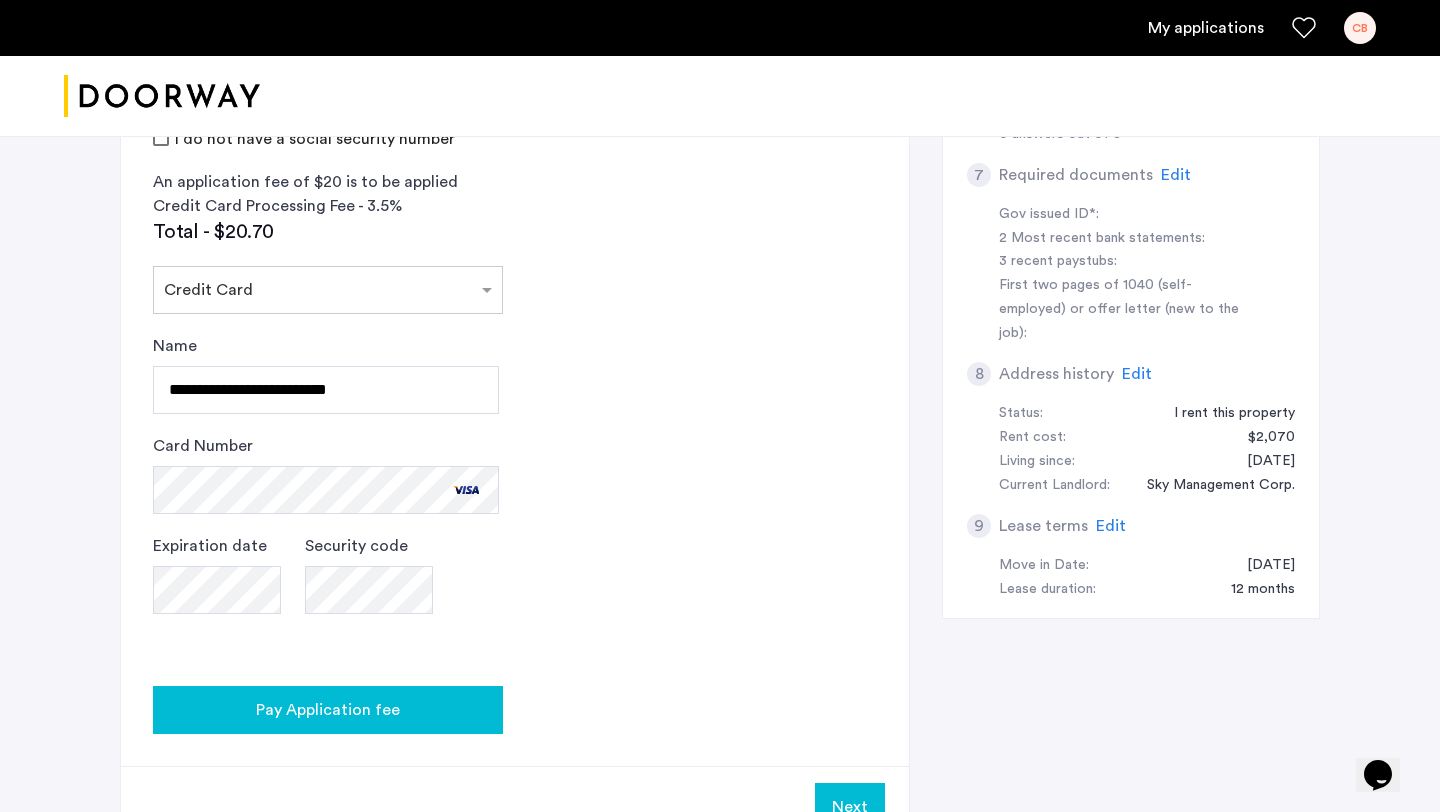 click on "Pay Application fee" 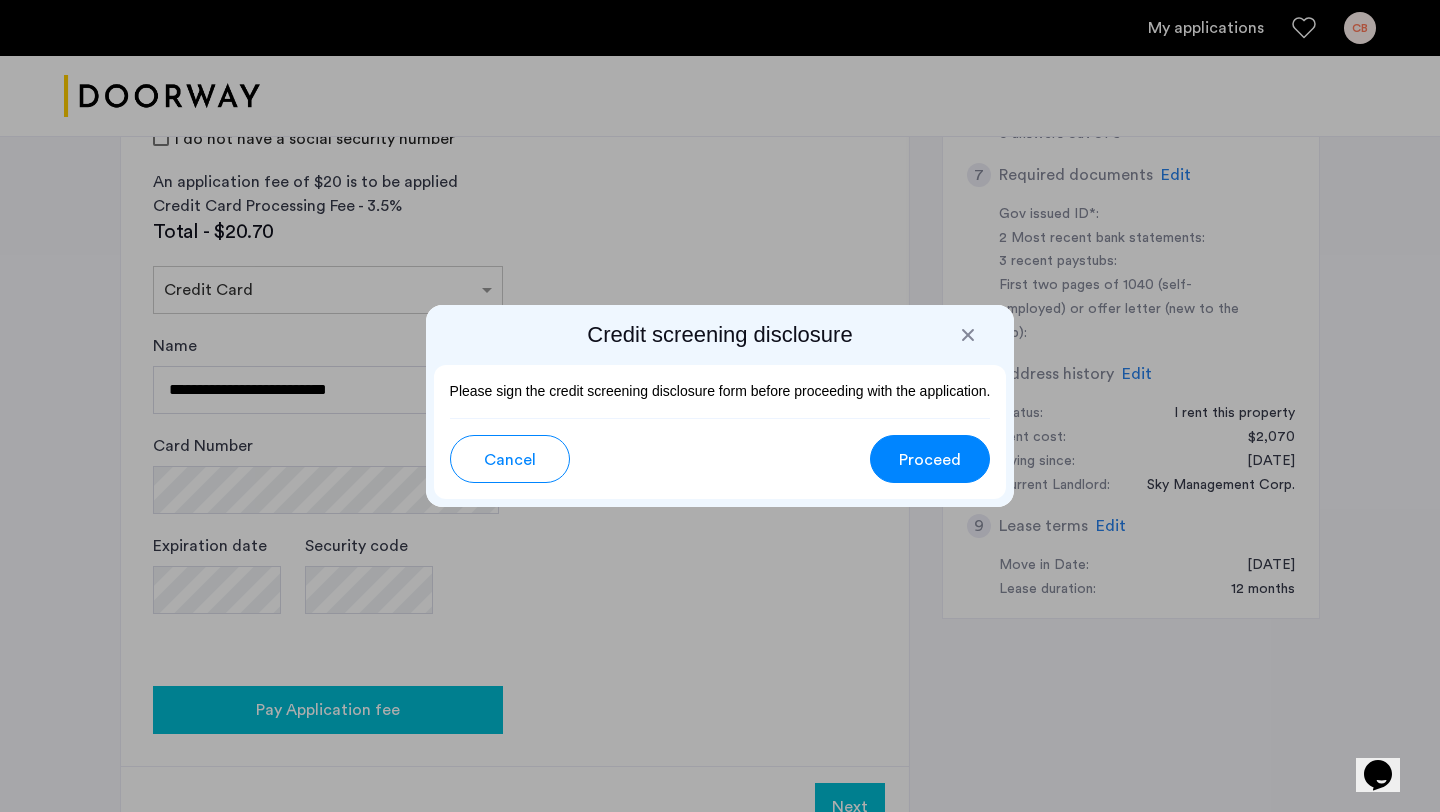 scroll, scrollTop: 0, scrollLeft: 0, axis: both 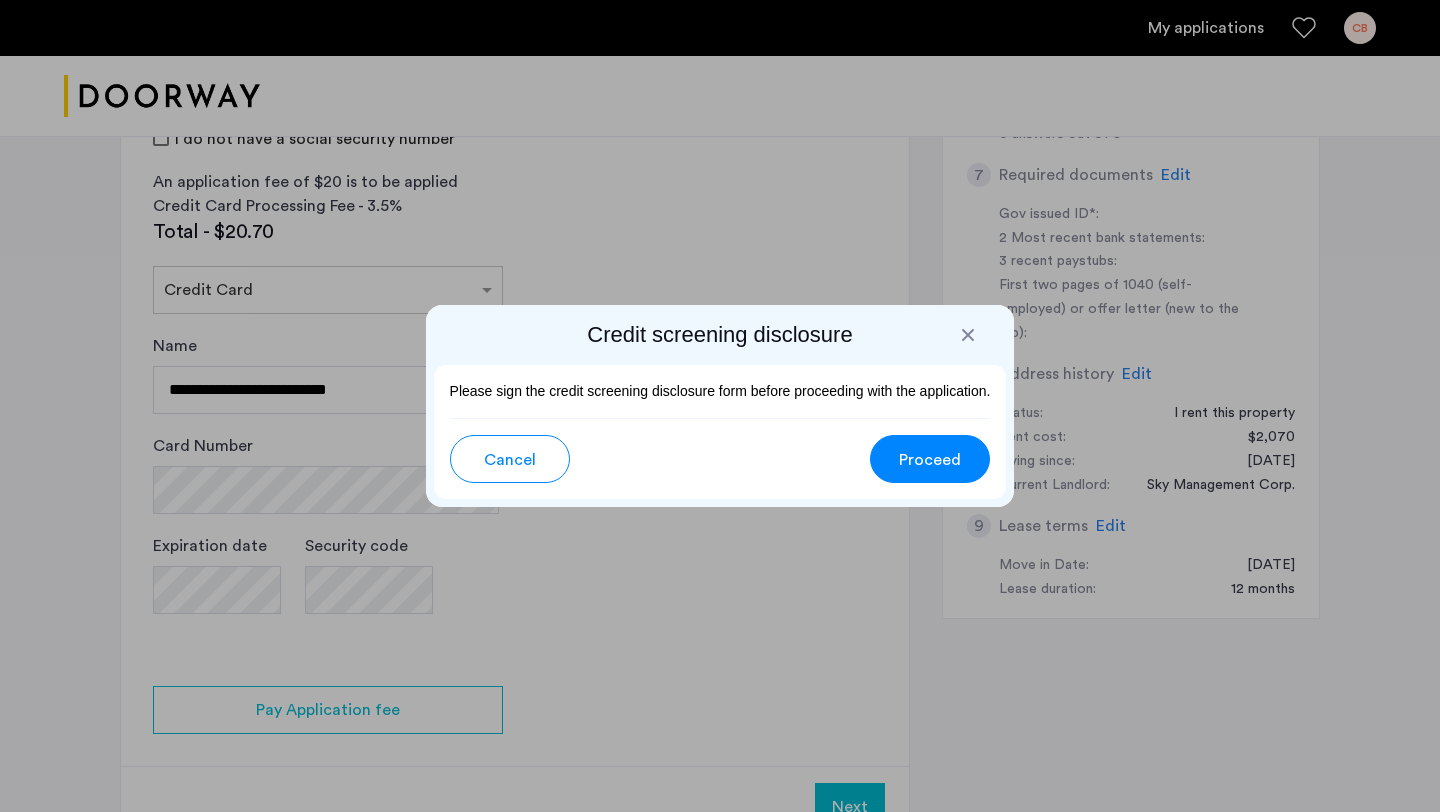 click on "Proceed" at bounding box center [930, 459] 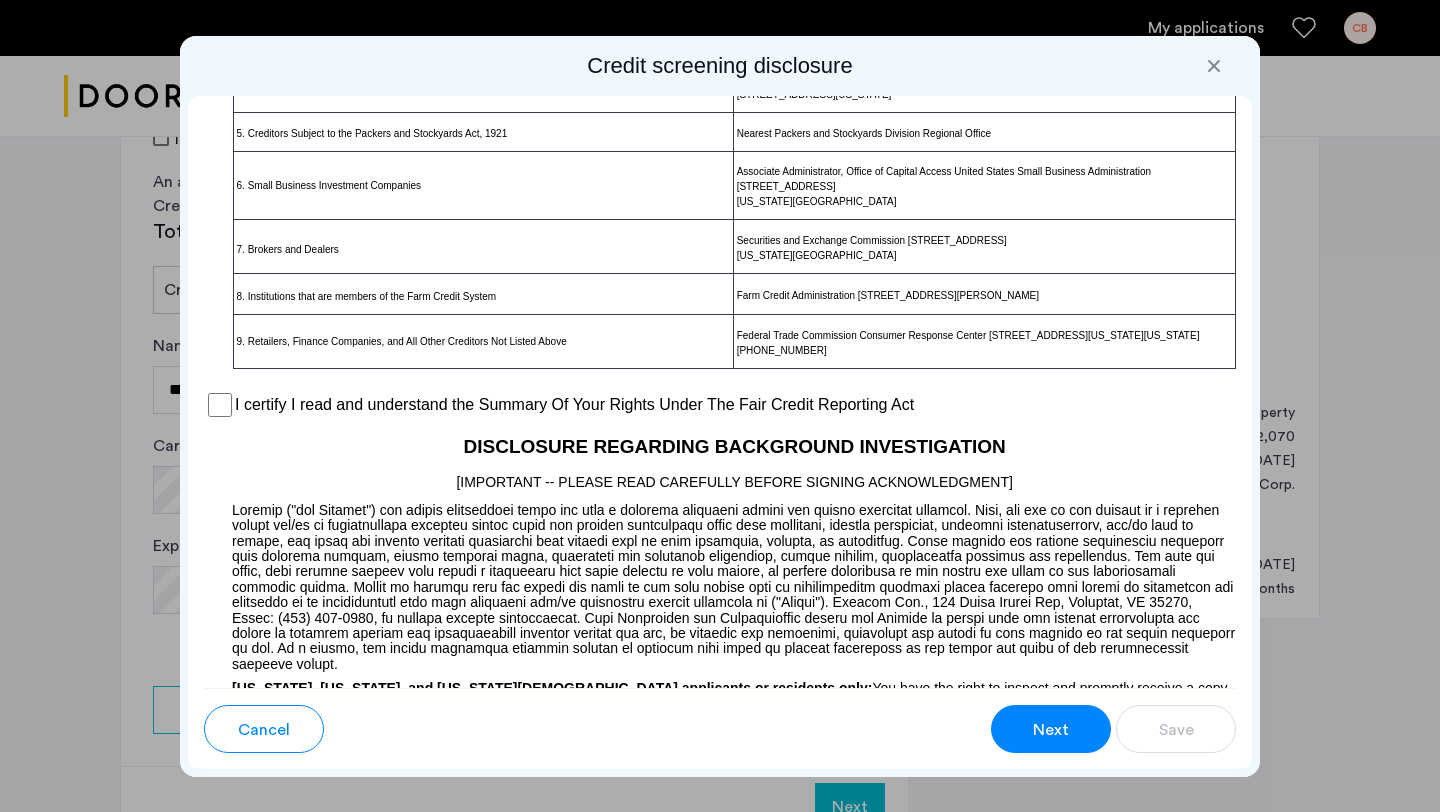 scroll, scrollTop: 1362, scrollLeft: 0, axis: vertical 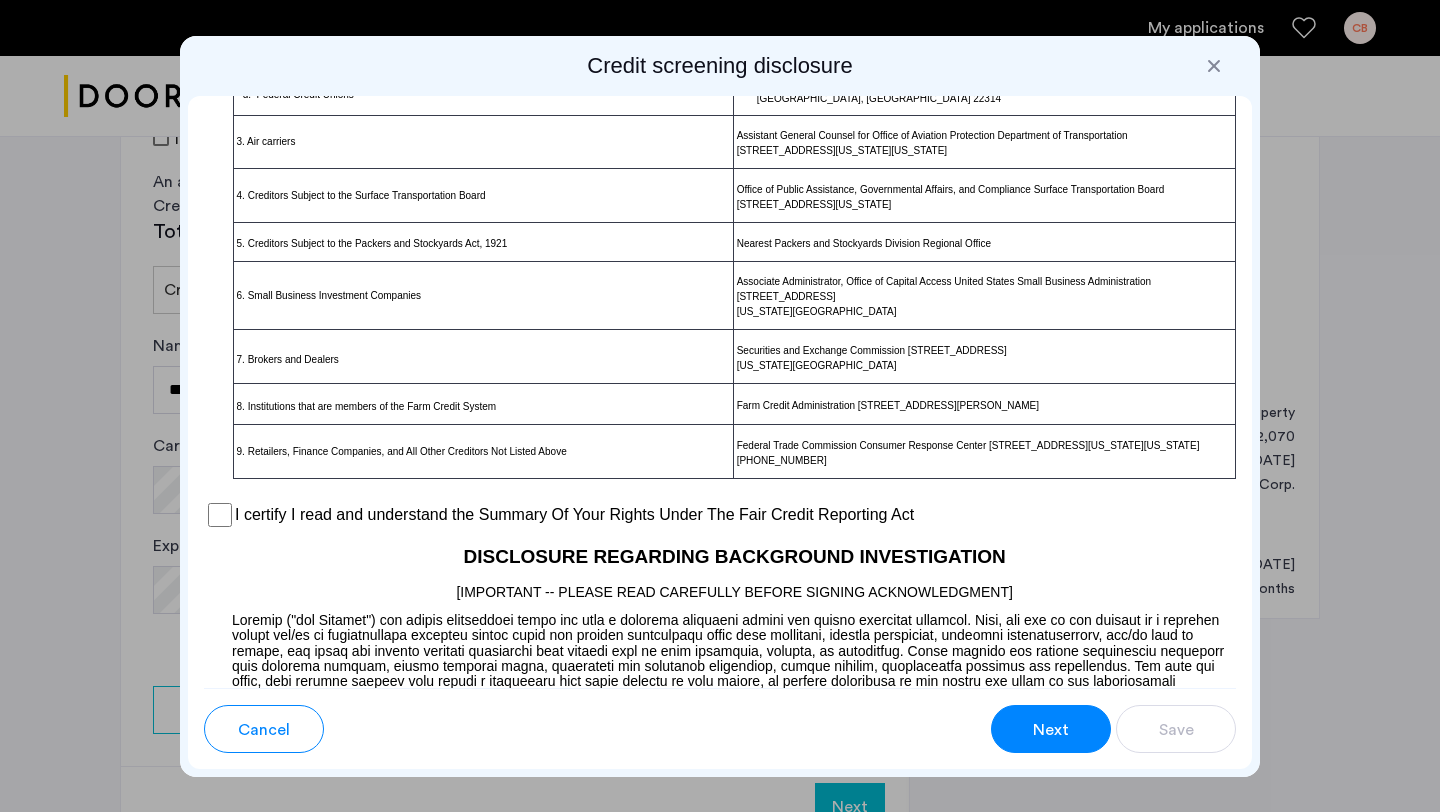 click on "I certify I read and understand the Summary Of Your Rights Under The Fair Credit Reporting Act" at bounding box center [720, 515] 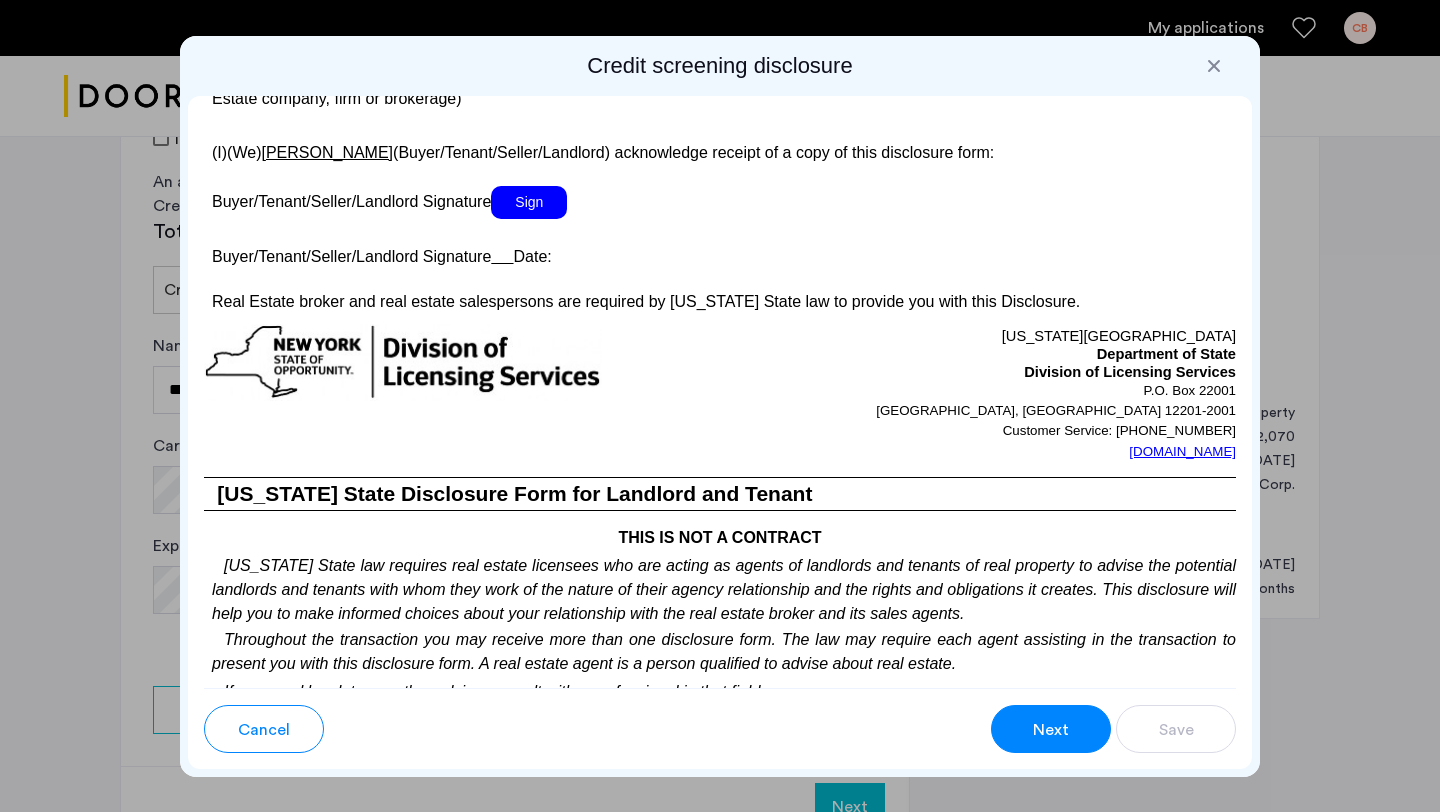 scroll, scrollTop: 3781, scrollLeft: 0, axis: vertical 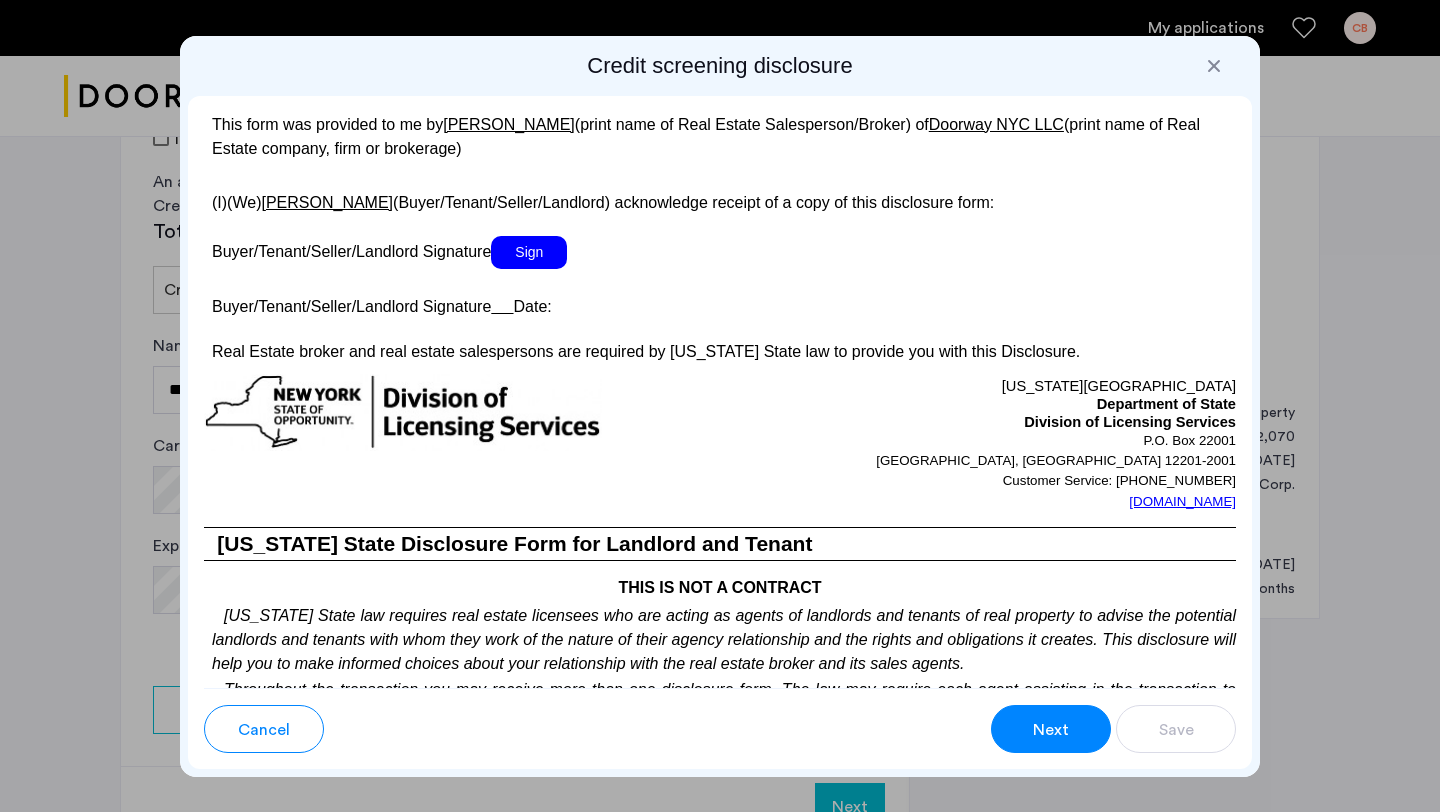 click on "Sign" at bounding box center [529, 252] 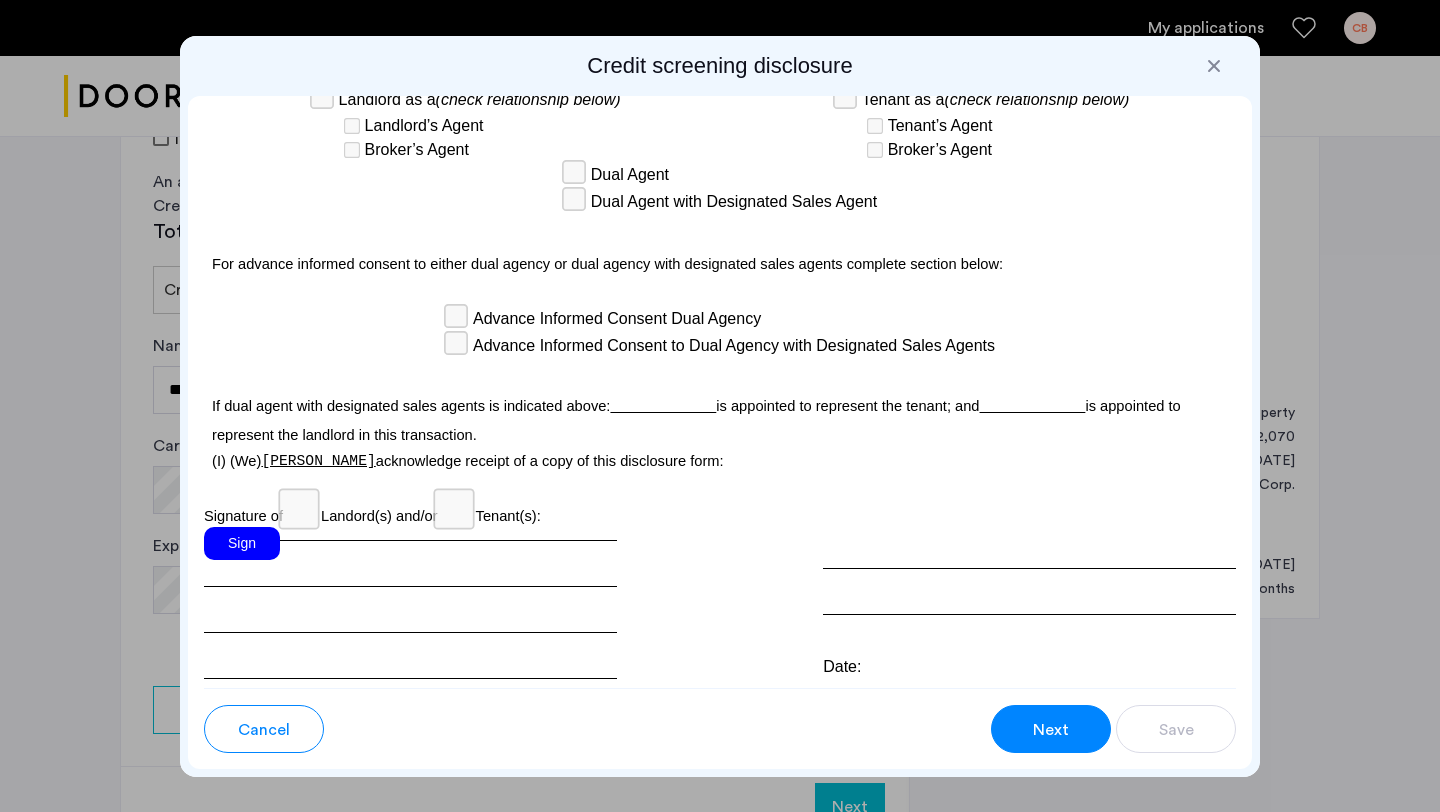 scroll, scrollTop: 5821, scrollLeft: 0, axis: vertical 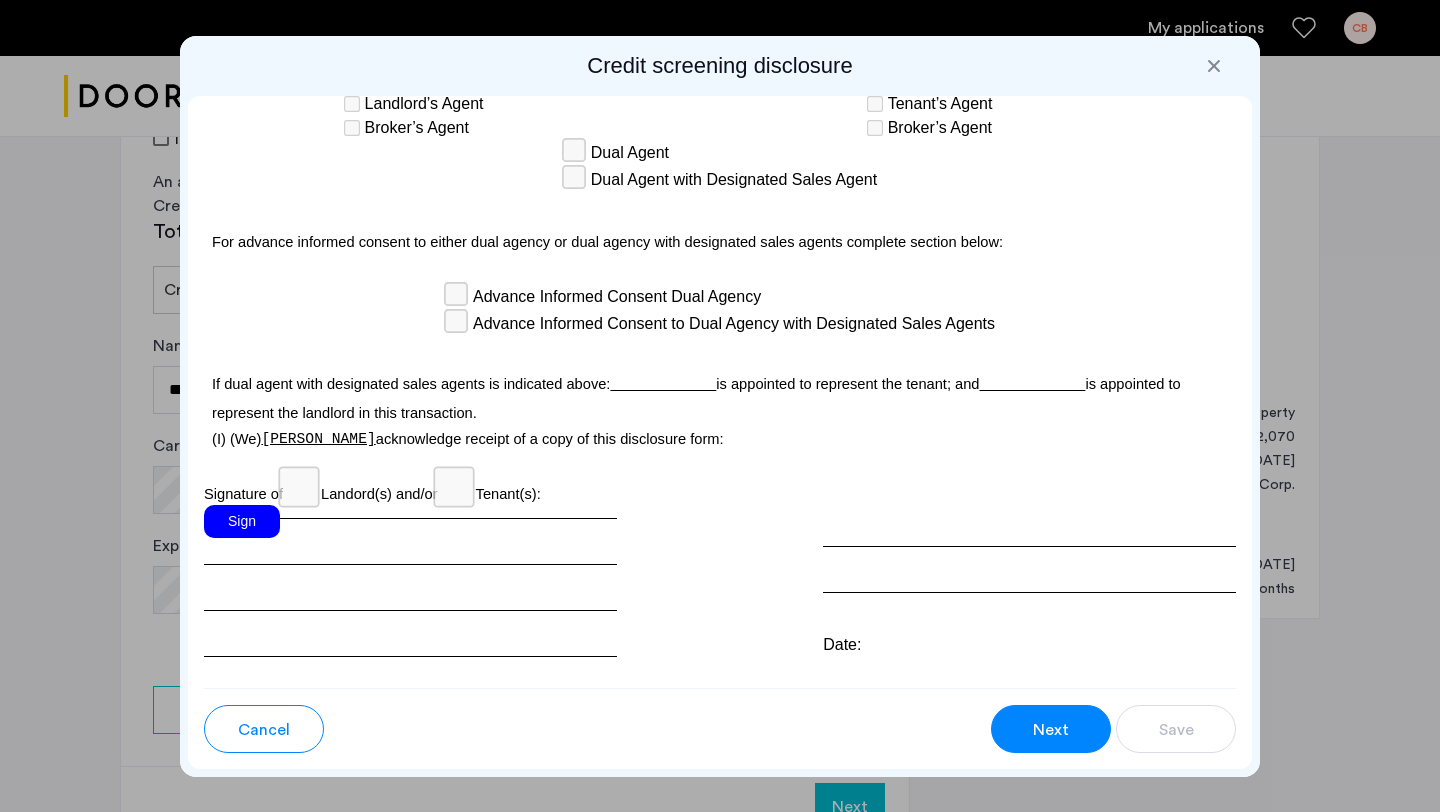 click on "Sign" at bounding box center [242, 521] 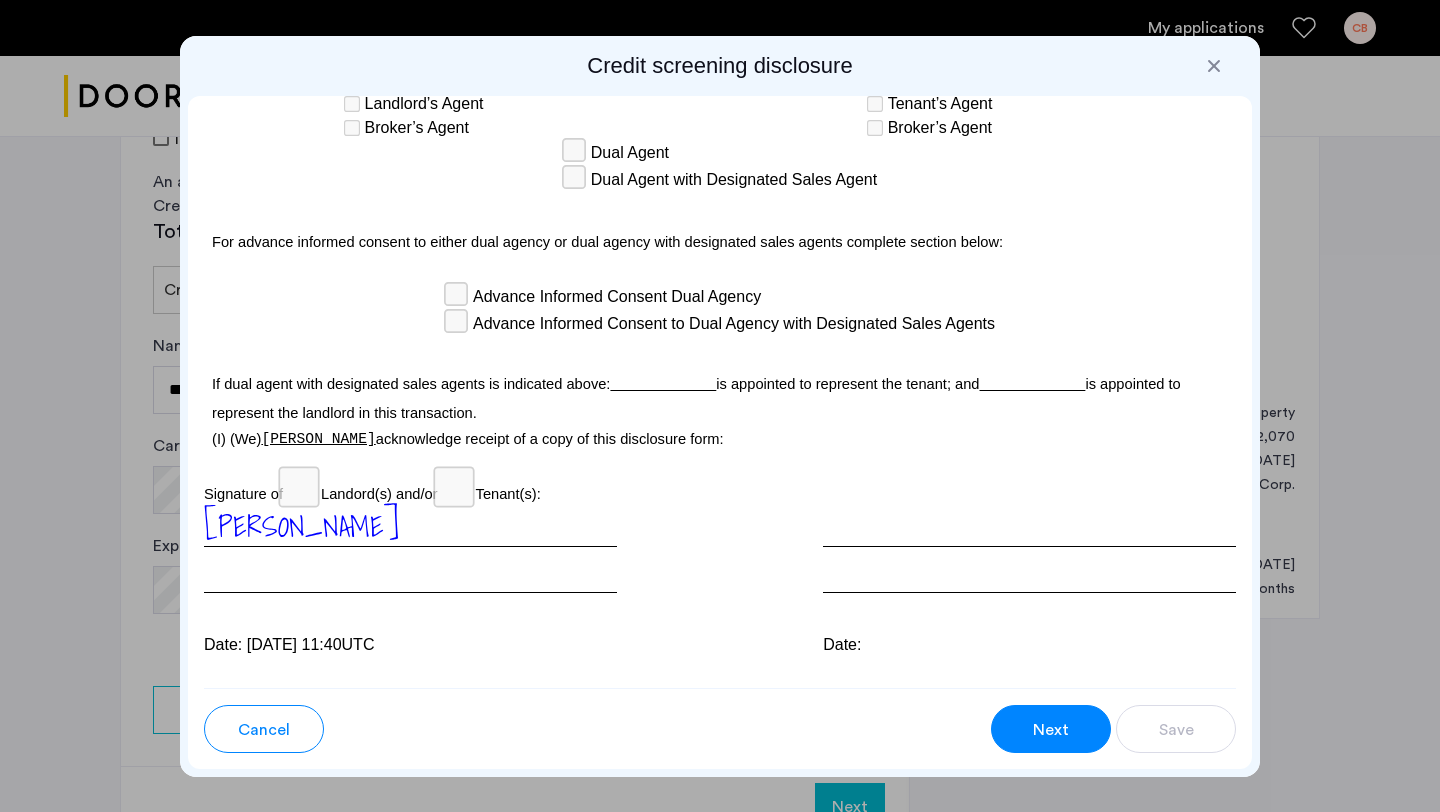 scroll, scrollTop: 5840, scrollLeft: 0, axis: vertical 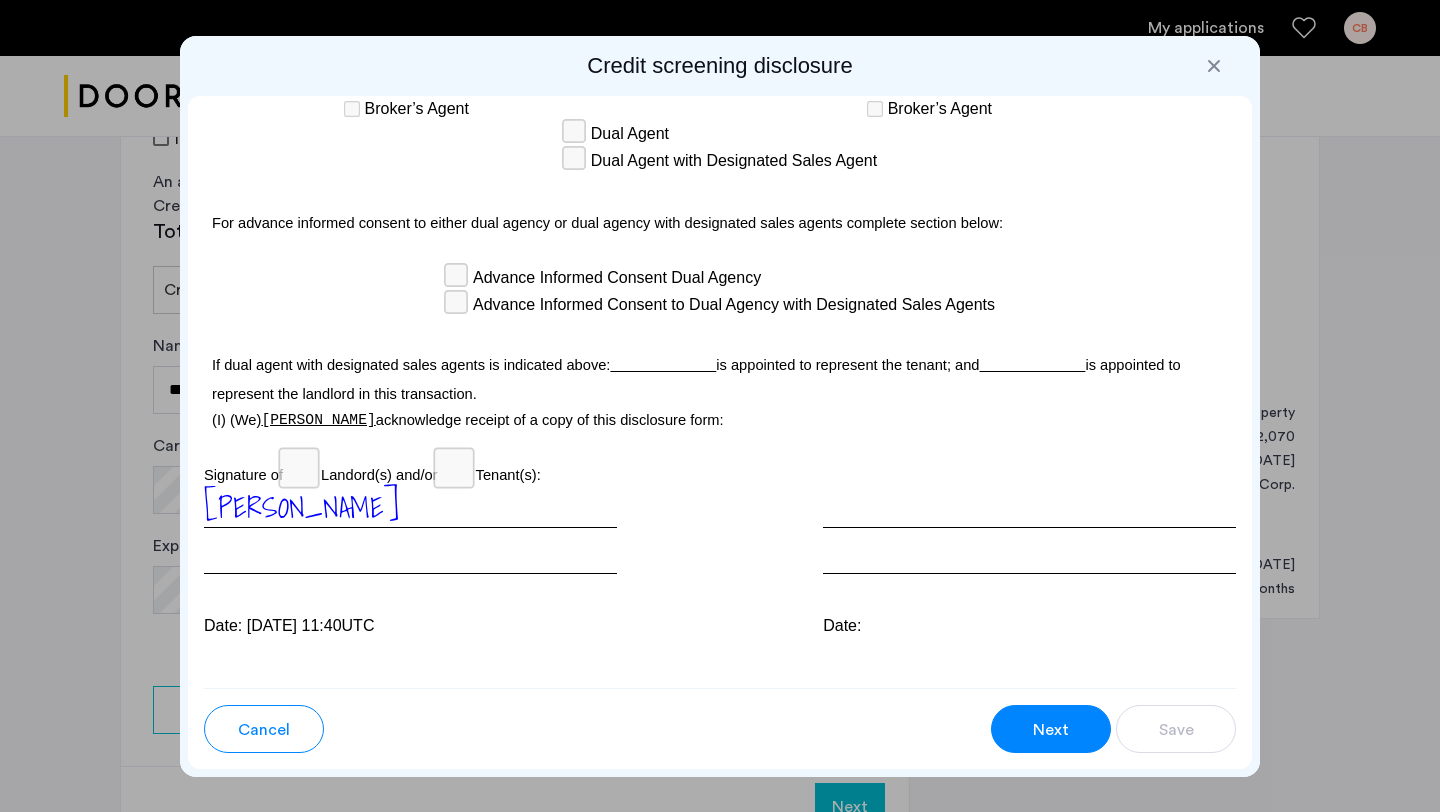 click on "Next" at bounding box center (1051, 729) 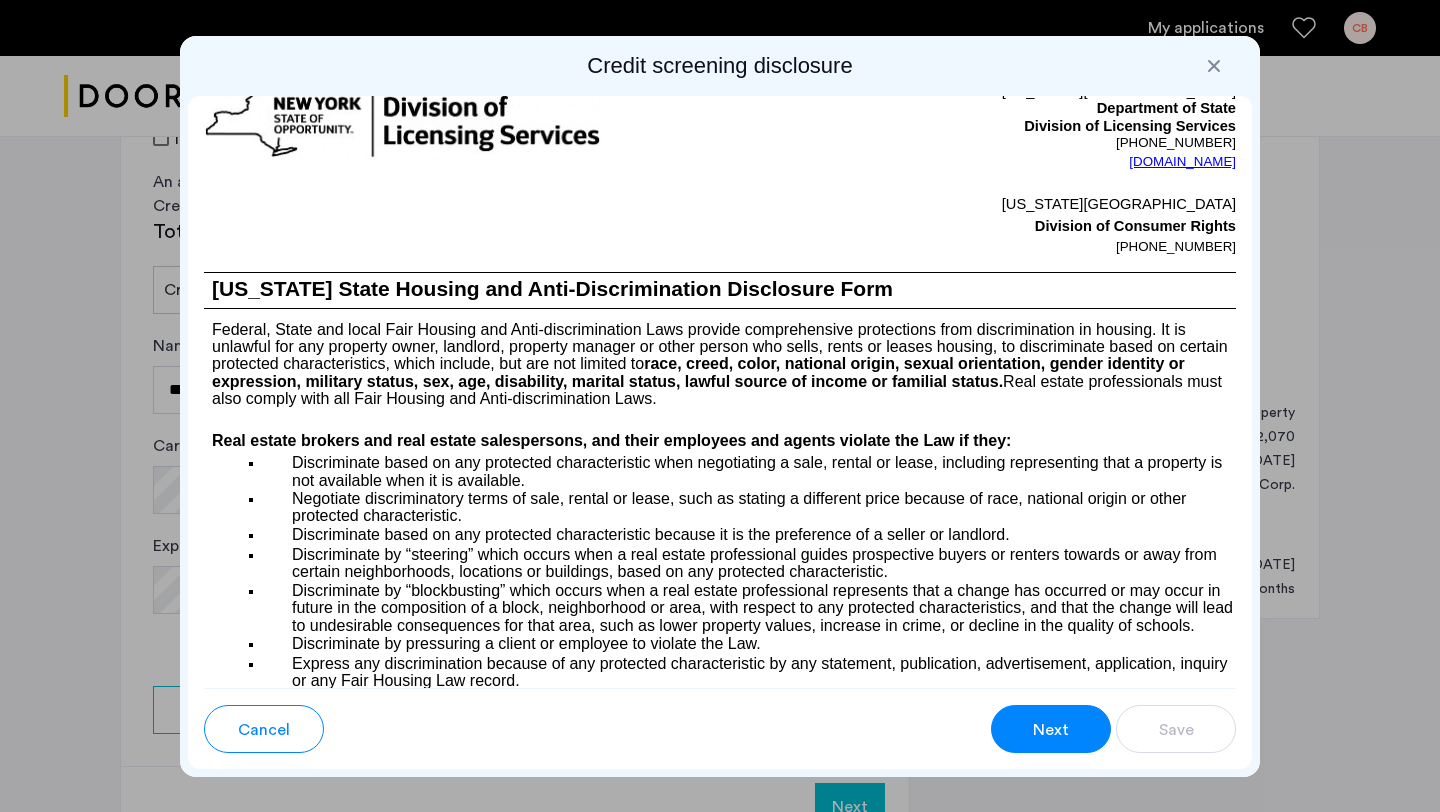 scroll, scrollTop: 2223, scrollLeft: 0, axis: vertical 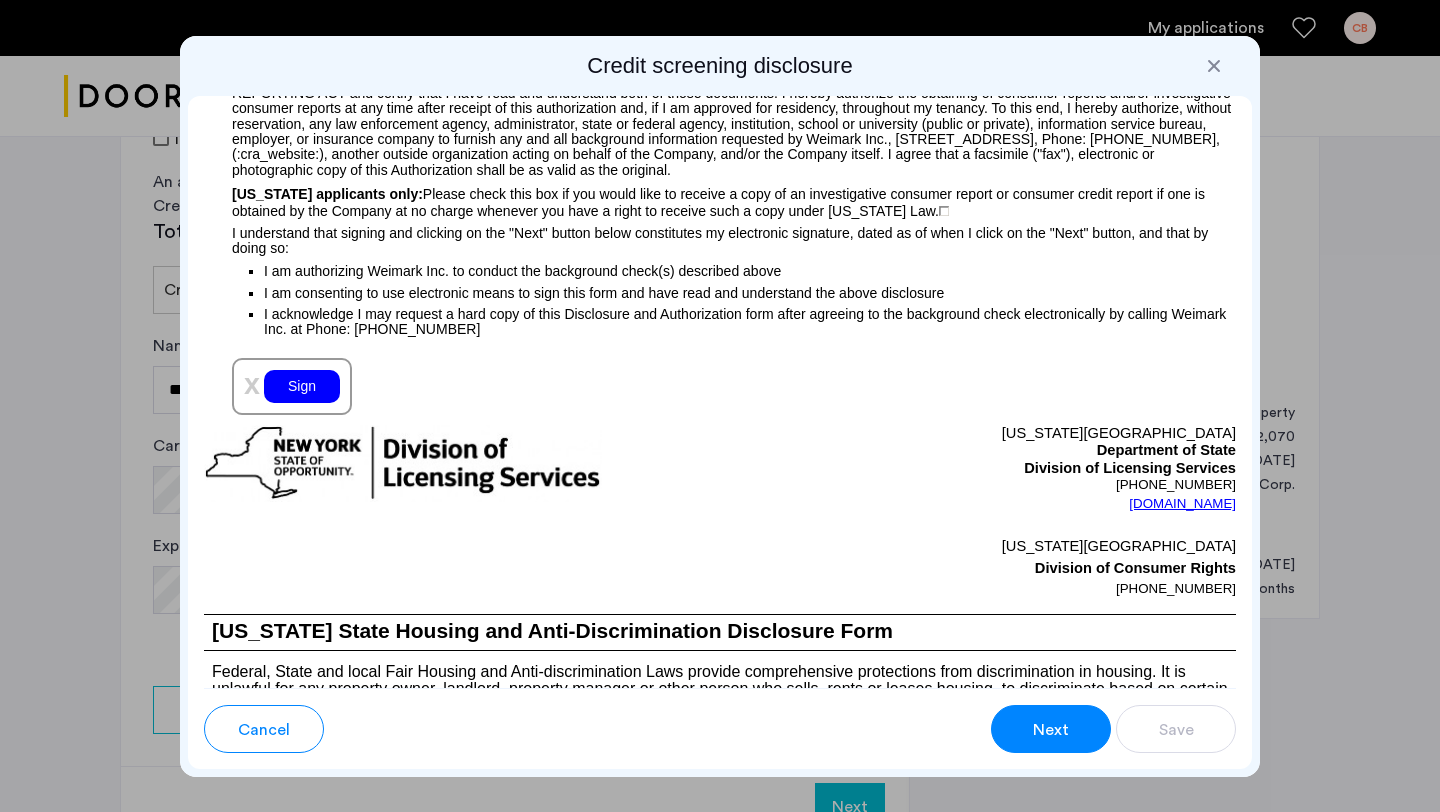 click on "Sign" at bounding box center (302, 386) 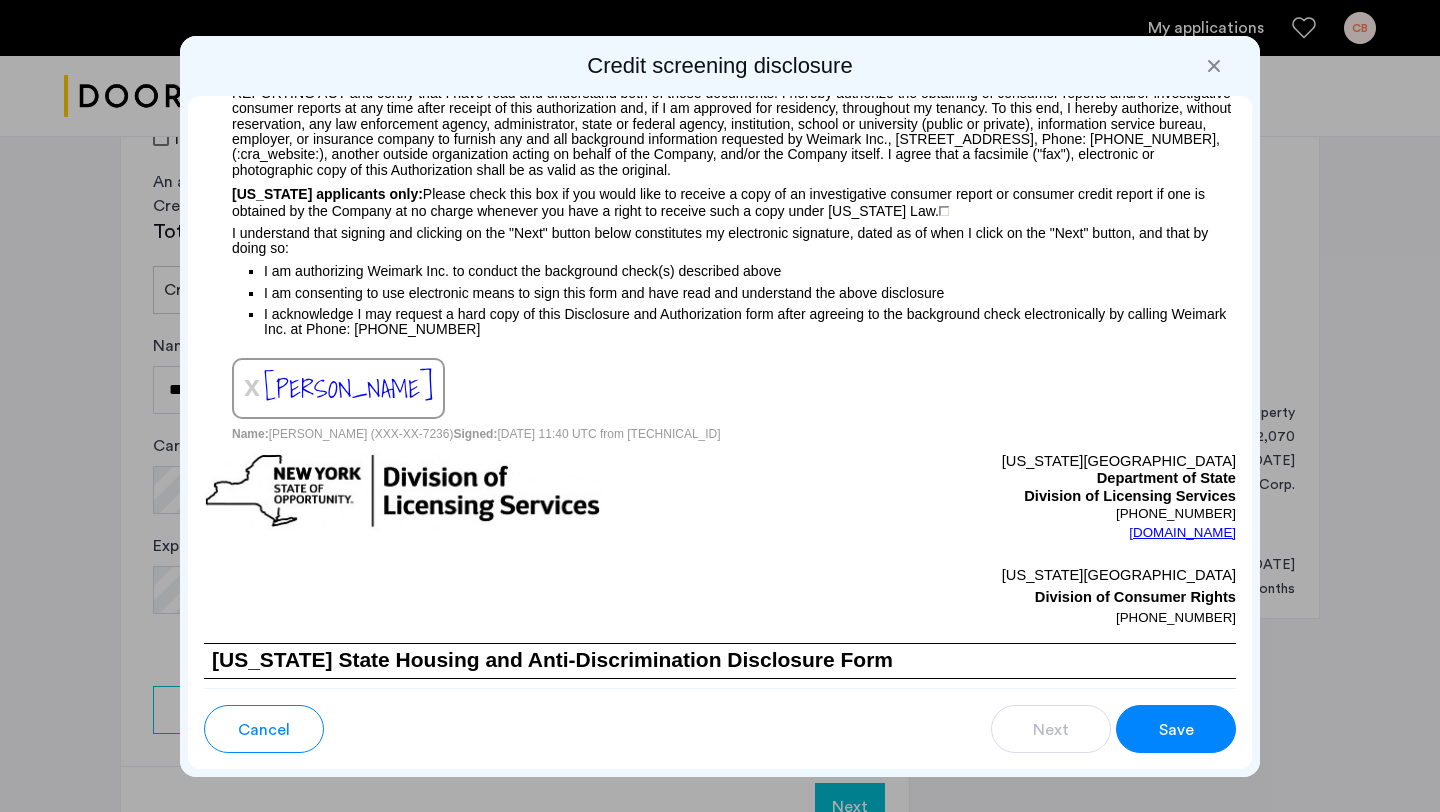 click on "Save" at bounding box center (1176, 730) 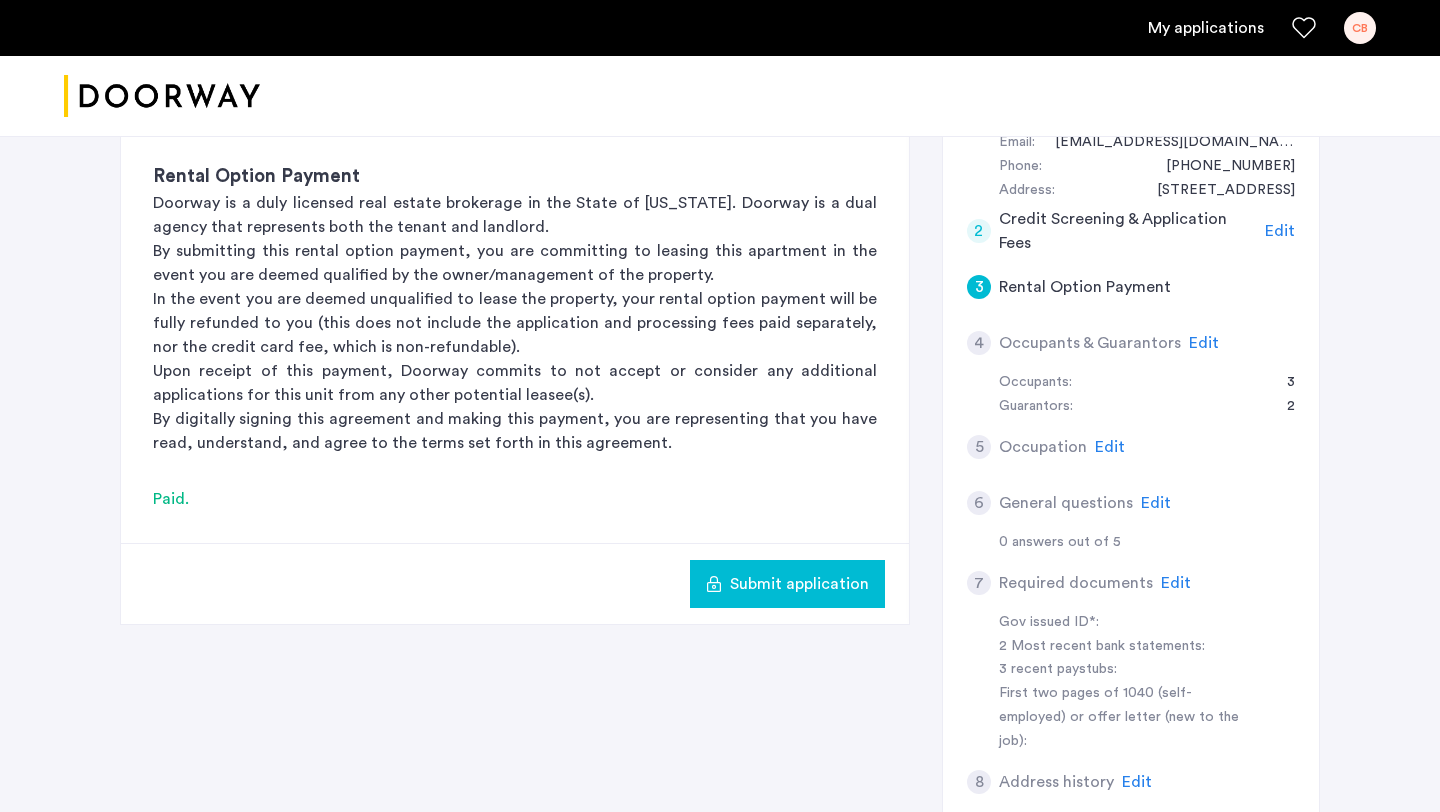 scroll, scrollTop: 408, scrollLeft: 0, axis: vertical 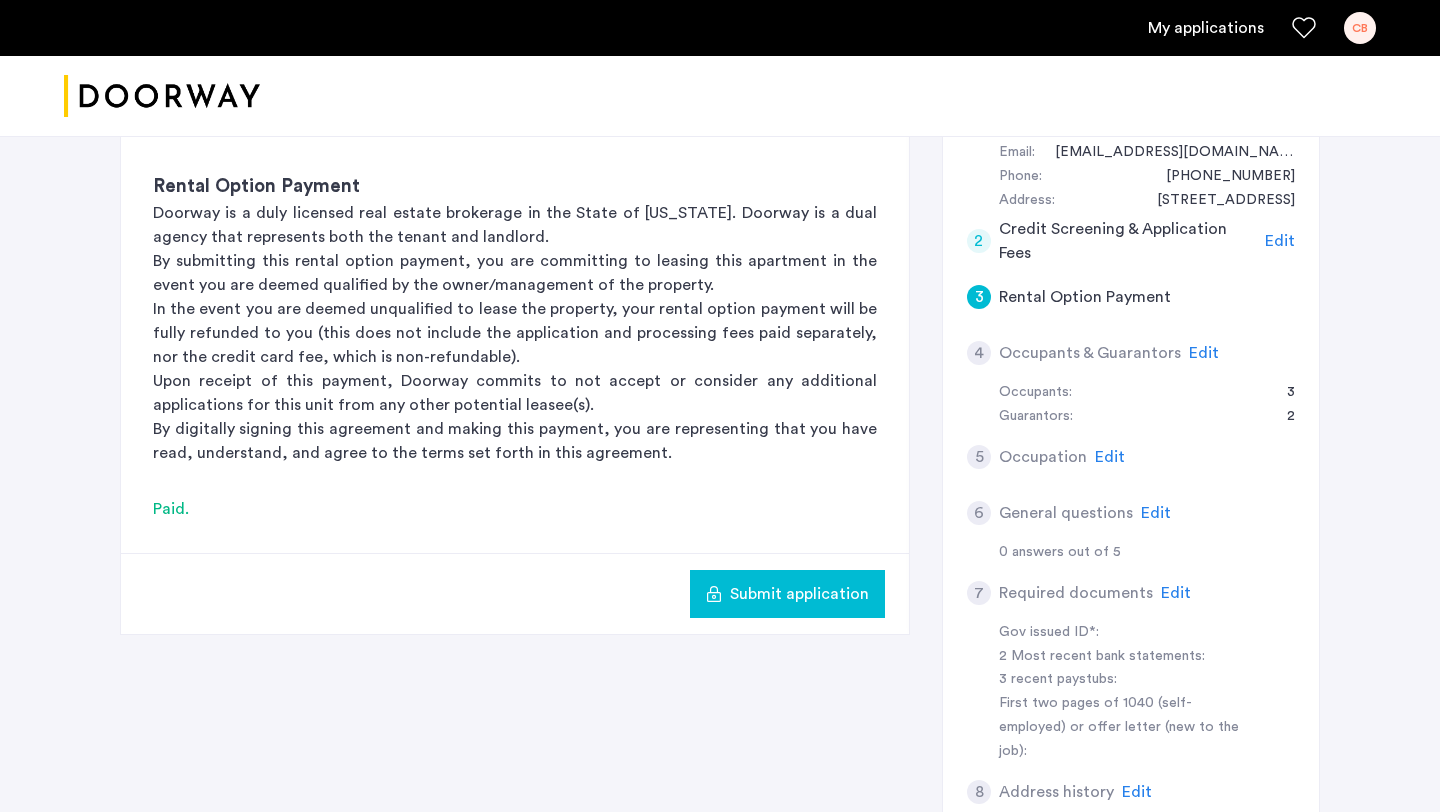 click on "Submit application" 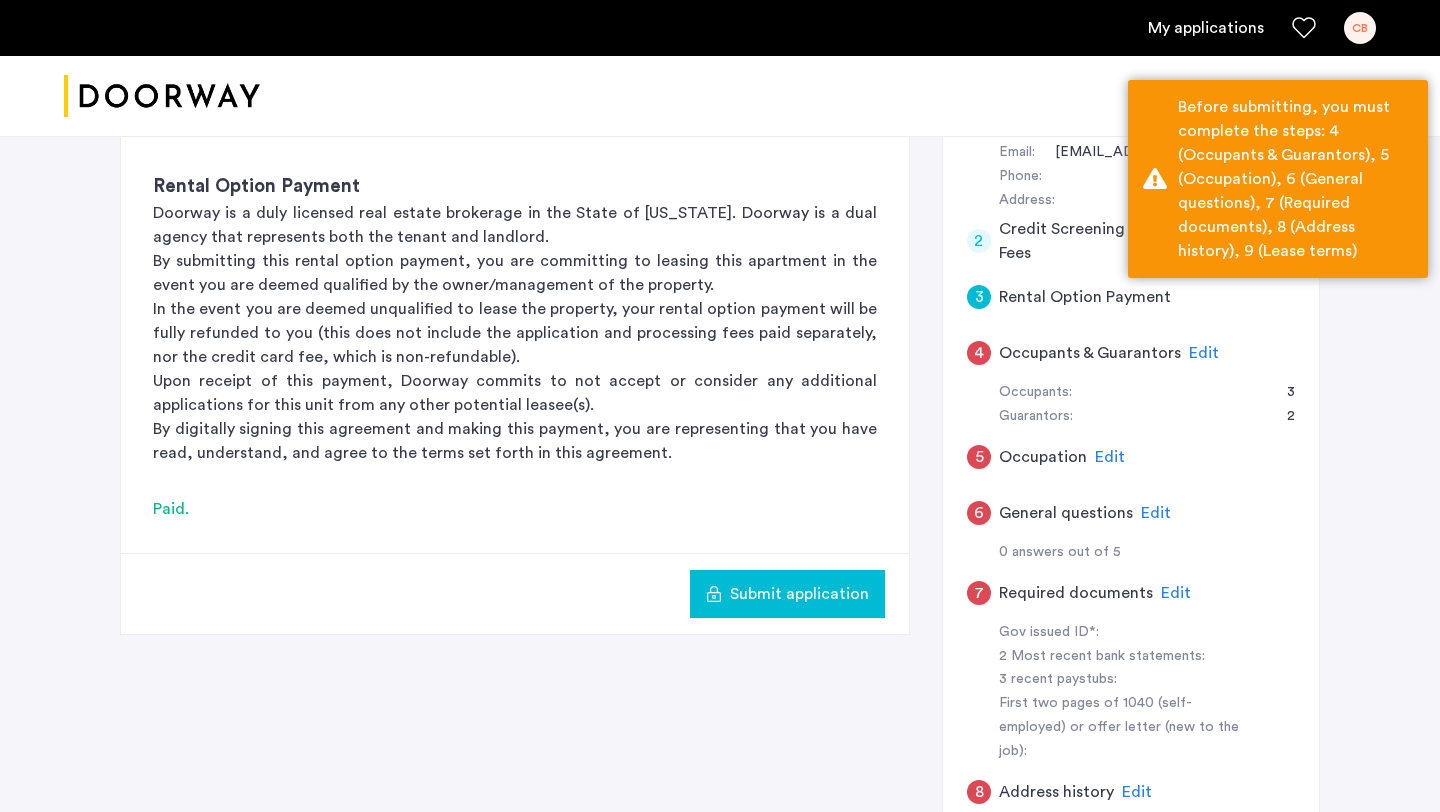 click on "Occupants & Guarantors" 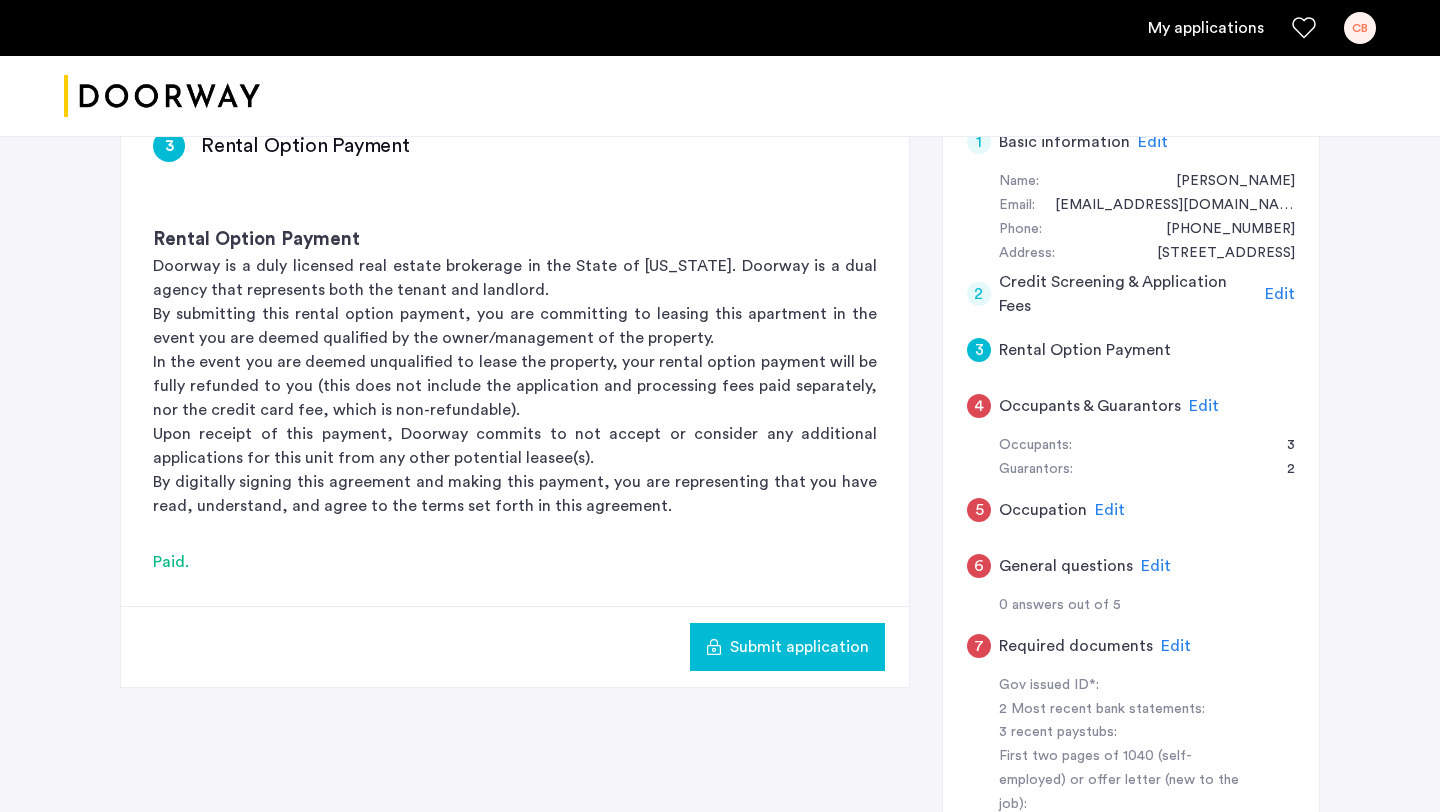 scroll, scrollTop: 358, scrollLeft: 0, axis: vertical 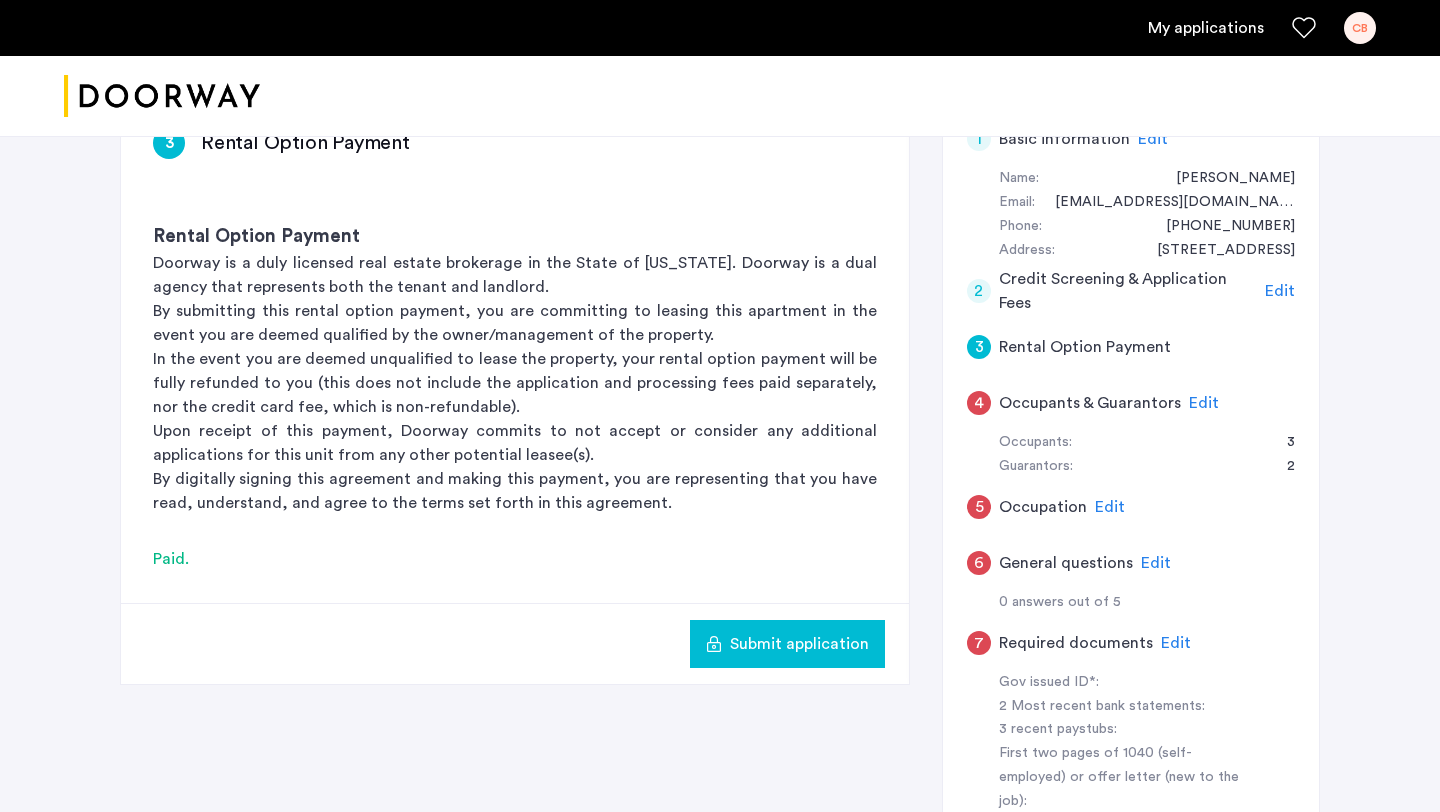 click on "3" 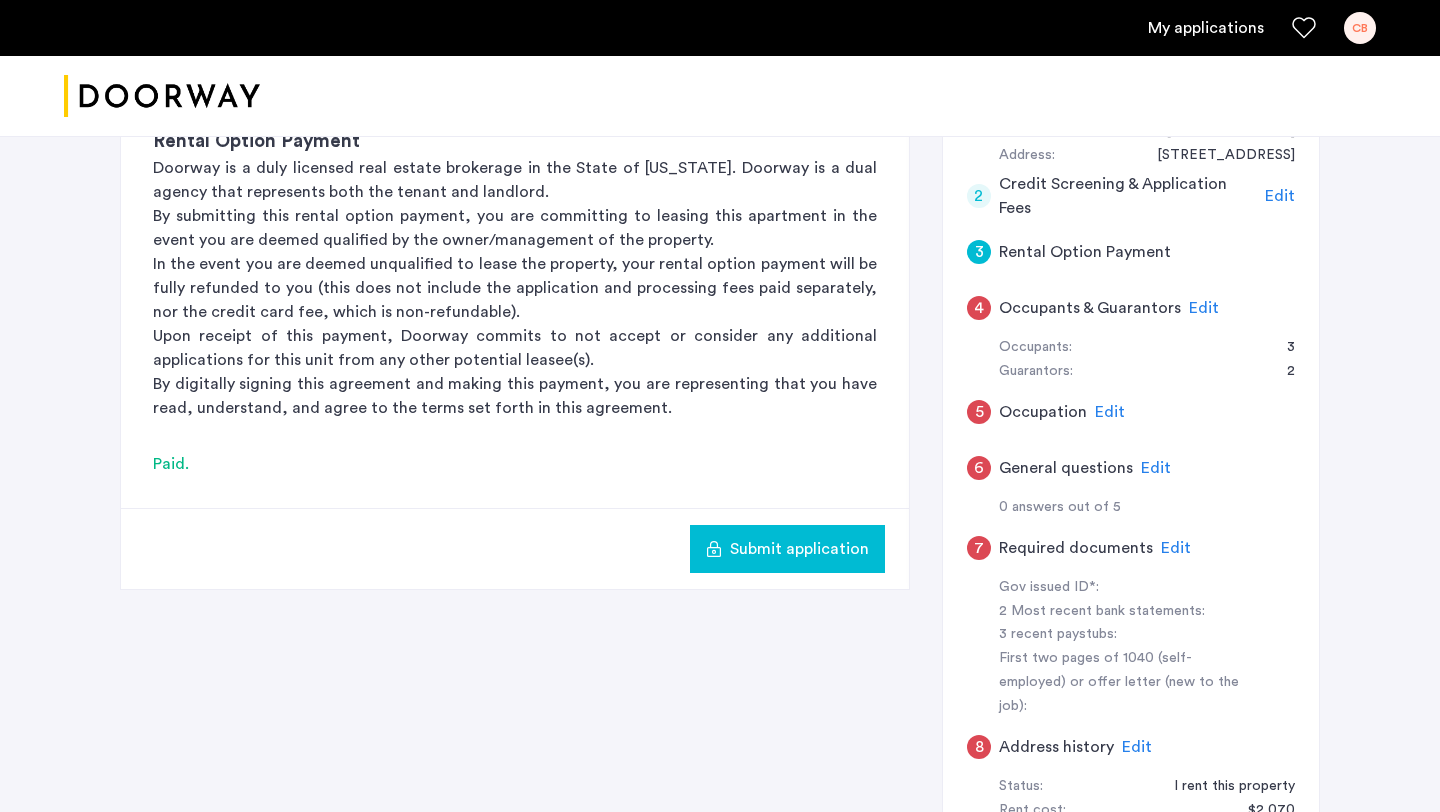 scroll, scrollTop: 717, scrollLeft: 0, axis: vertical 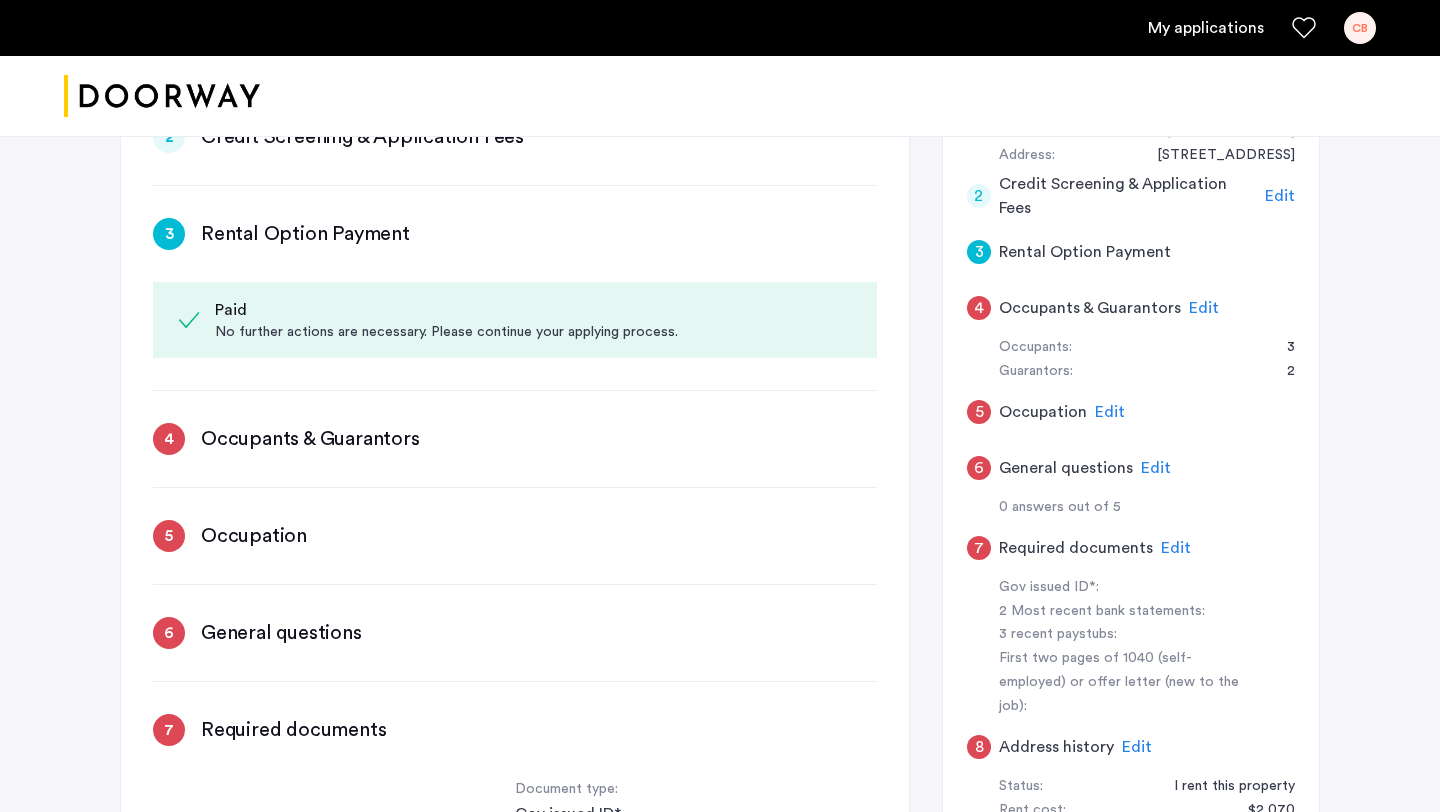 click on "Occupants & Guarantors" at bounding box center [310, 439] 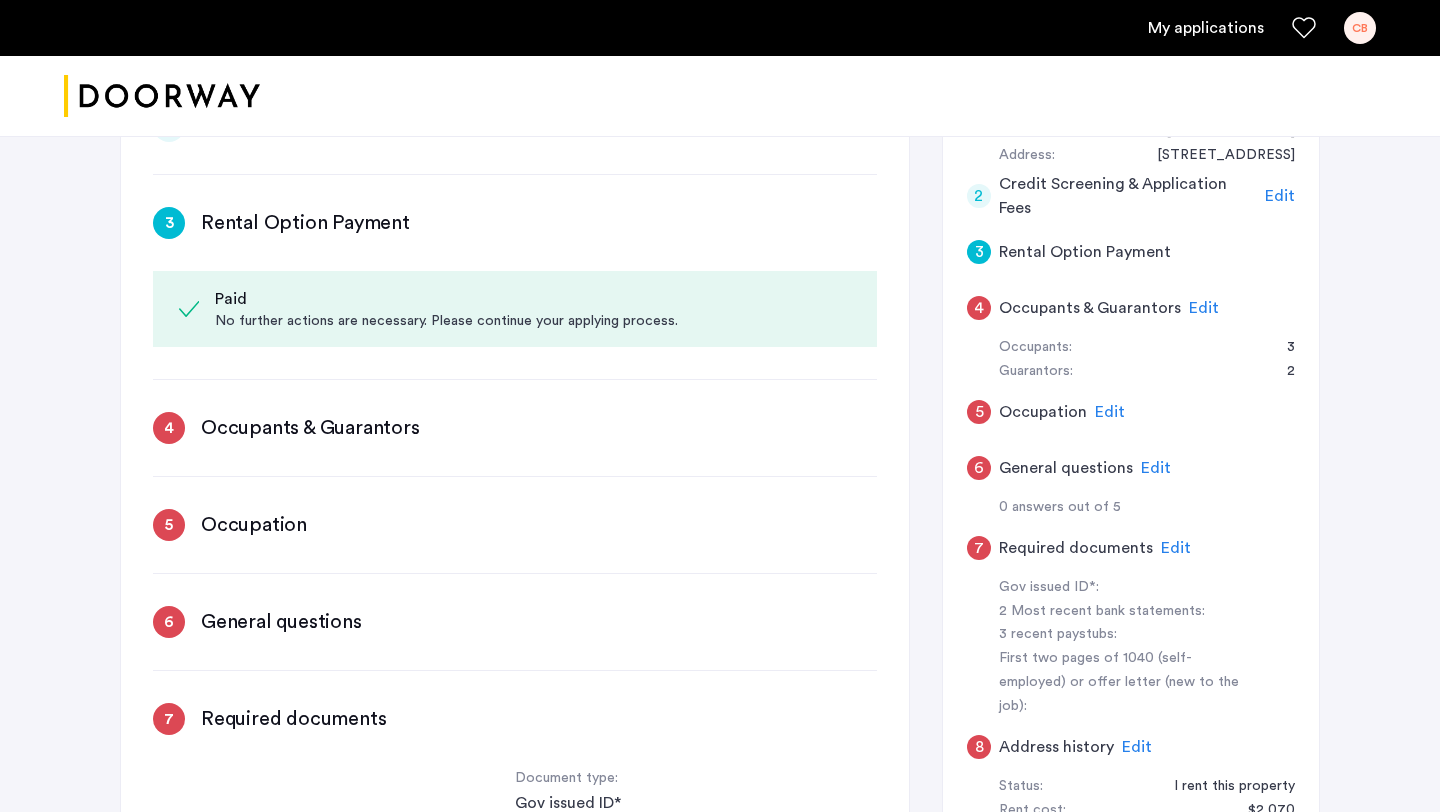 scroll, scrollTop: 671, scrollLeft: 0, axis: vertical 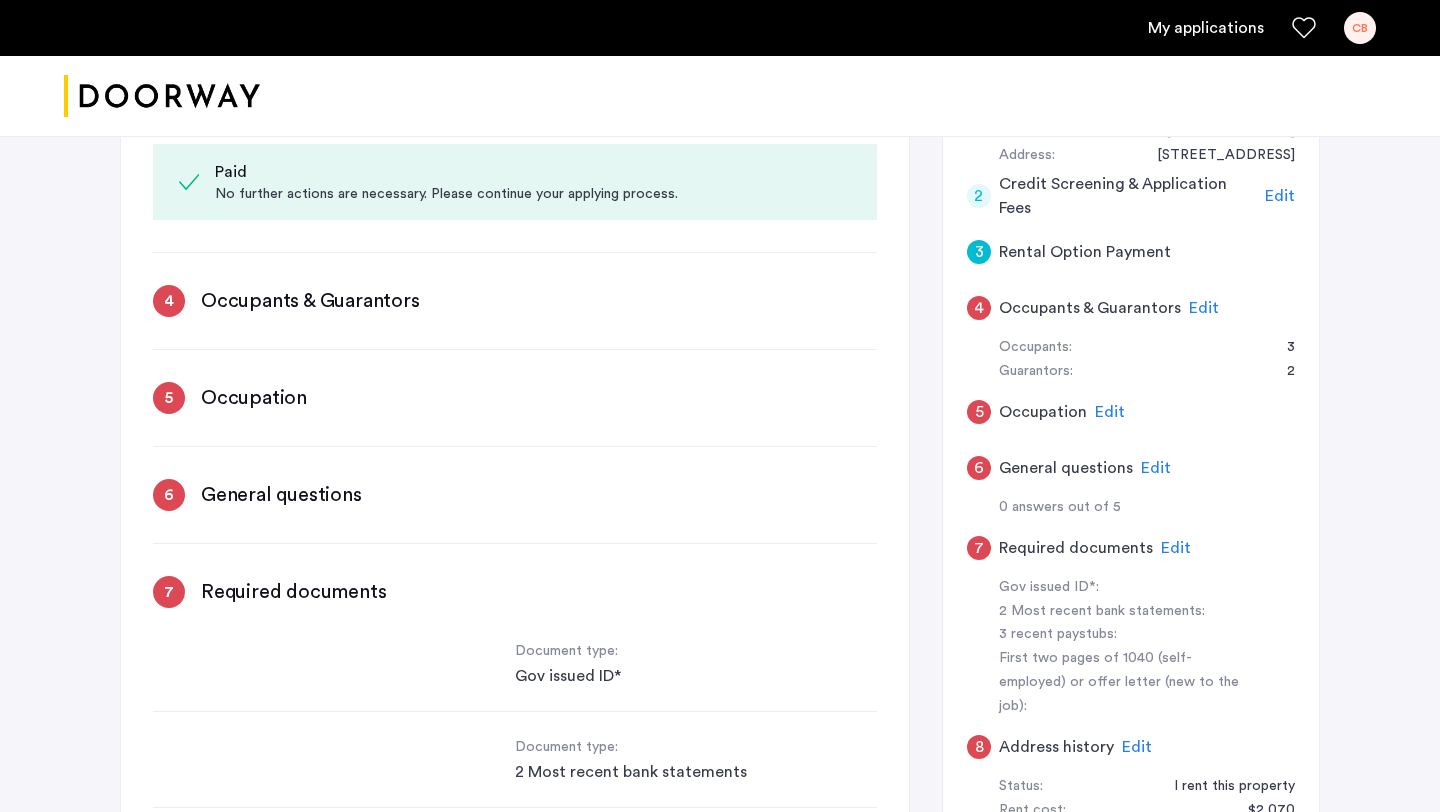 click on "Edit" 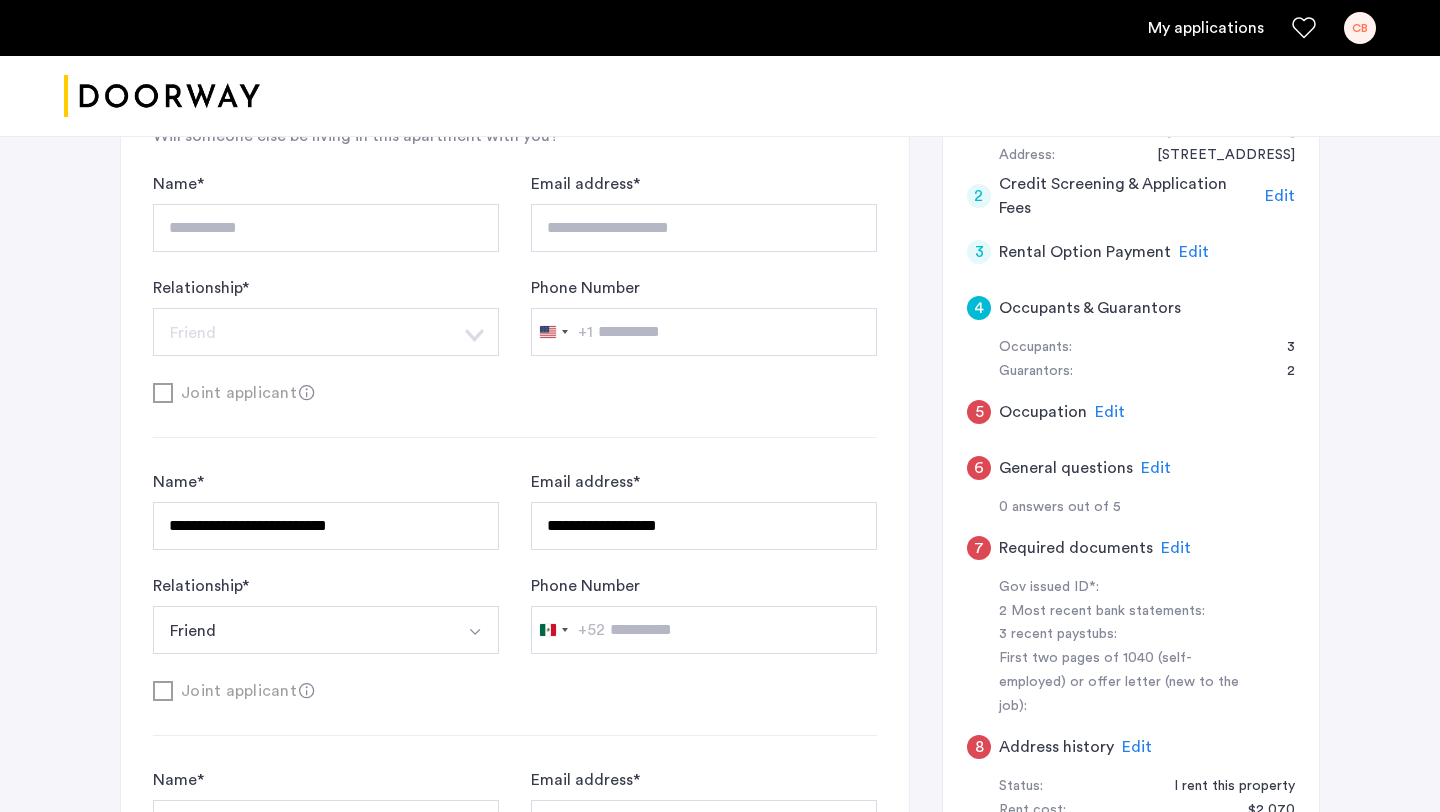 scroll, scrollTop: 43, scrollLeft: 0, axis: vertical 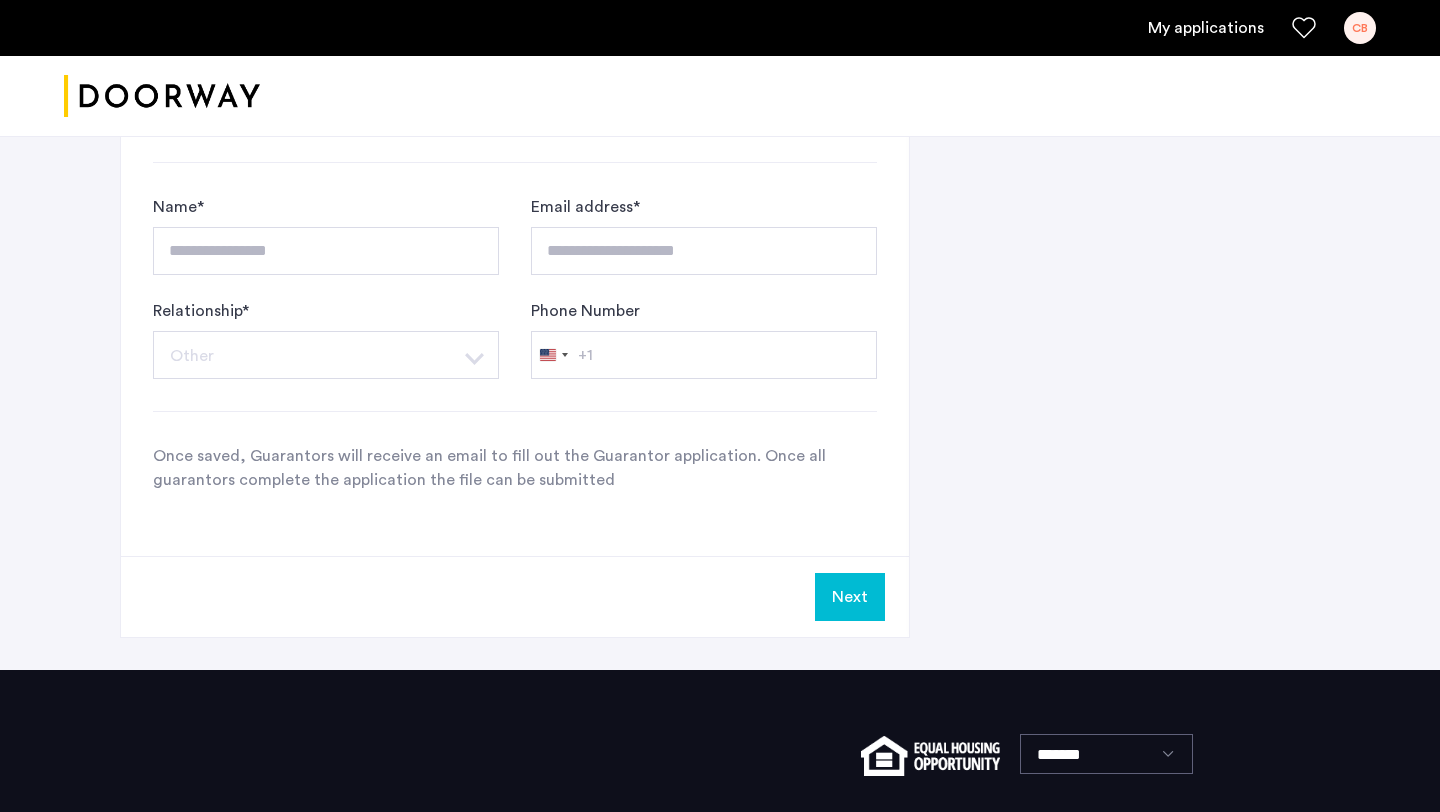 click on "Next" 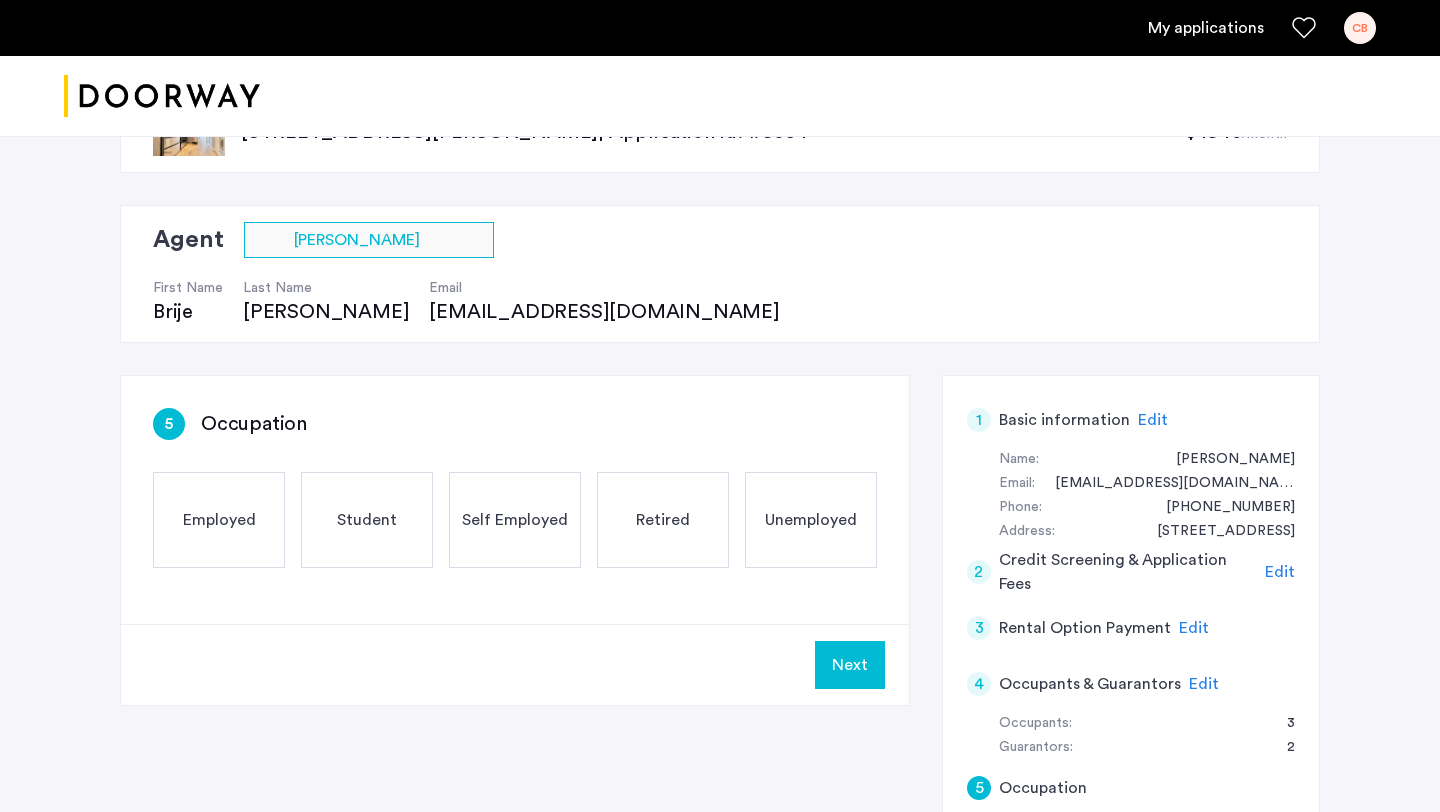 scroll, scrollTop: 78, scrollLeft: 0, axis: vertical 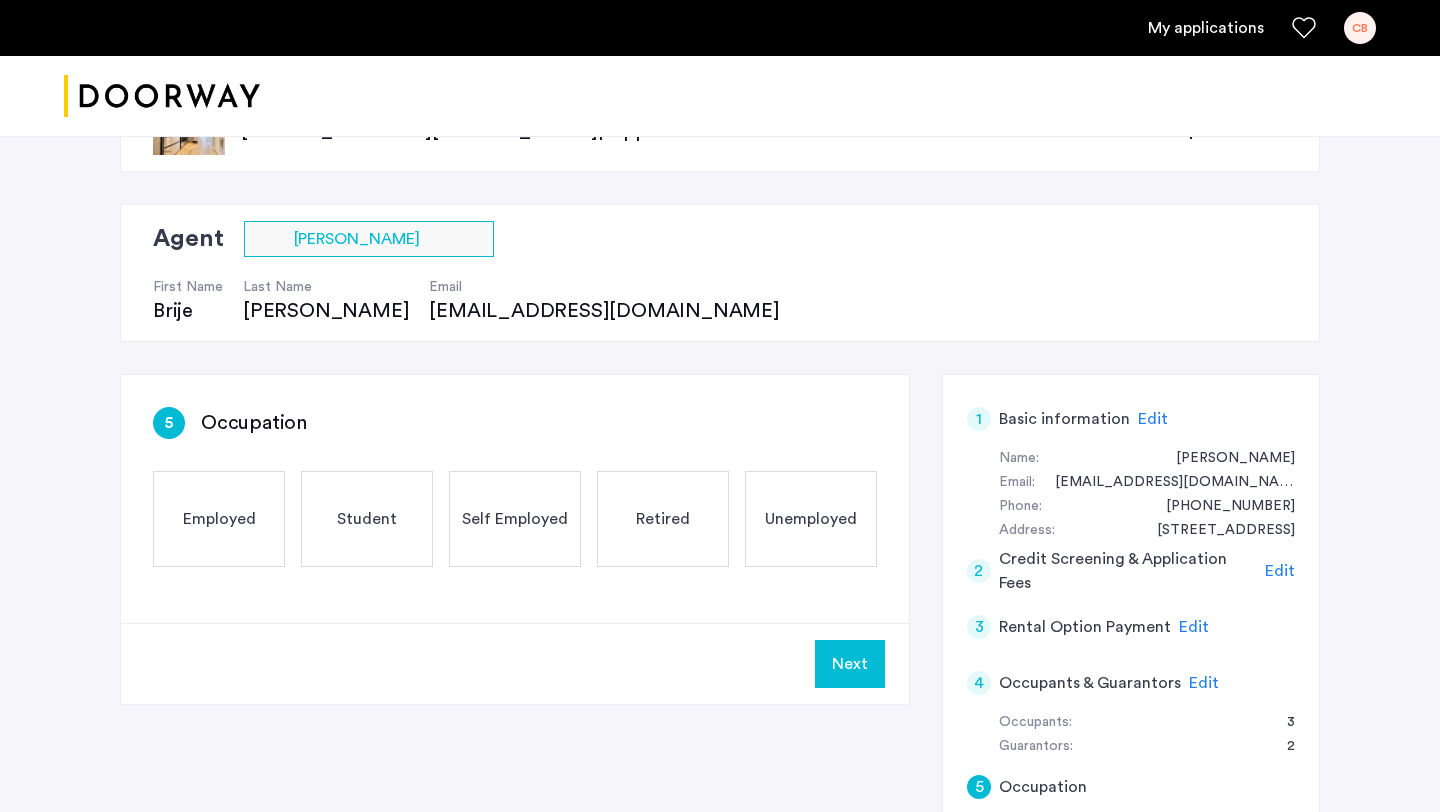 click on "Student" 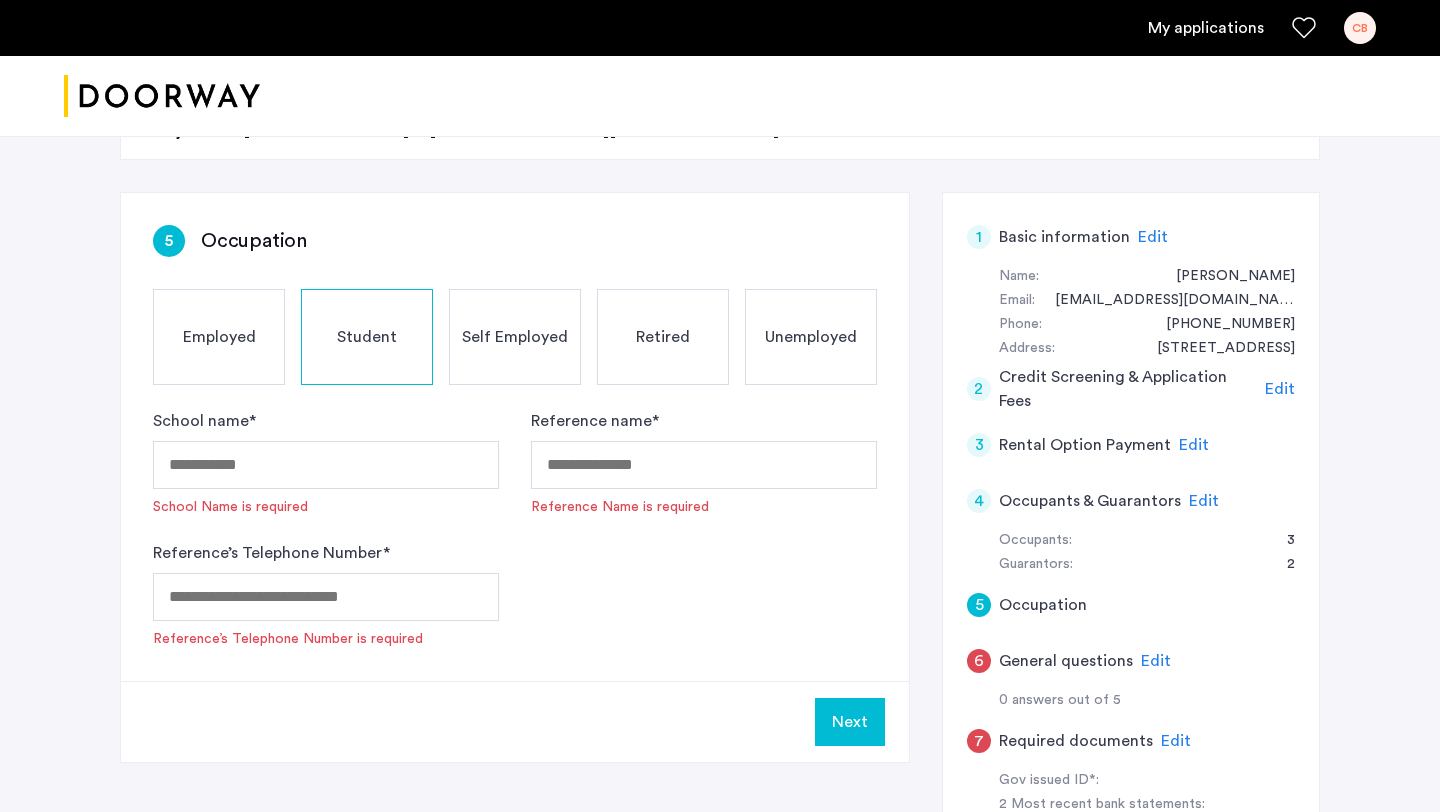 scroll, scrollTop: 264, scrollLeft: 0, axis: vertical 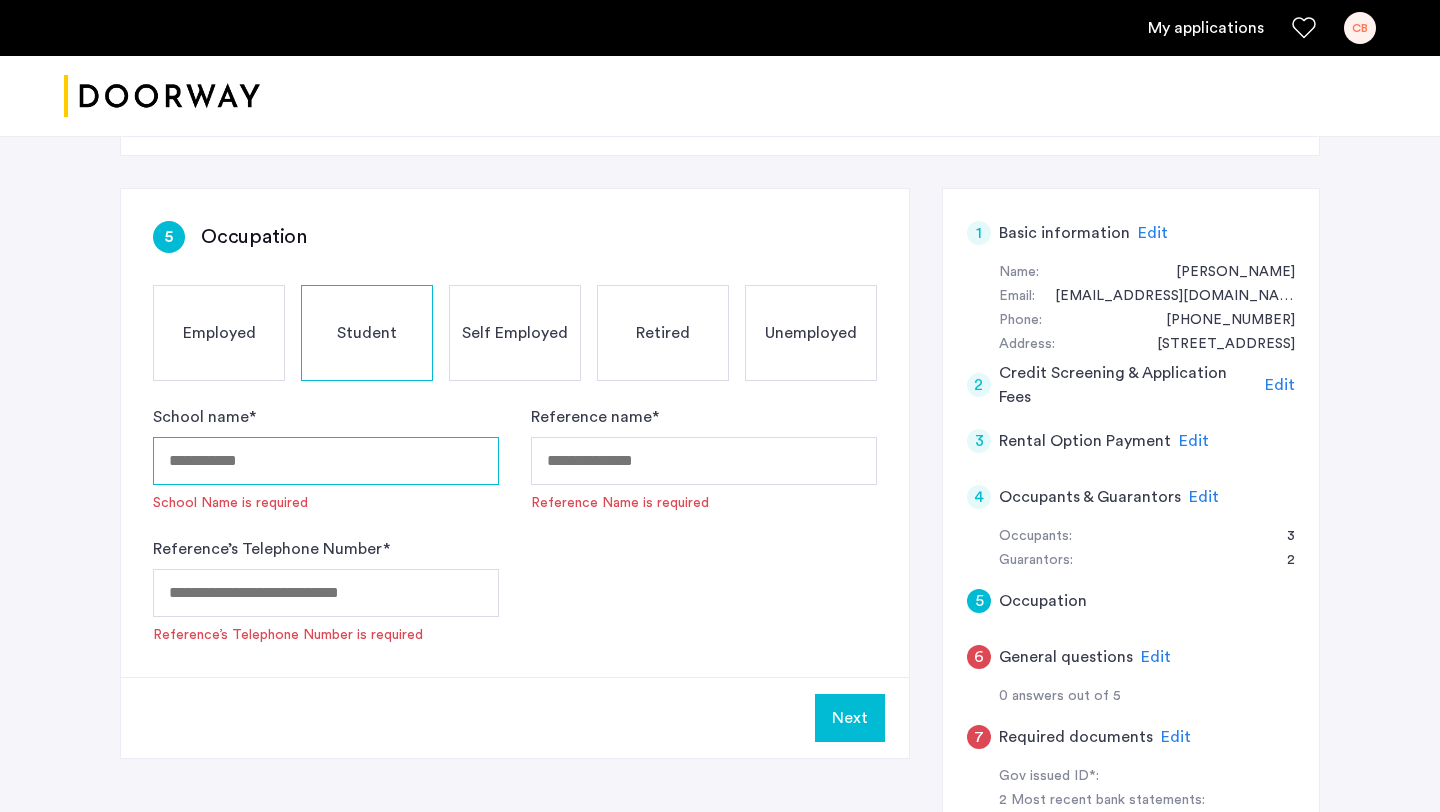 click on "School name  *" at bounding box center [326, 461] 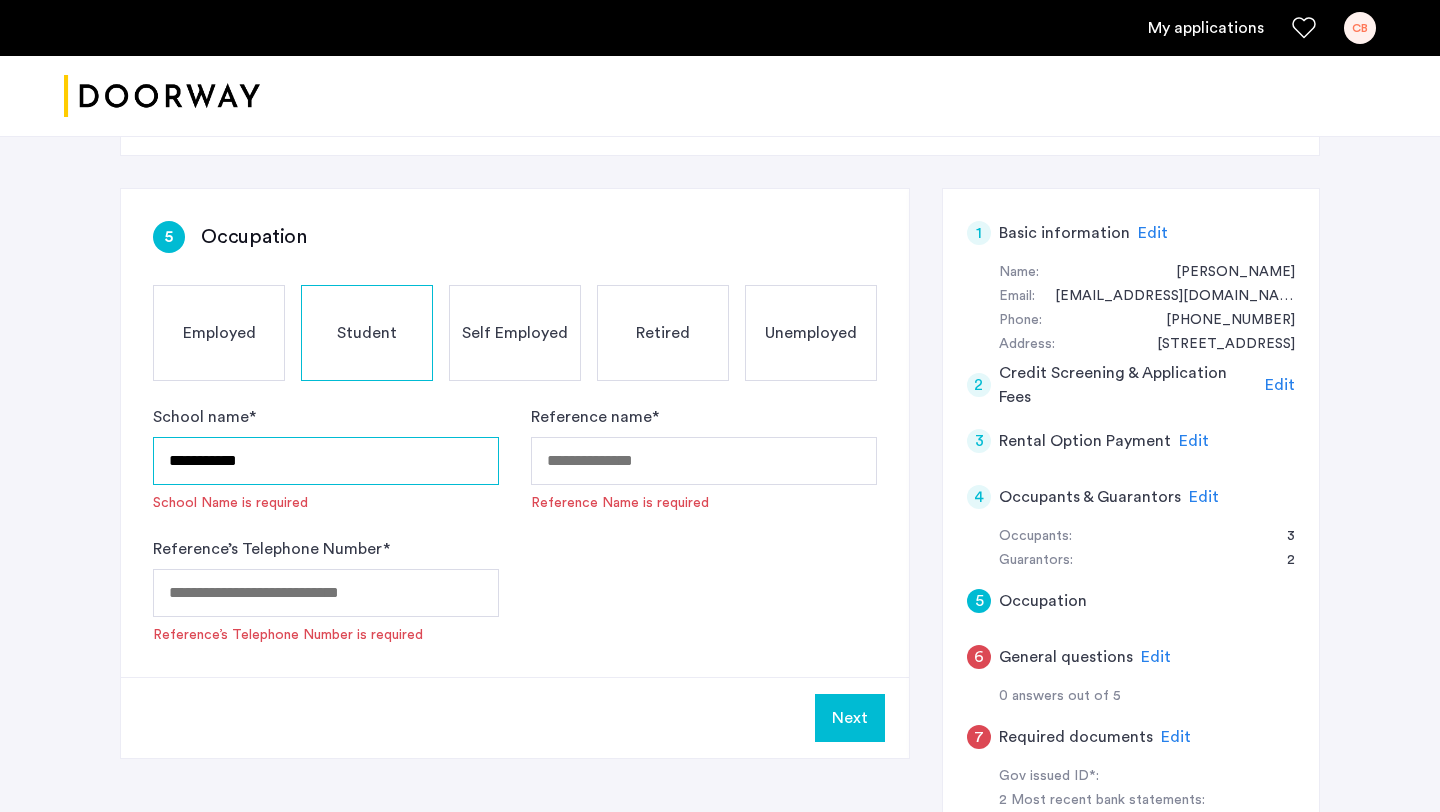 type on "**********" 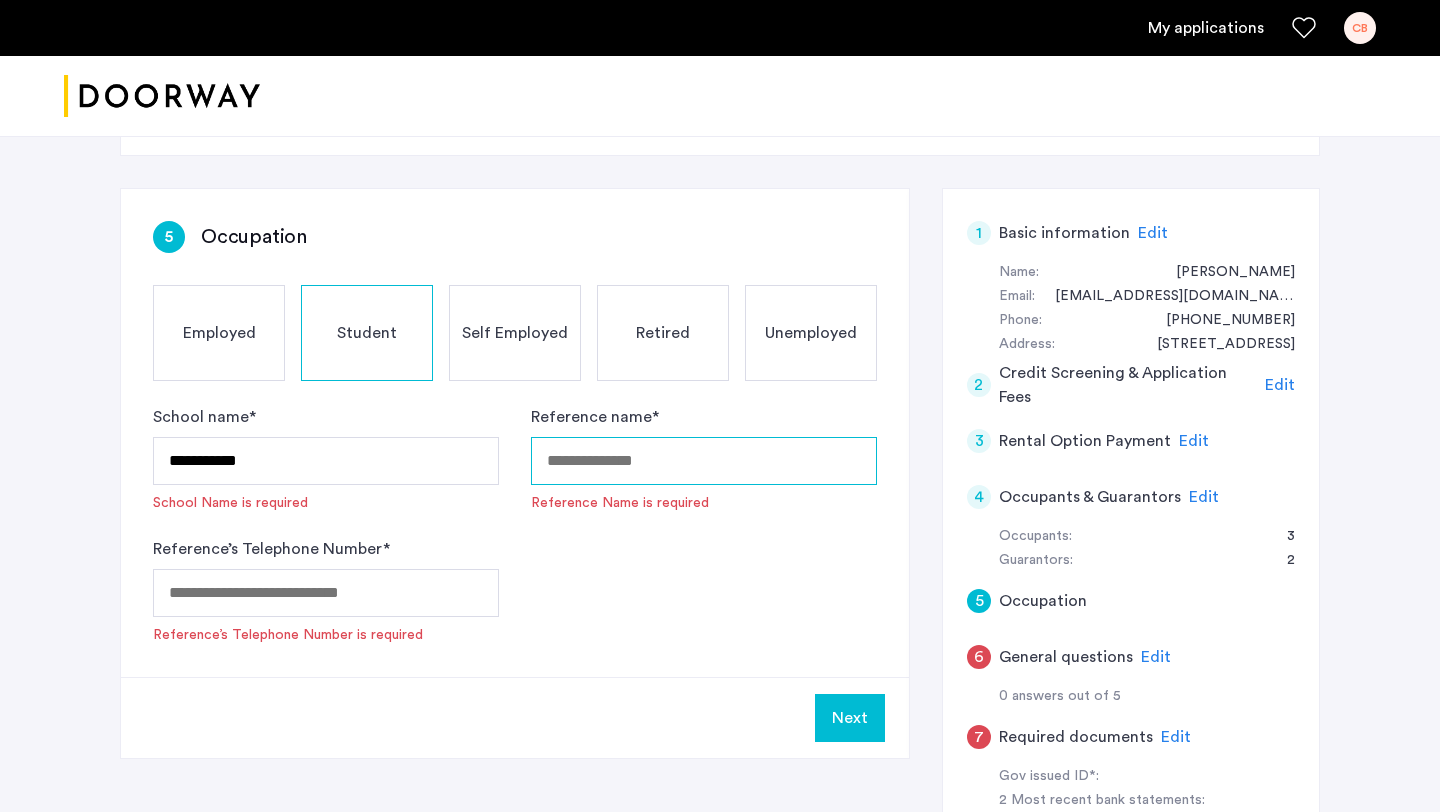 click on "Reference name  *" at bounding box center [704, 461] 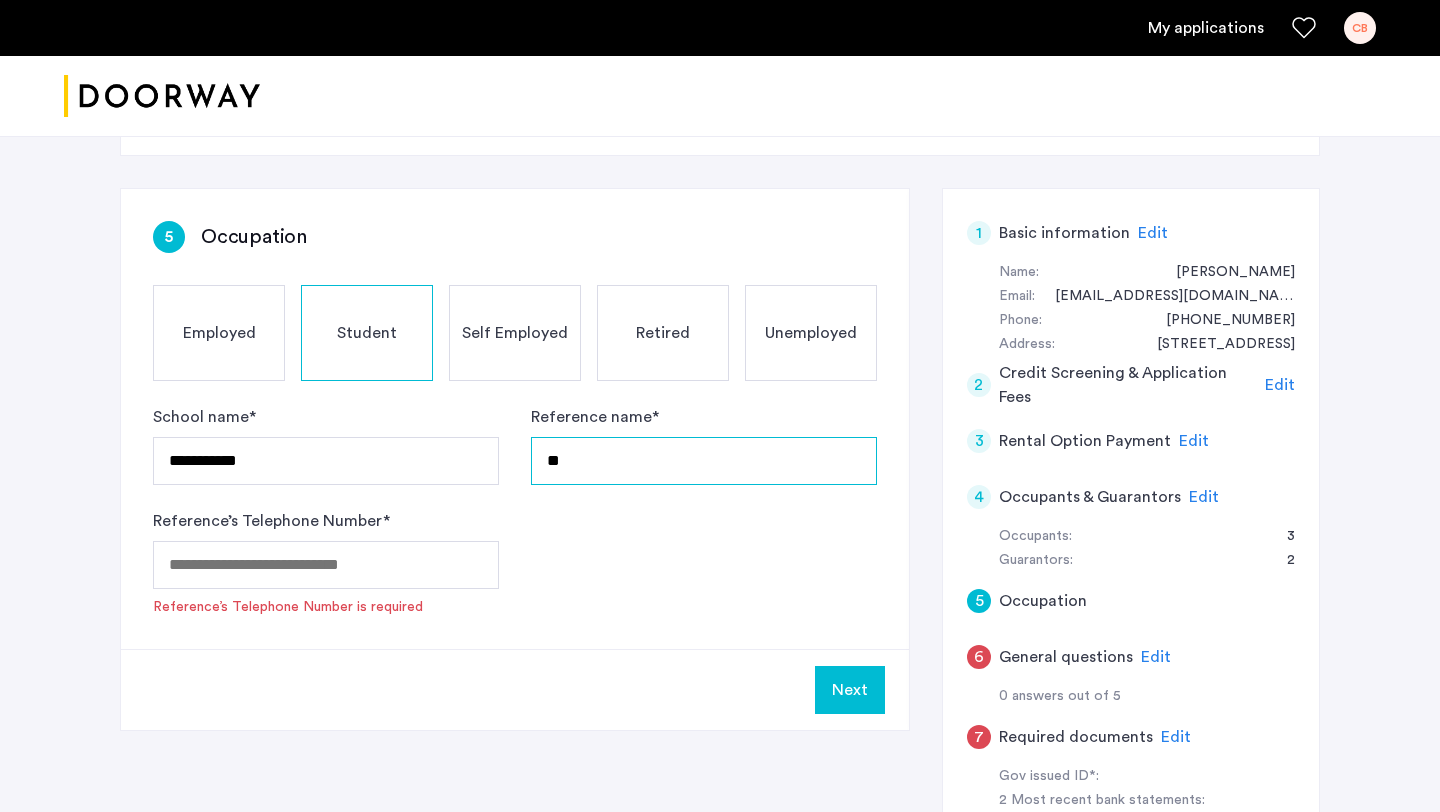 type on "*" 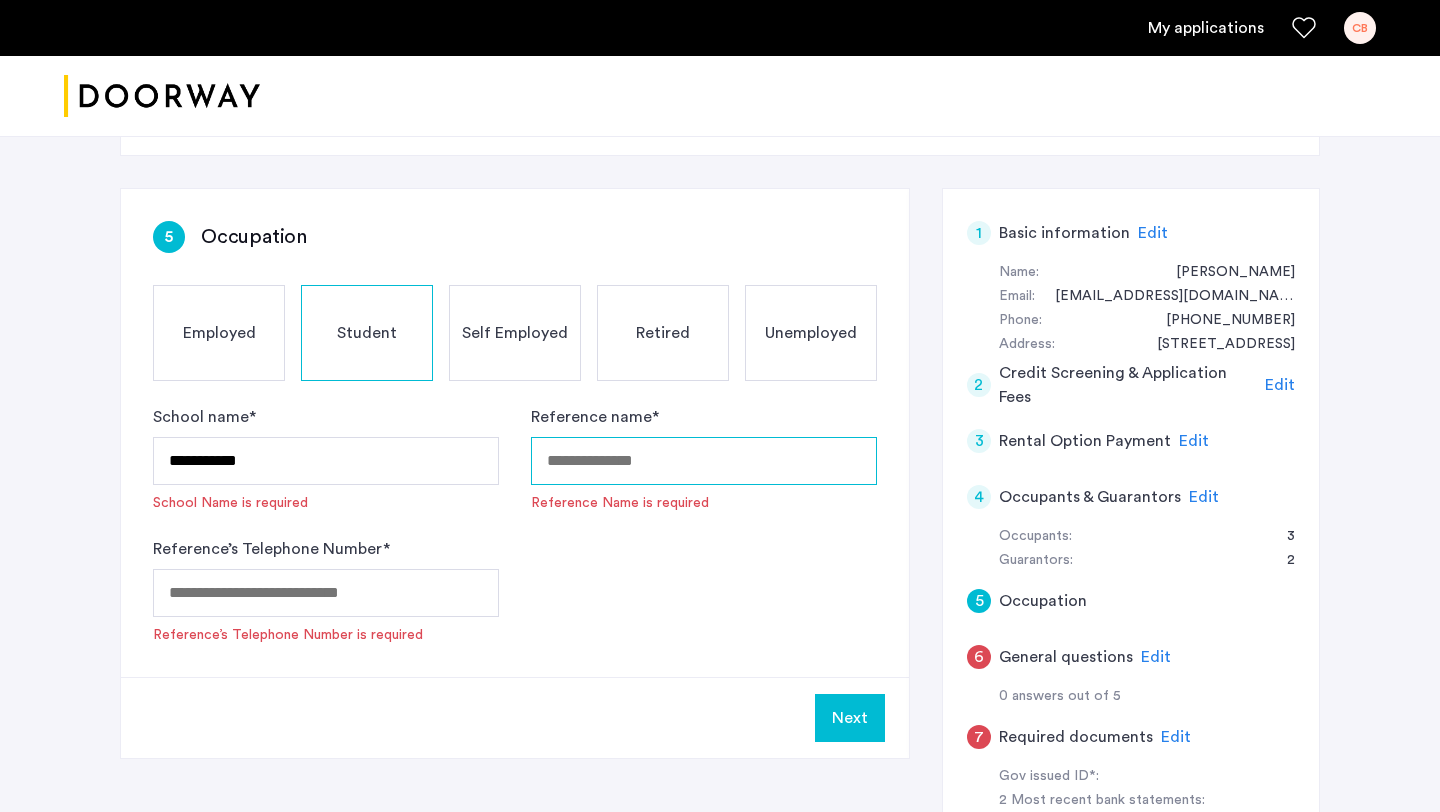 type on "*" 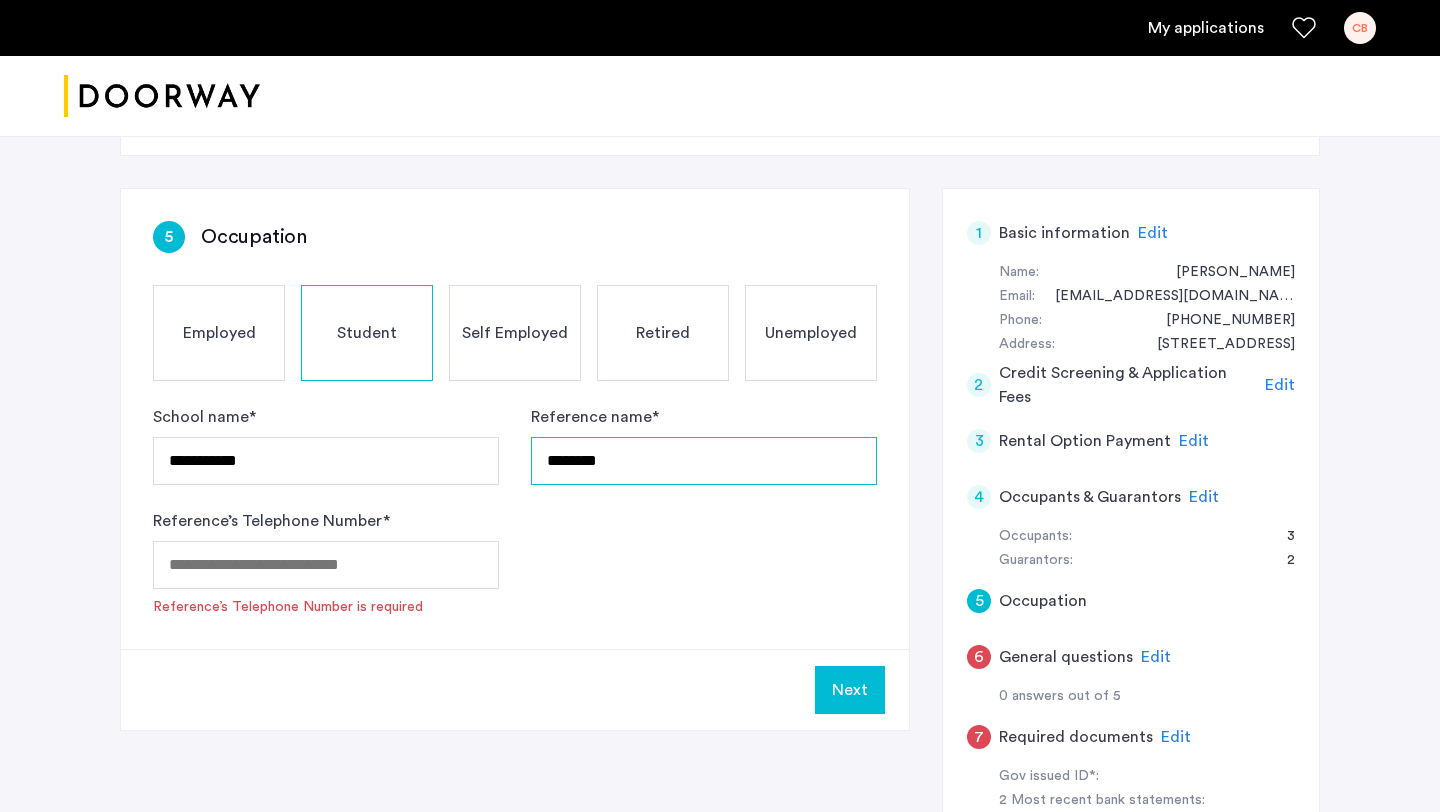 click on "*******" at bounding box center (704, 461) 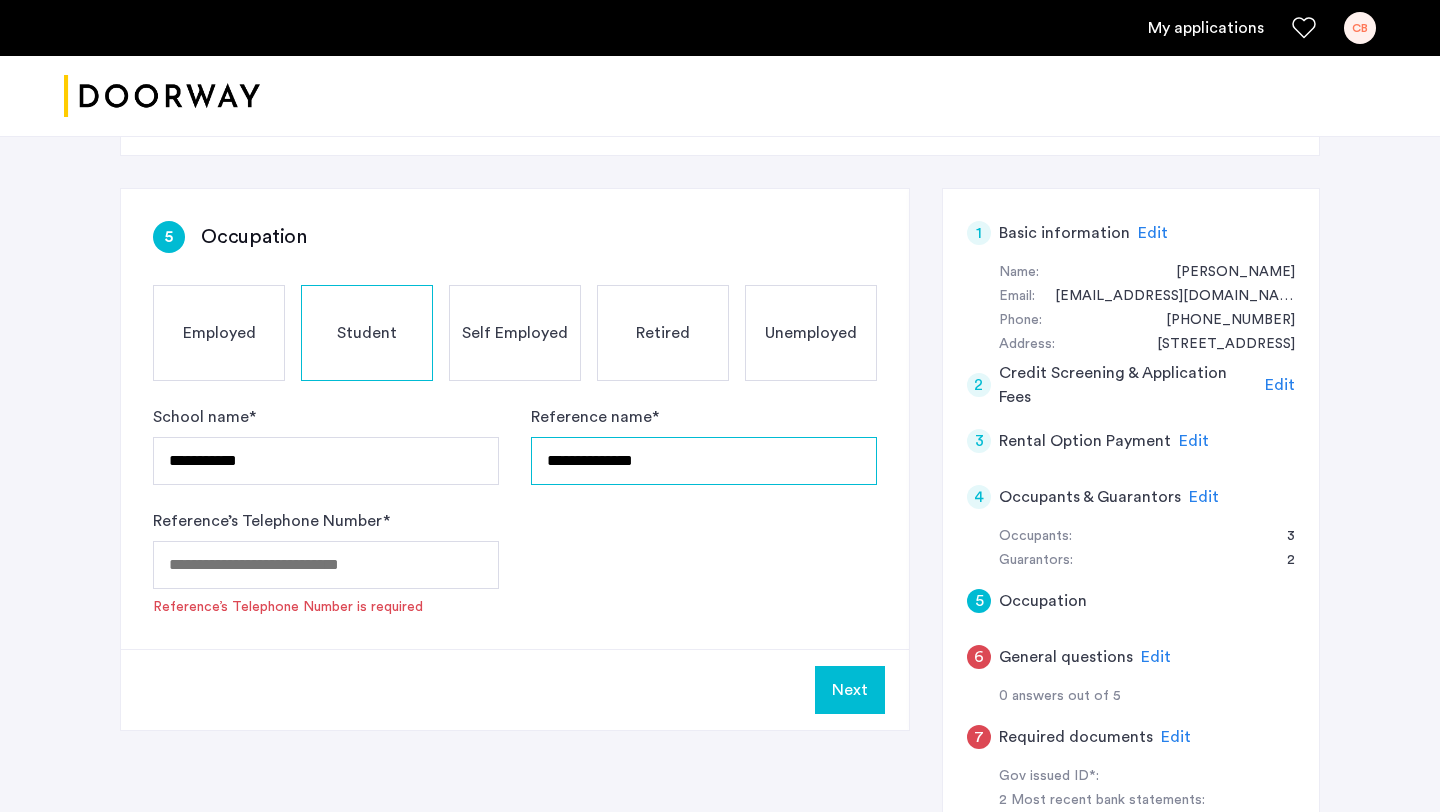 type on "**********" 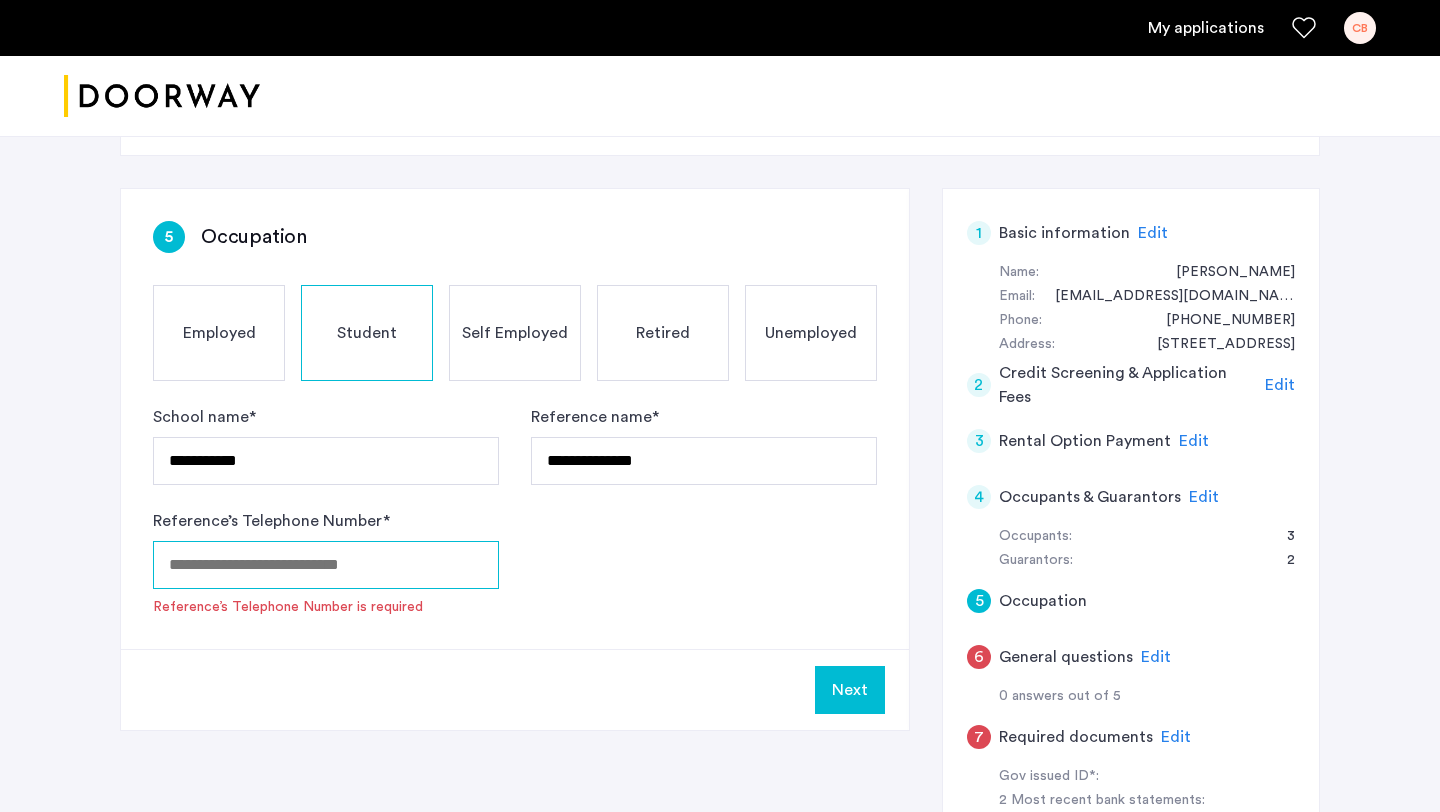 click on "Reference’s Telephone Number  *" at bounding box center (326, 565) 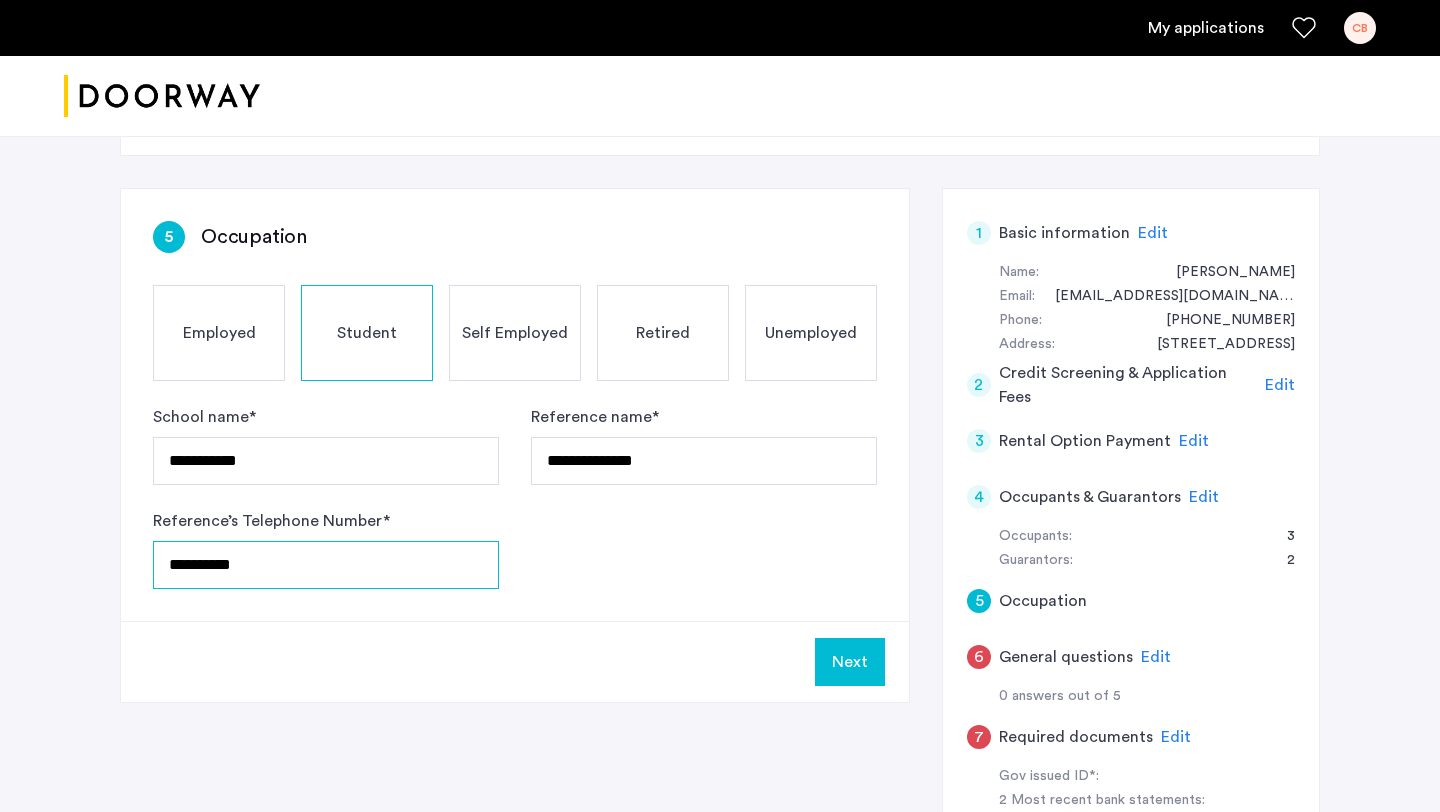 type on "**********" 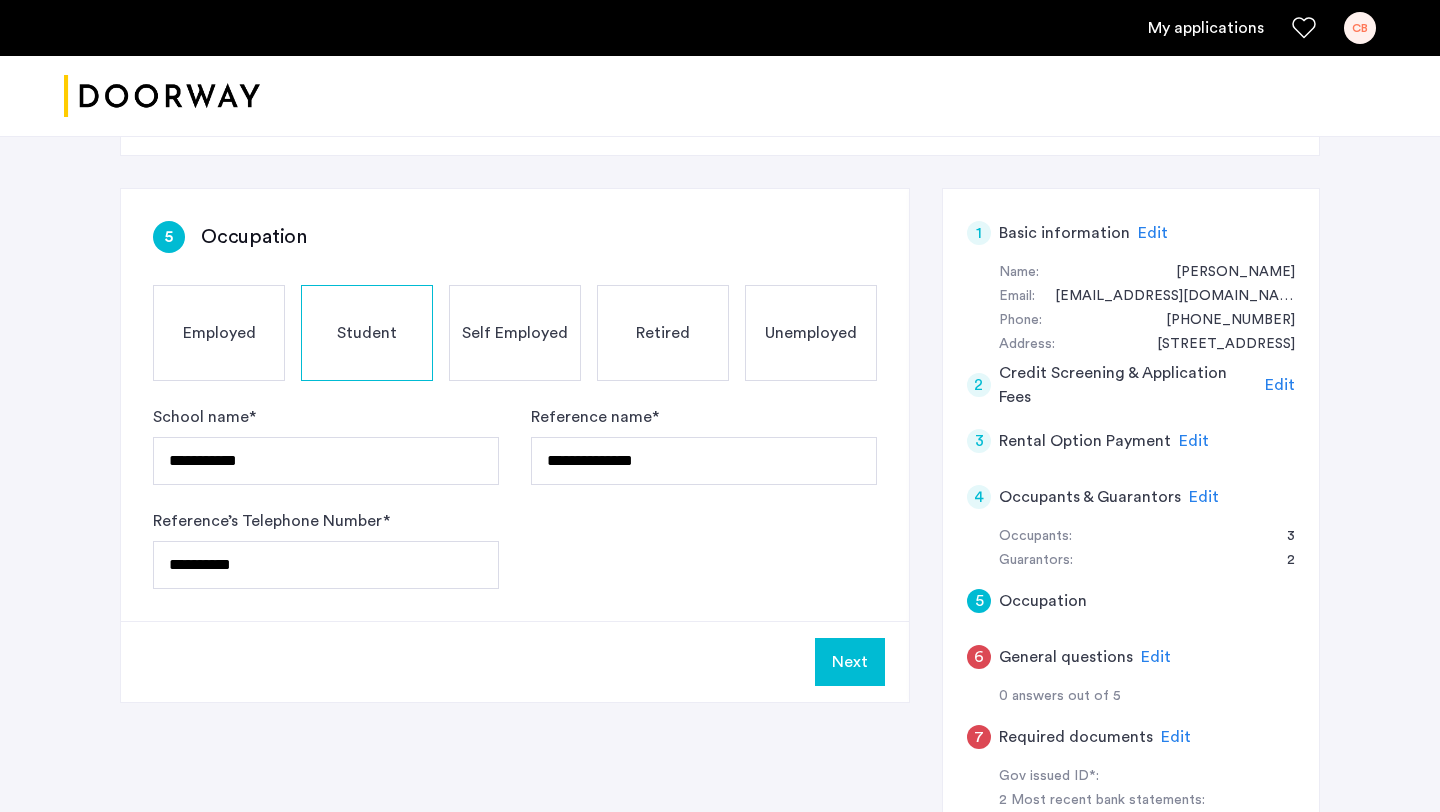 click on "Next" 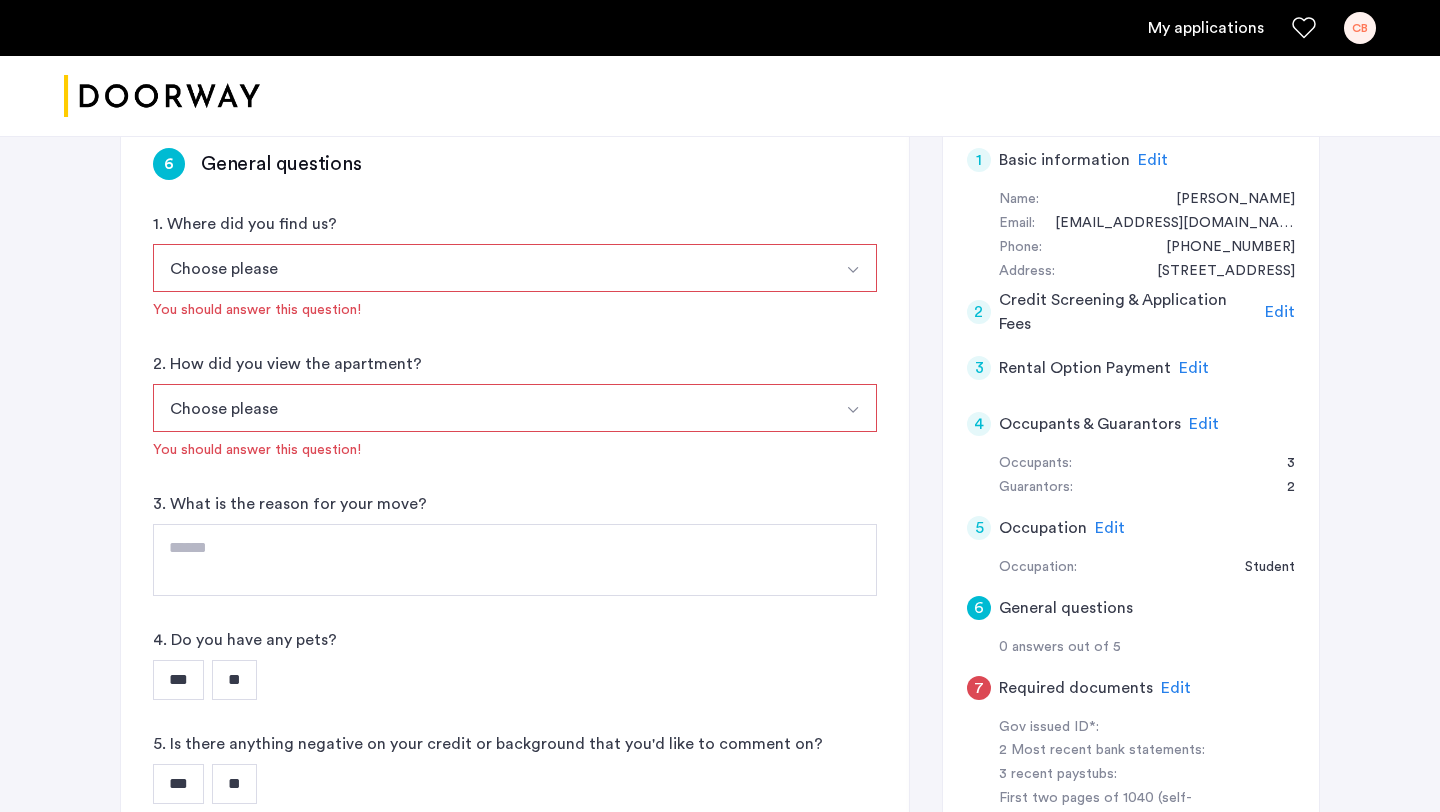 scroll, scrollTop: 338, scrollLeft: 0, axis: vertical 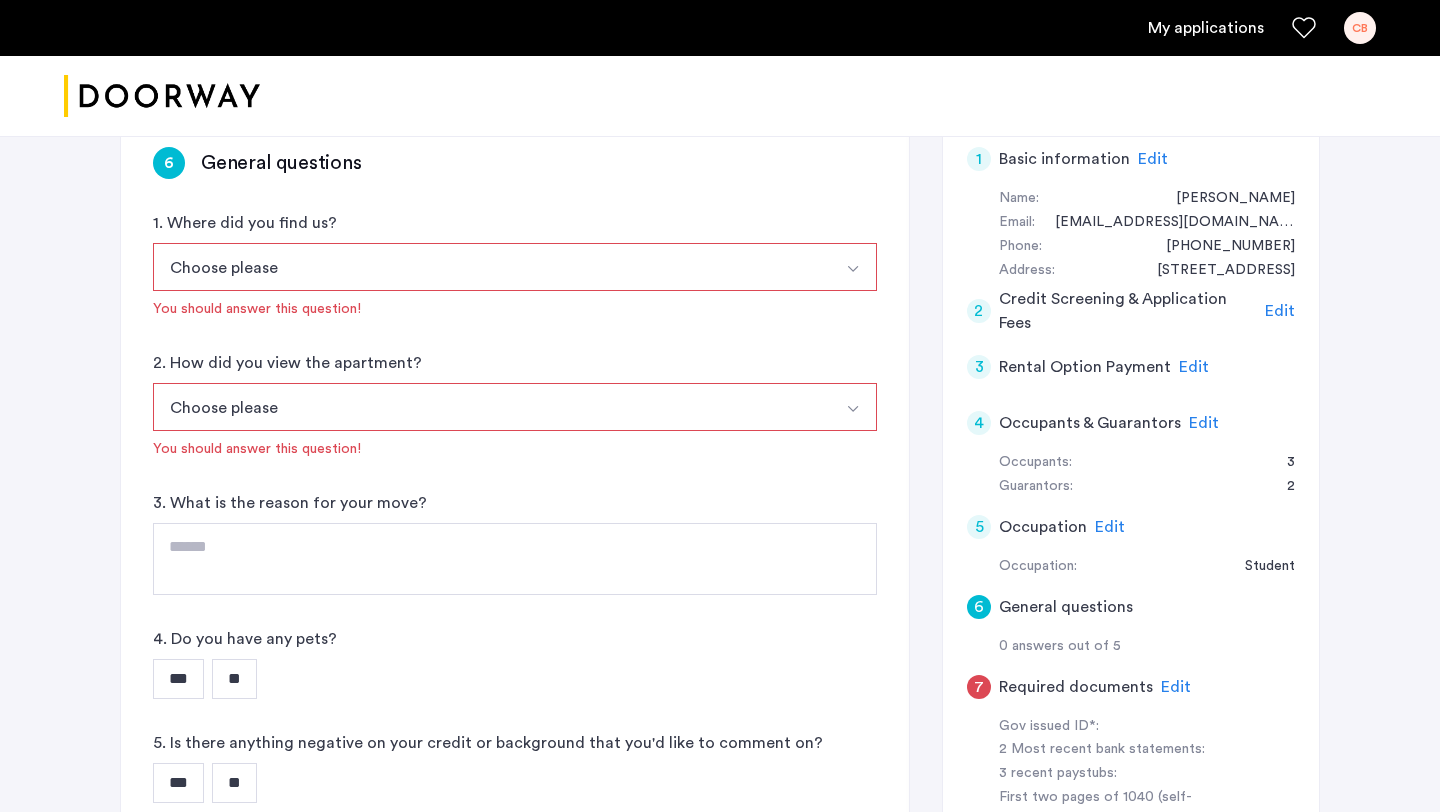 click on "Choose please" at bounding box center (491, 267) 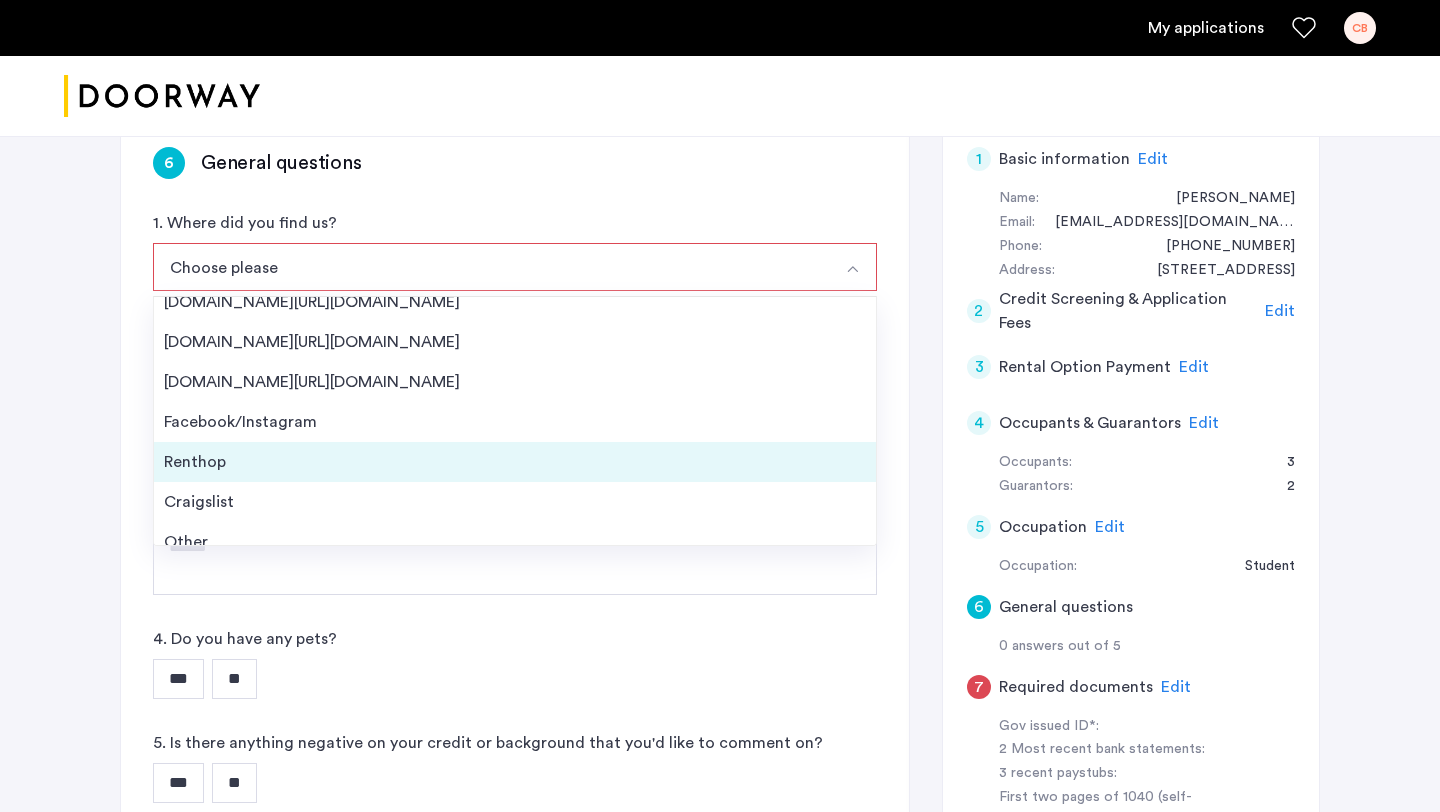scroll, scrollTop: 32, scrollLeft: 0, axis: vertical 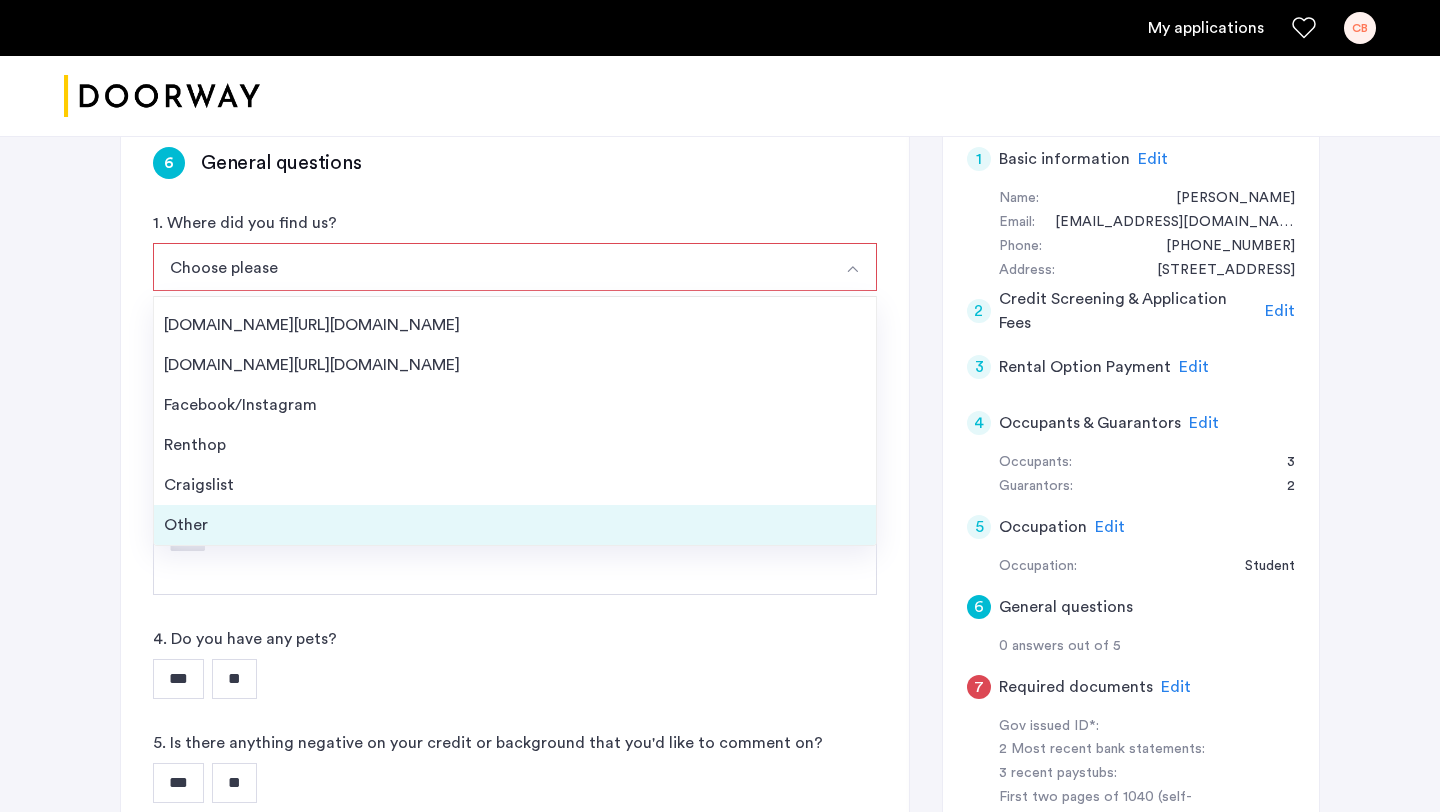 click on "Other" at bounding box center (515, 525) 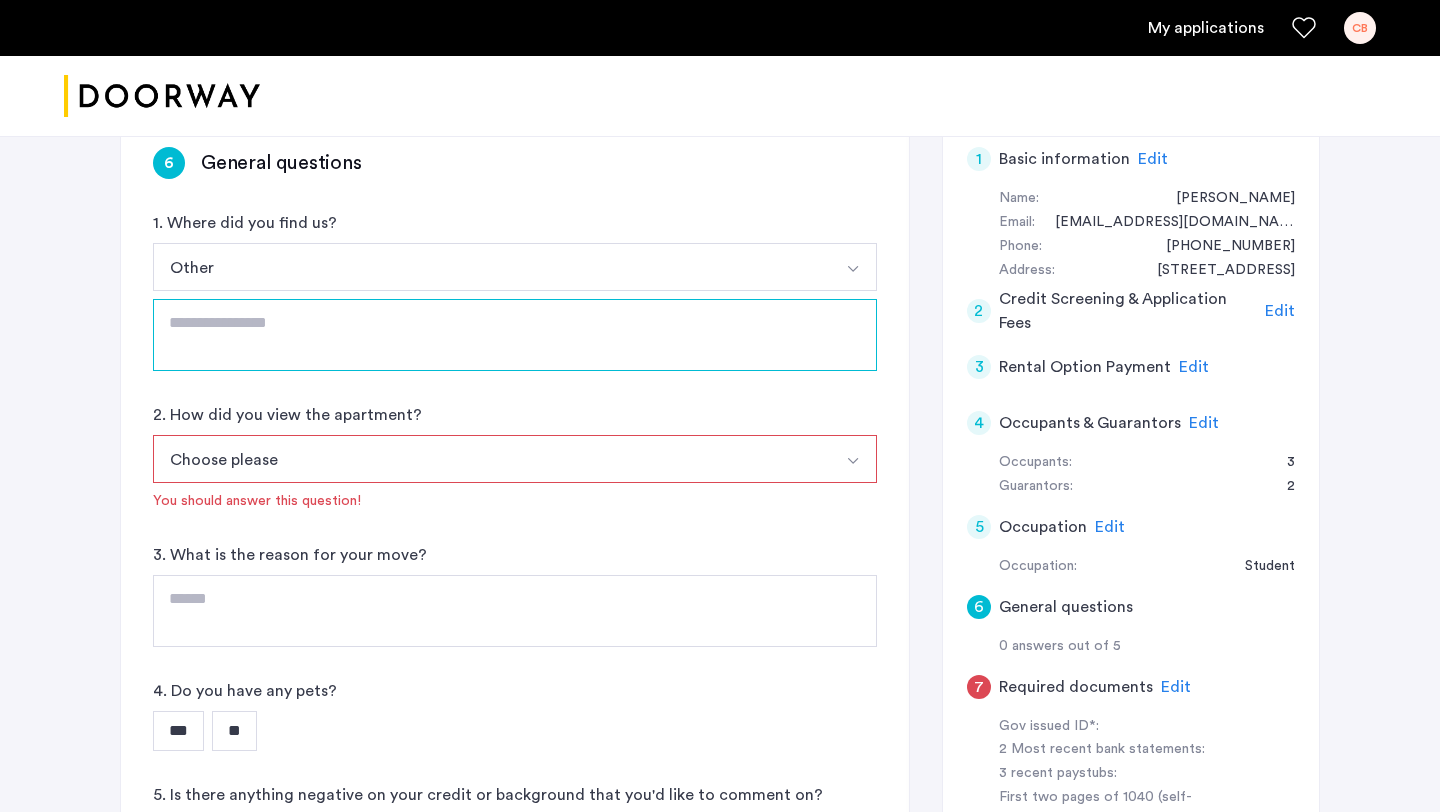 click at bounding box center [515, 335] 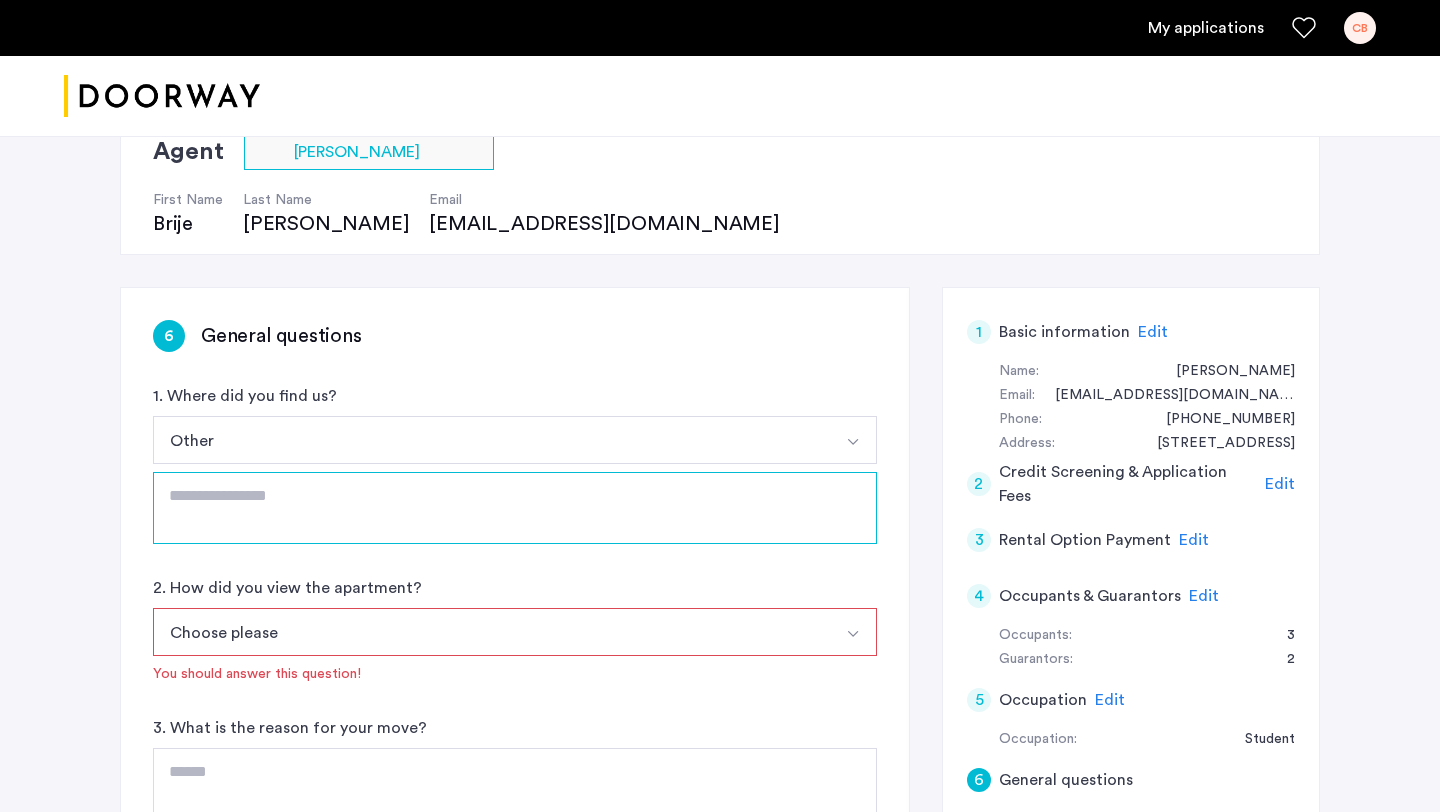 scroll, scrollTop: 169, scrollLeft: 0, axis: vertical 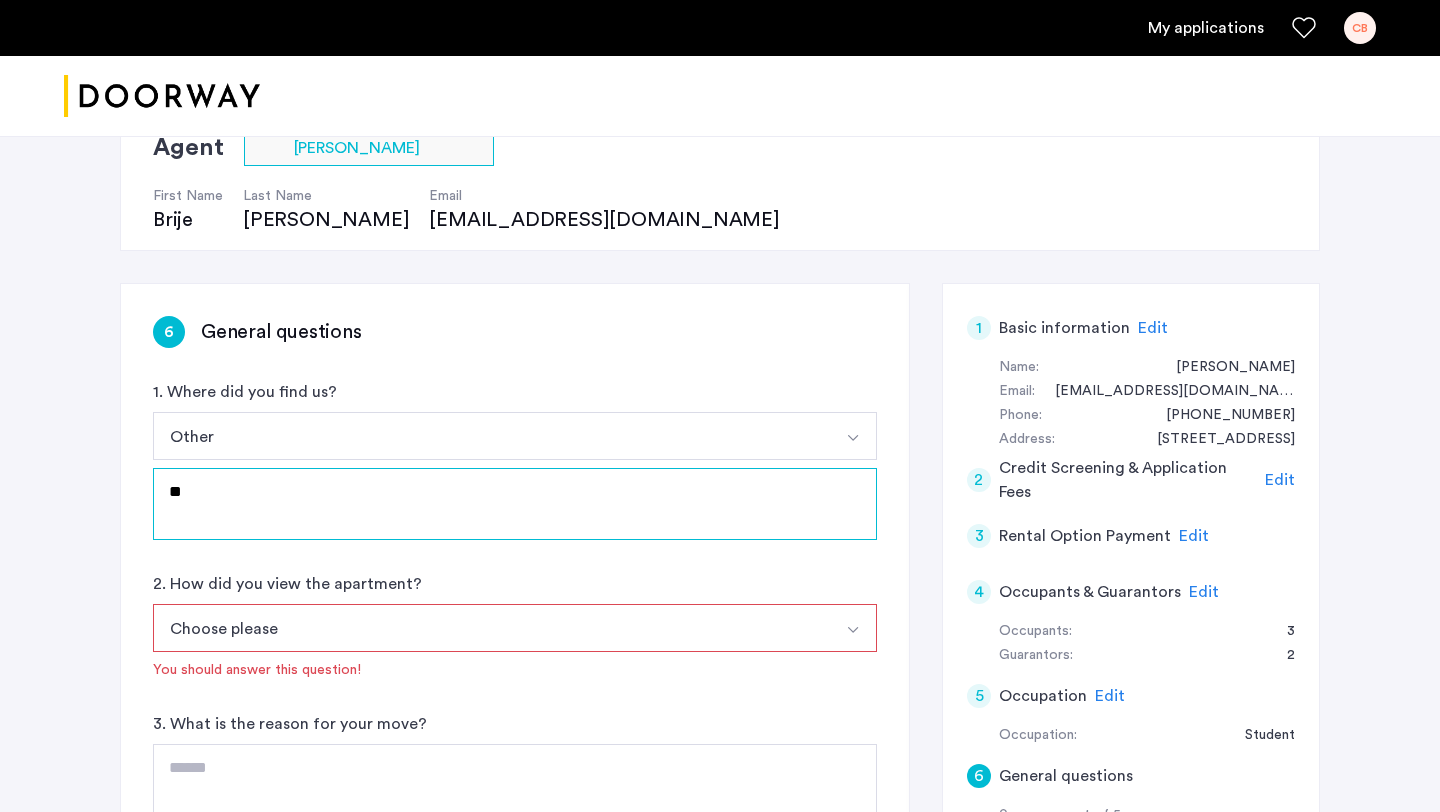 type on "*" 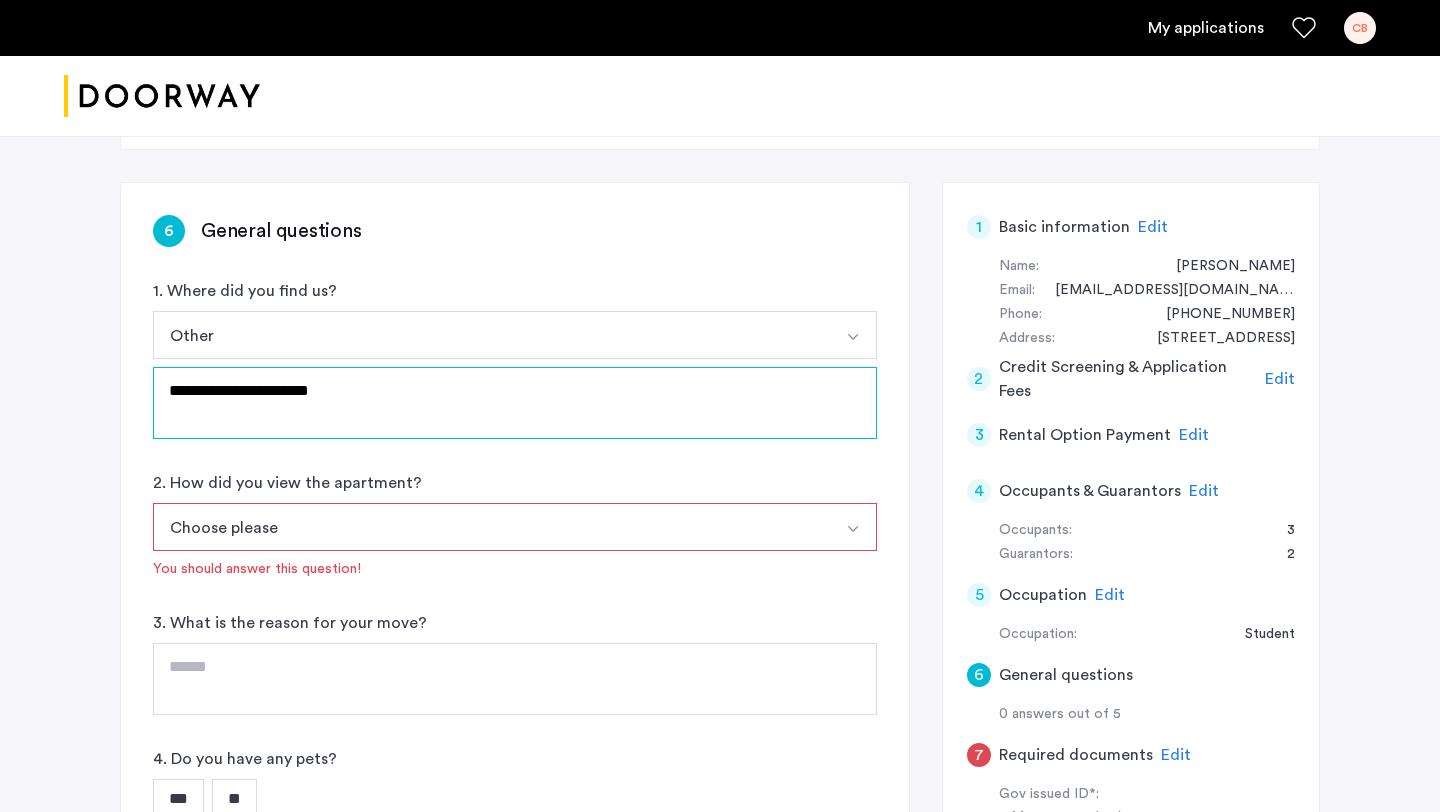 scroll, scrollTop: 277, scrollLeft: 0, axis: vertical 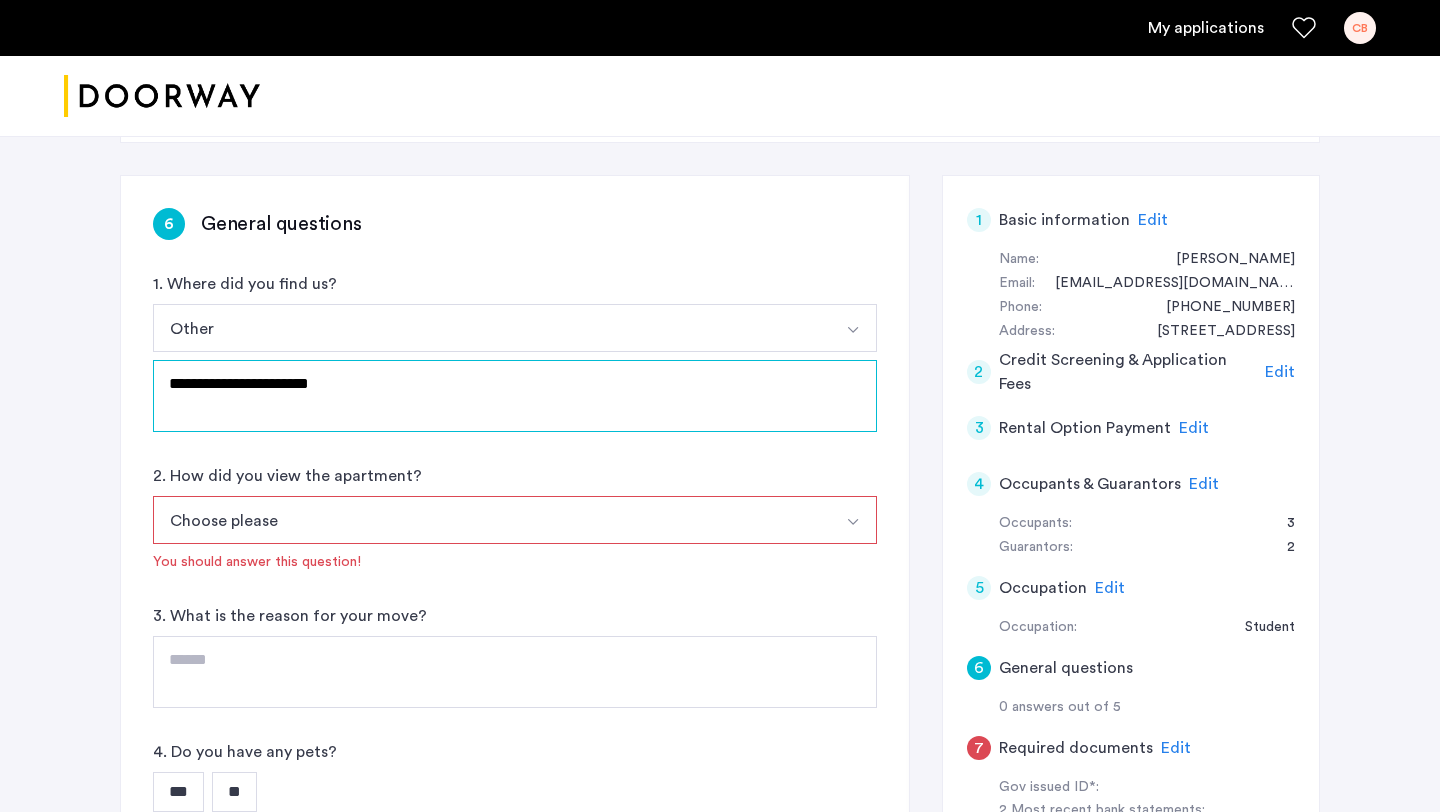 type on "**********" 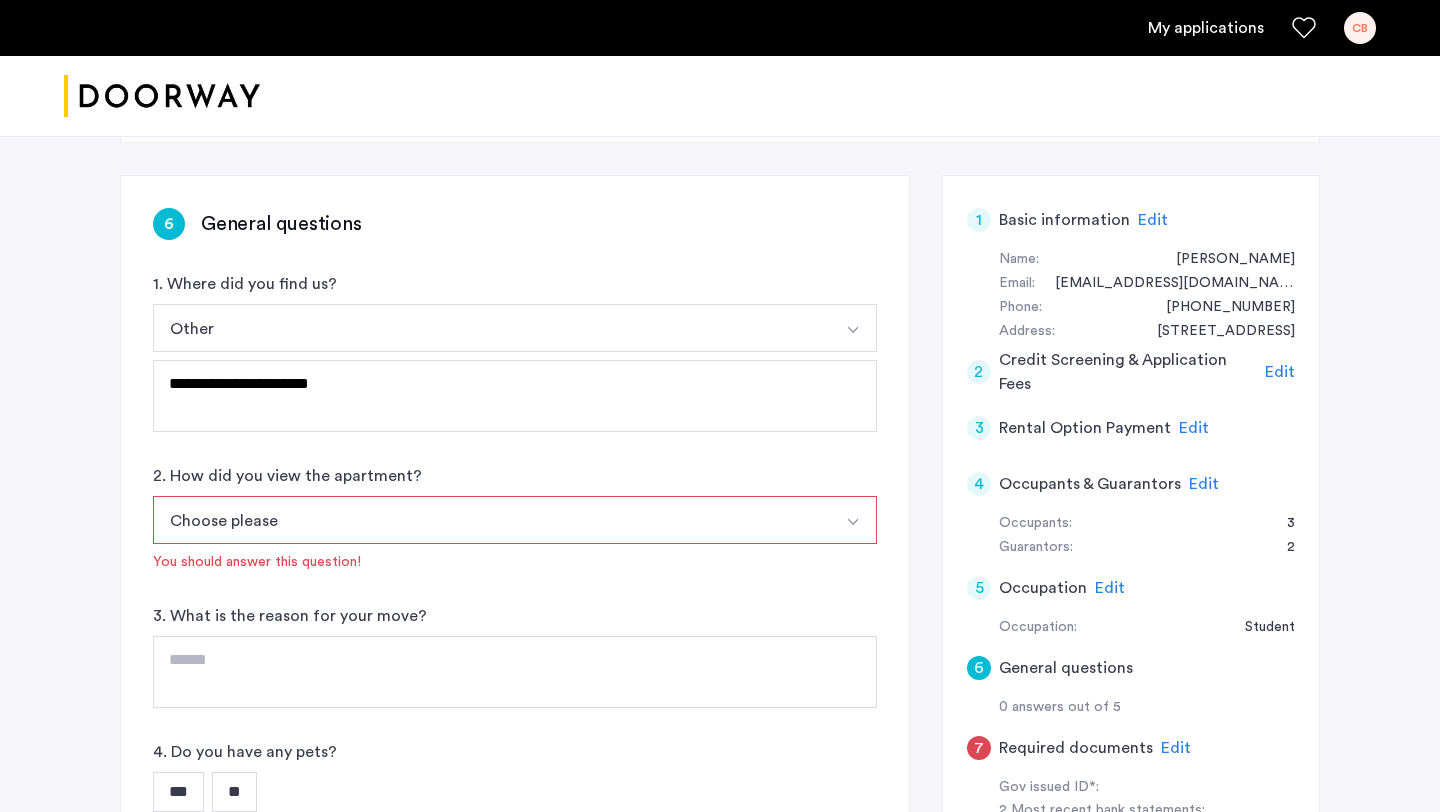 click on "Choose please" at bounding box center [491, 520] 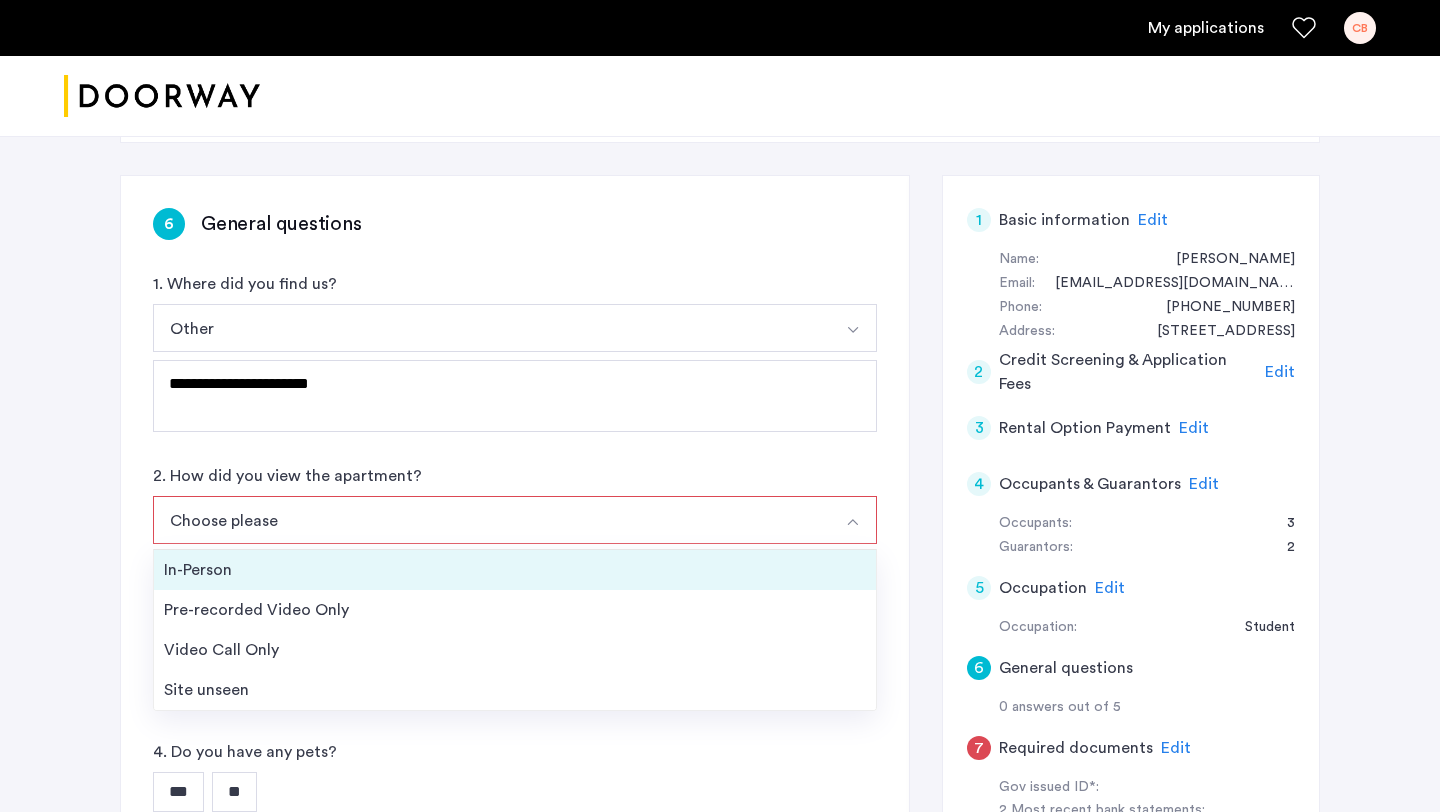 click on "In-Person" at bounding box center (515, 570) 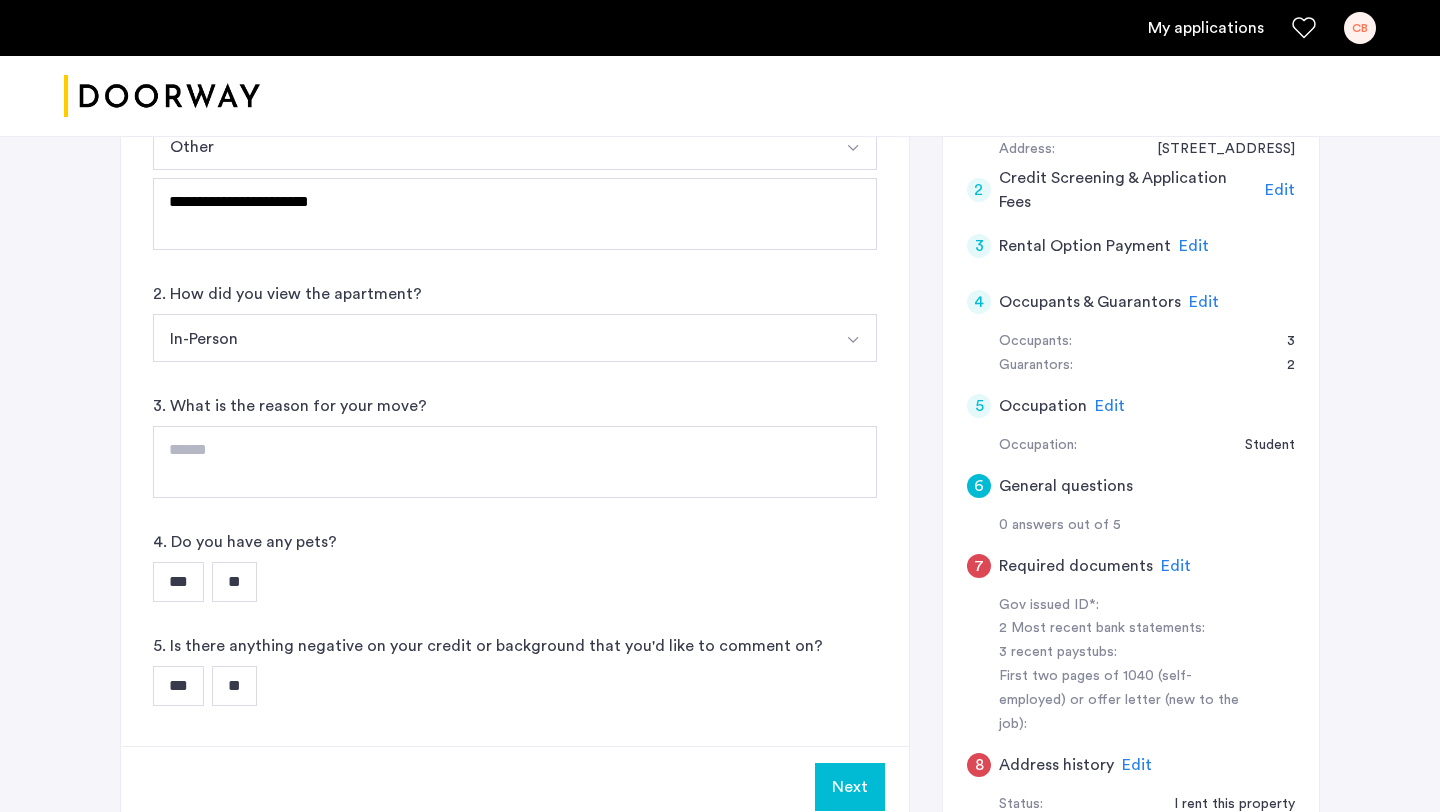 scroll, scrollTop: 469, scrollLeft: 0, axis: vertical 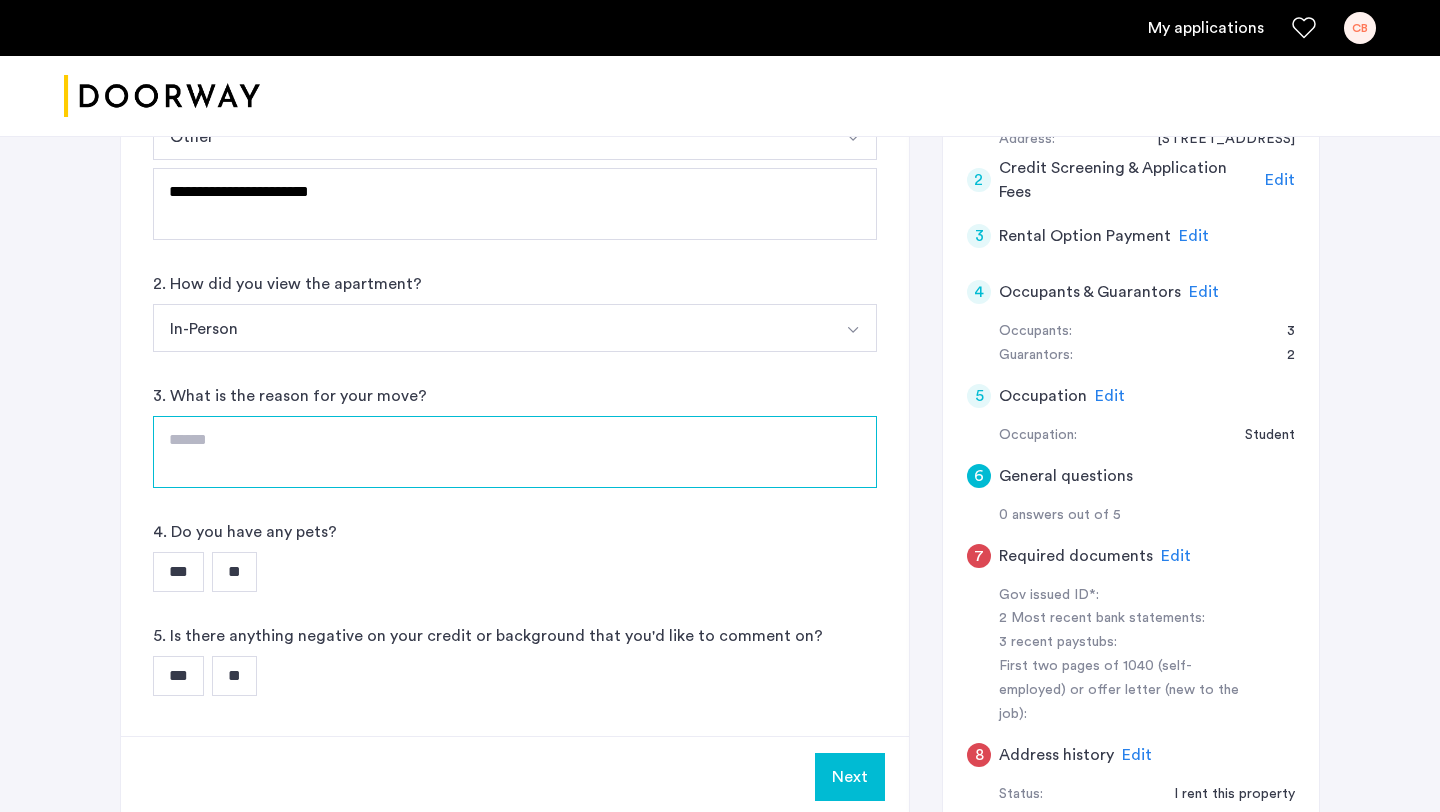 click 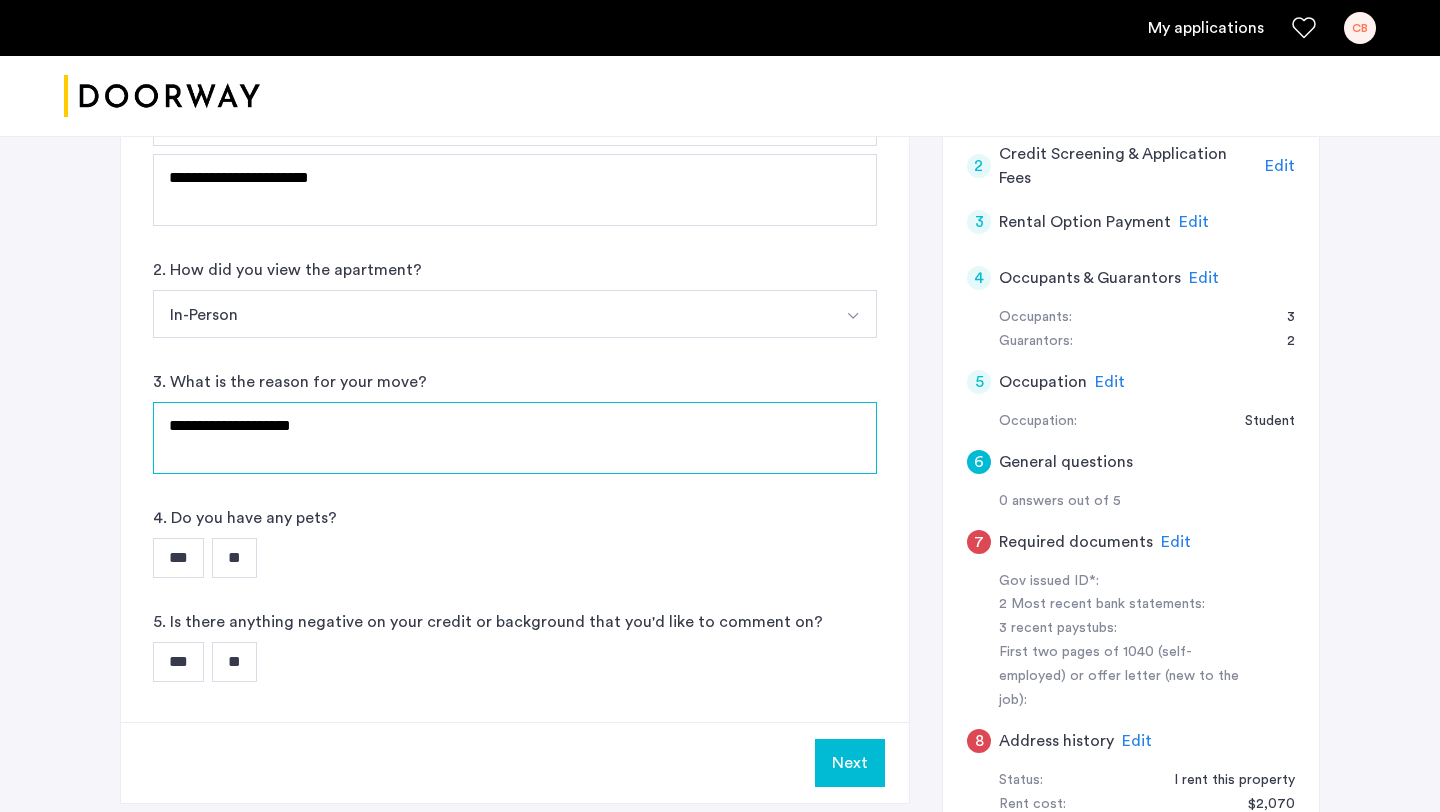 scroll, scrollTop: 503, scrollLeft: 0, axis: vertical 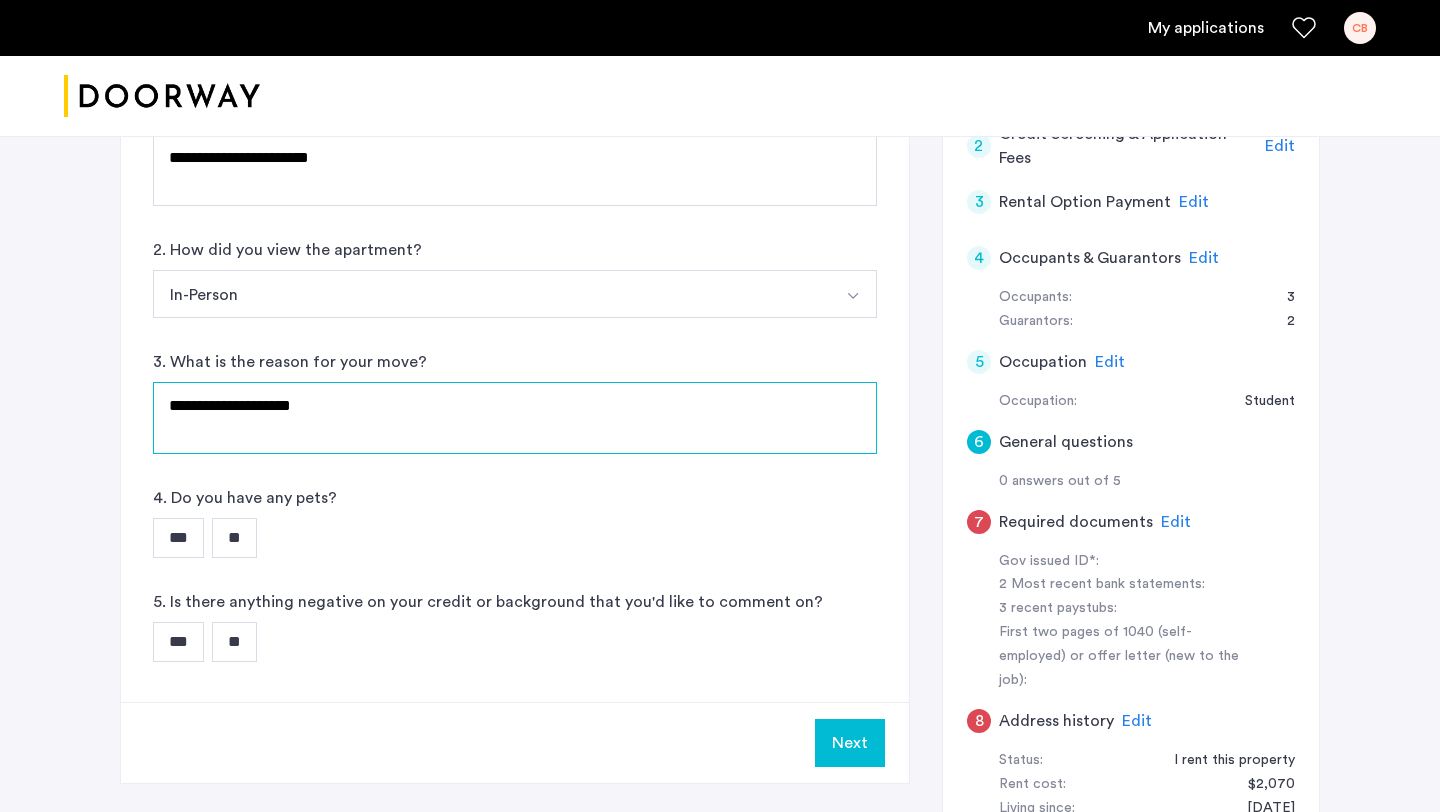 type on "**********" 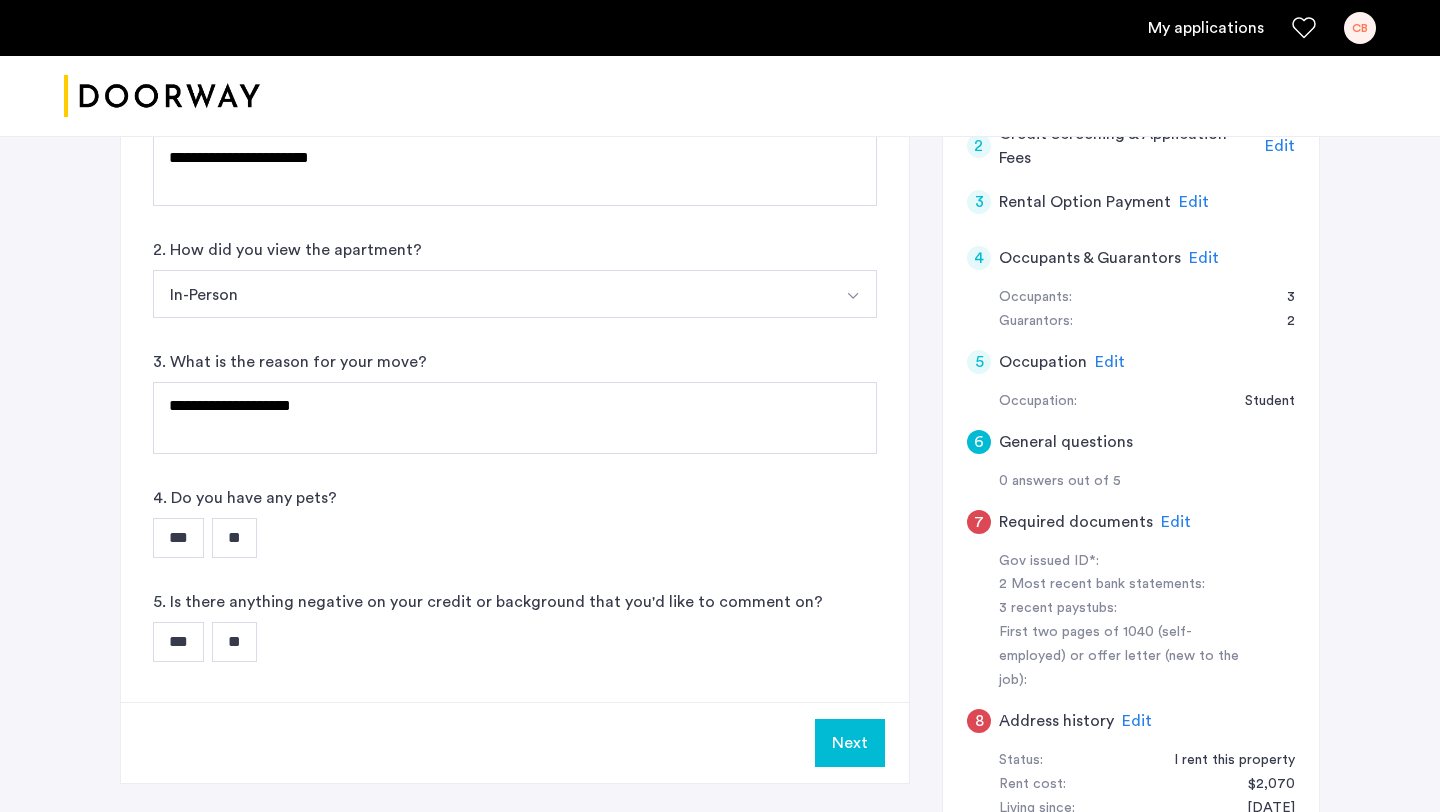 click on "**" at bounding box center [234, 538] 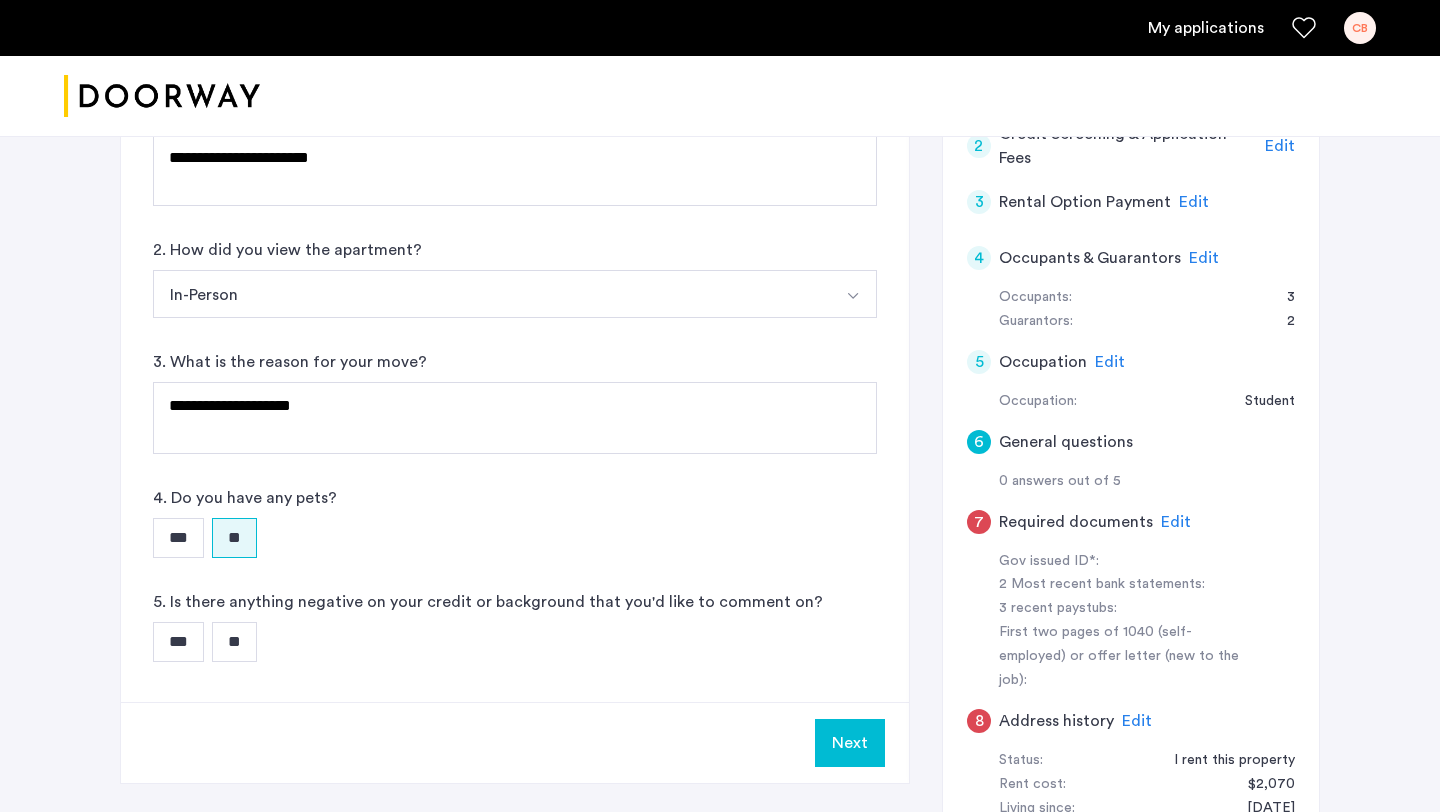 click on "**" at bounding box center [234, 642] 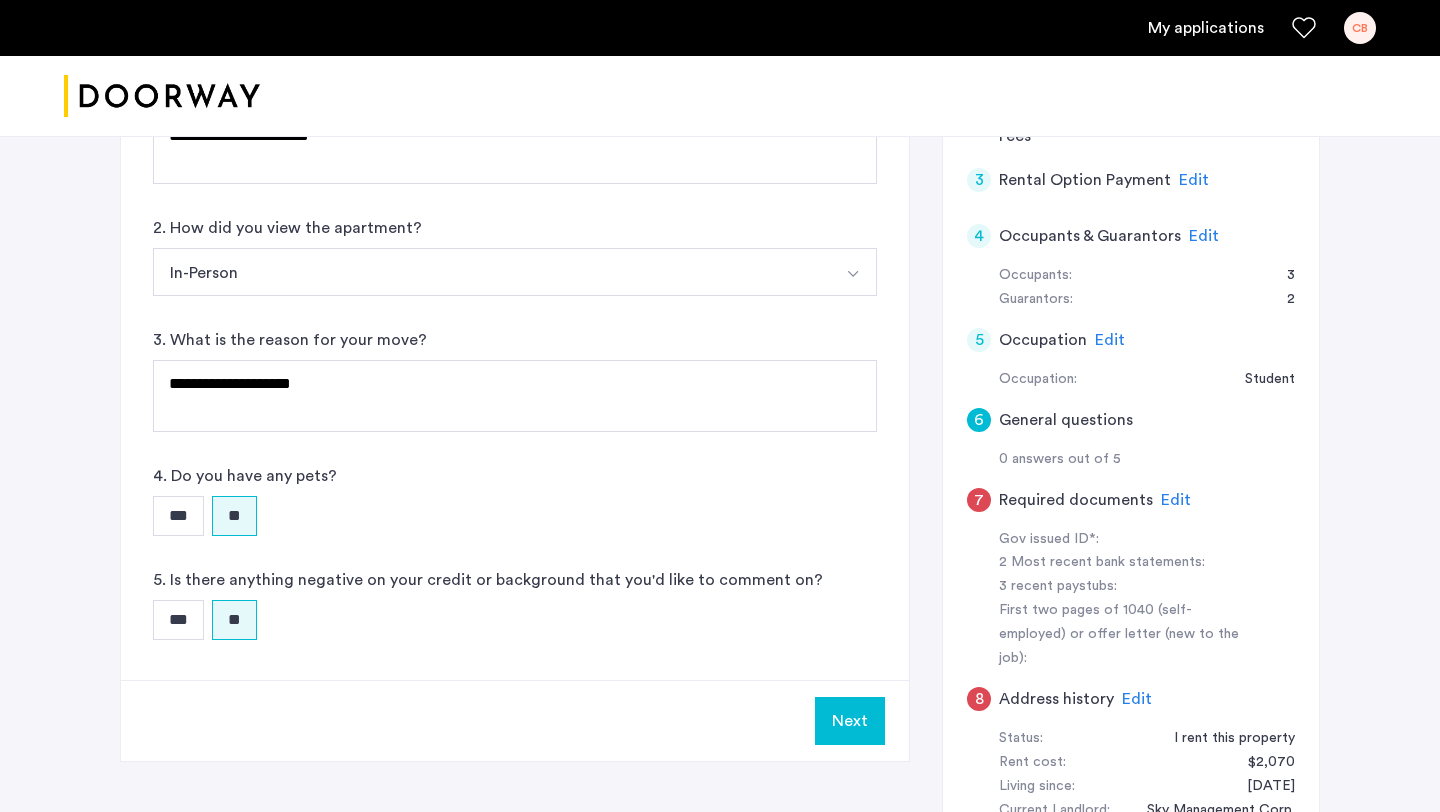 scroll, scrollTop: 536, scrollLeft: 0, axis: vertical 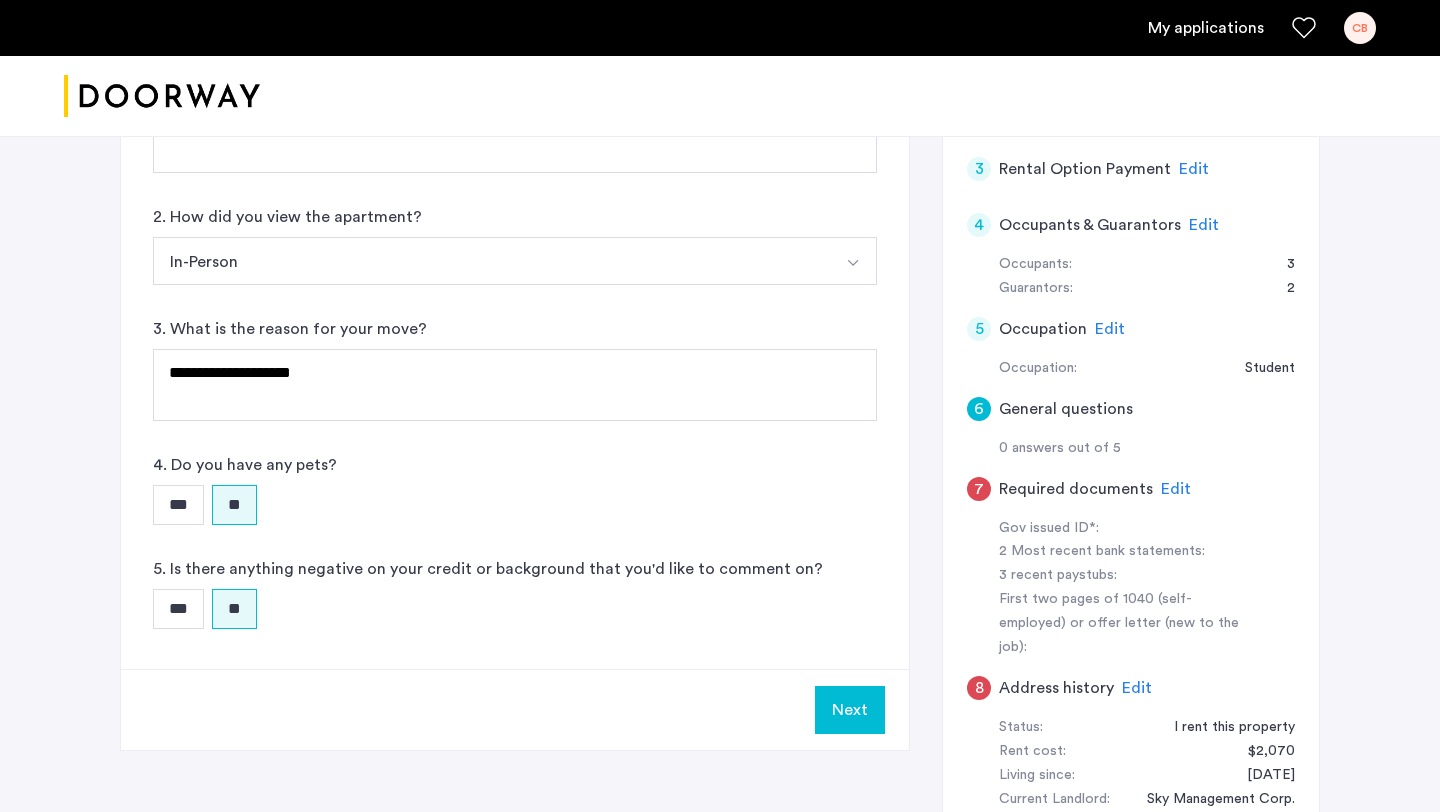 click on "Next" at bounding box center [850, 710] 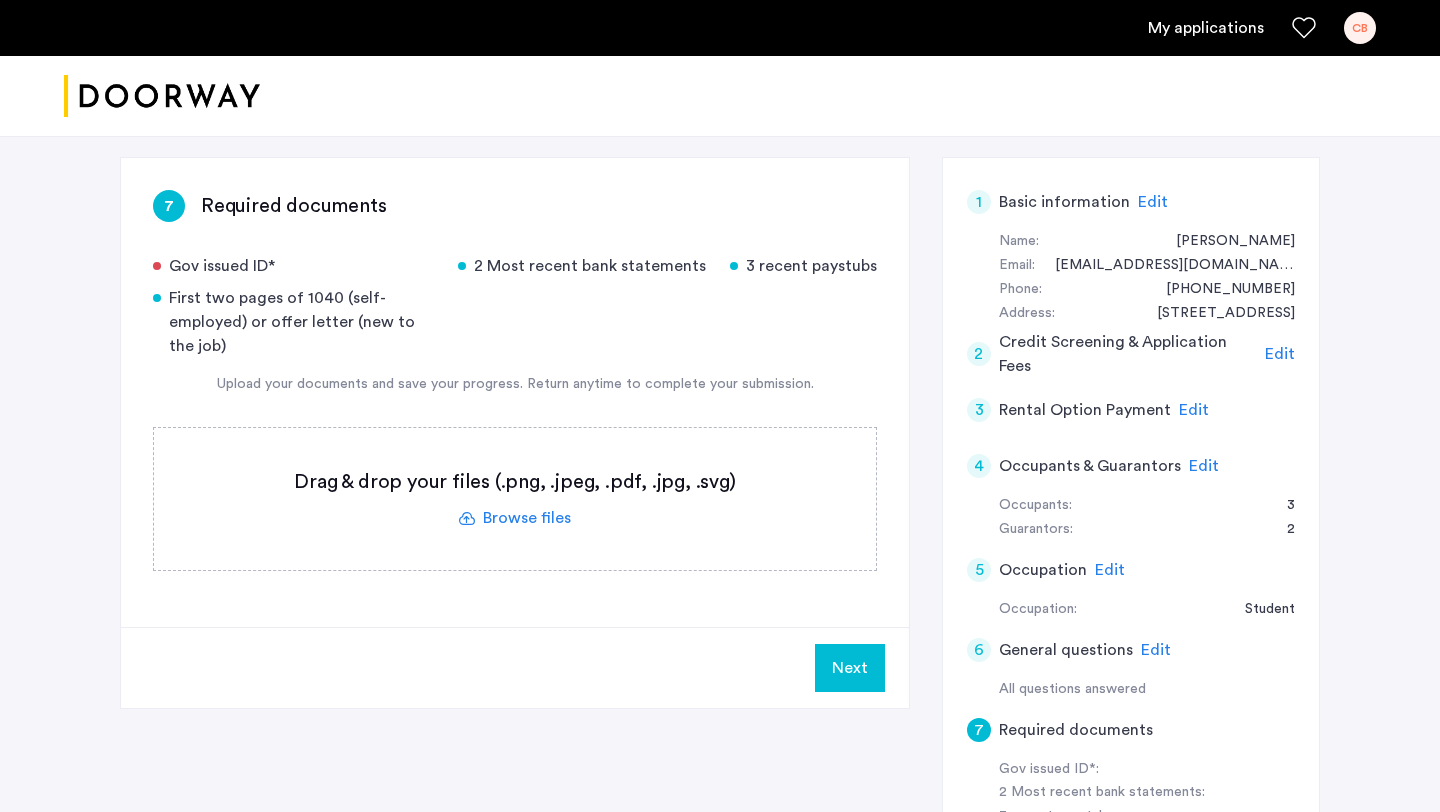 scroll, scrollTop: 302, scrollLeft: 0, axis: vertical 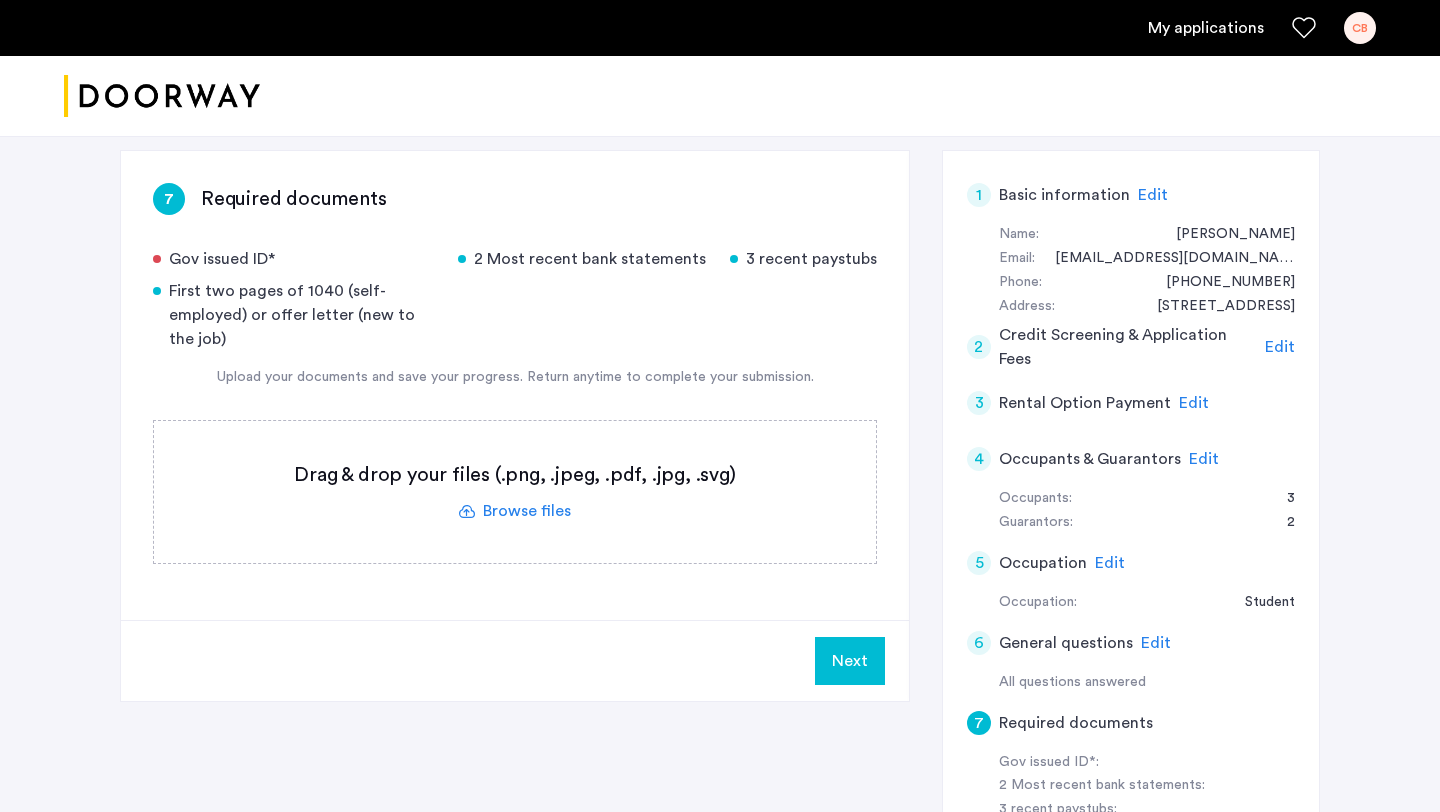 click 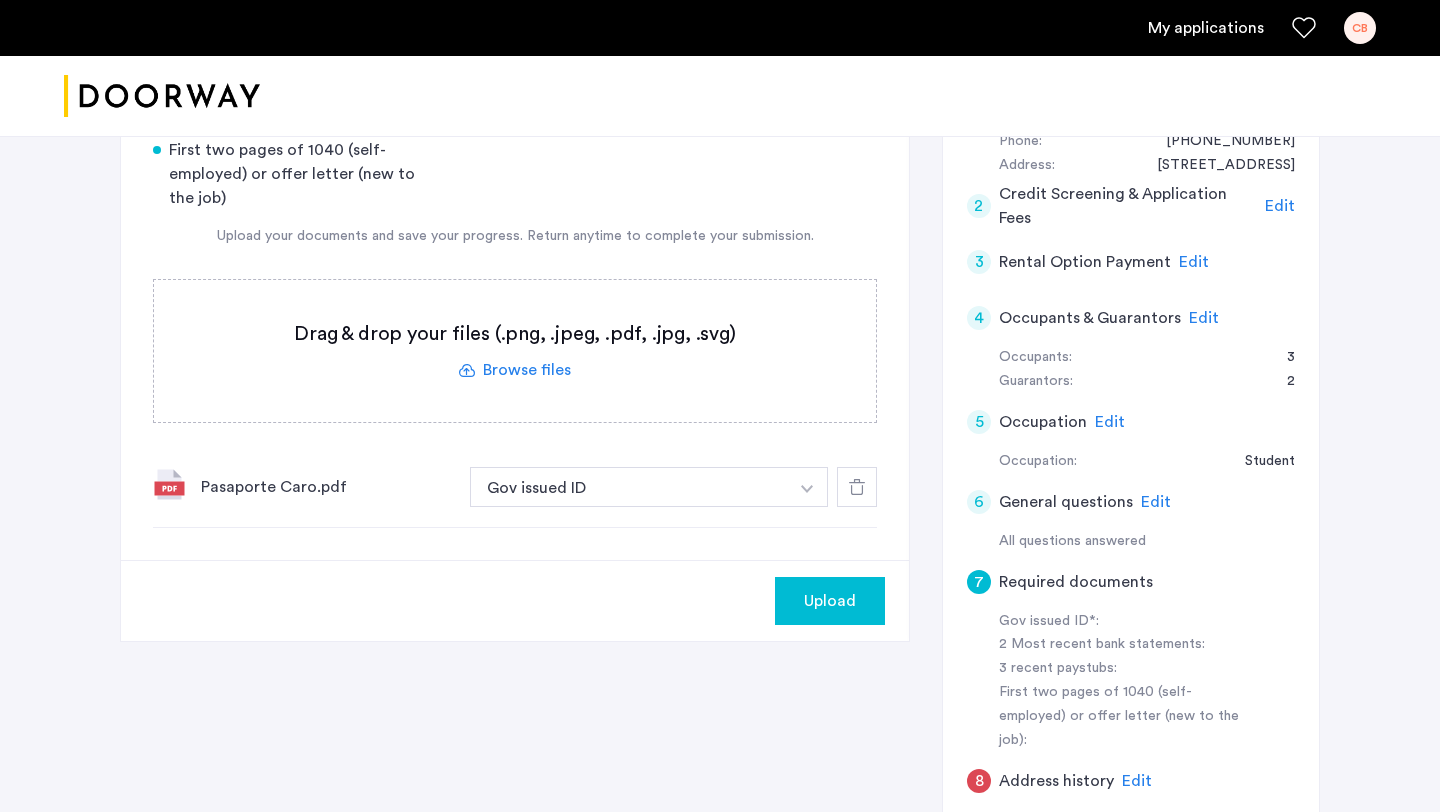 scroll, scrollTop: 408, scrollLeft: 0, axis: vertical 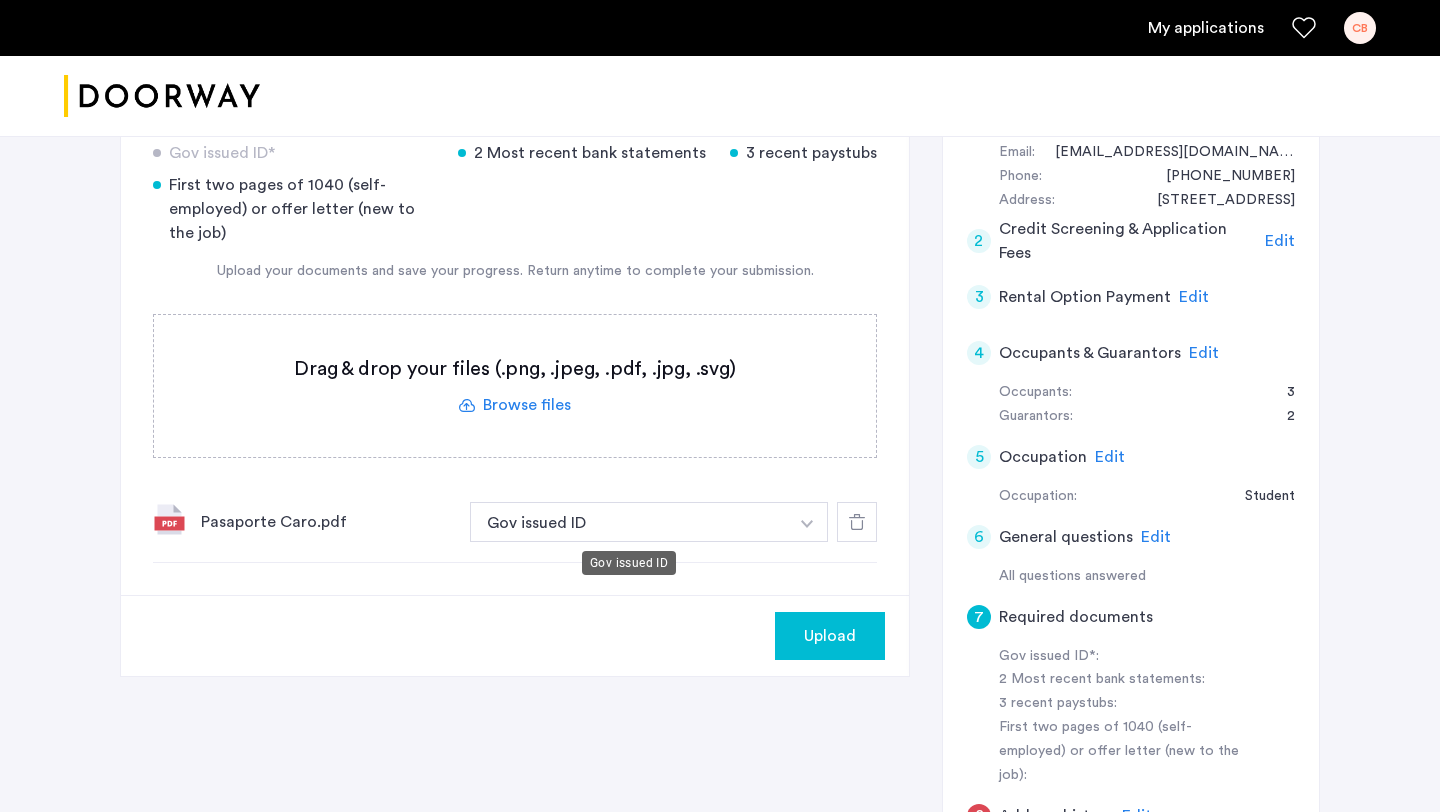 click on "Gov issued ID" at bounding box center [629, 522] 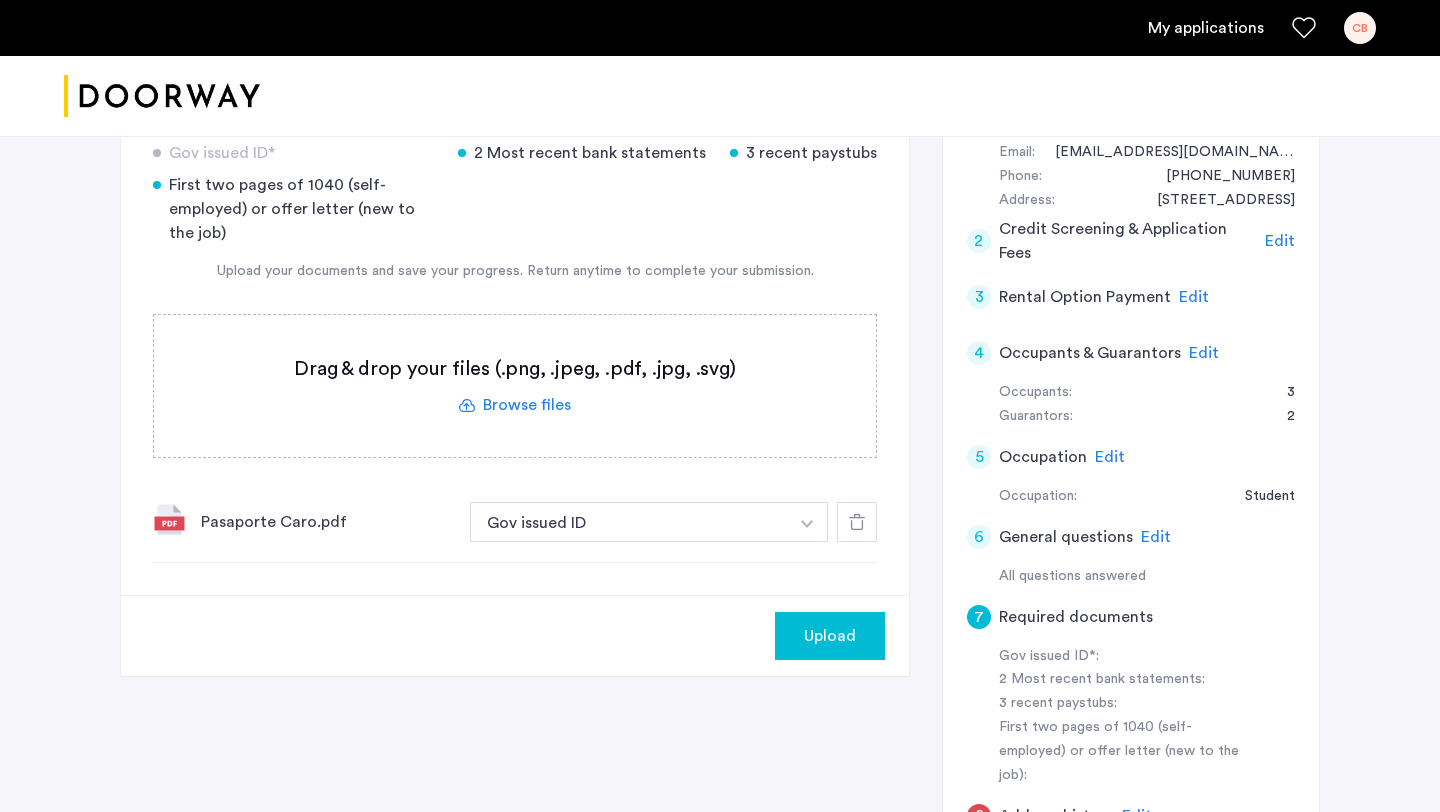 click on "Upload" 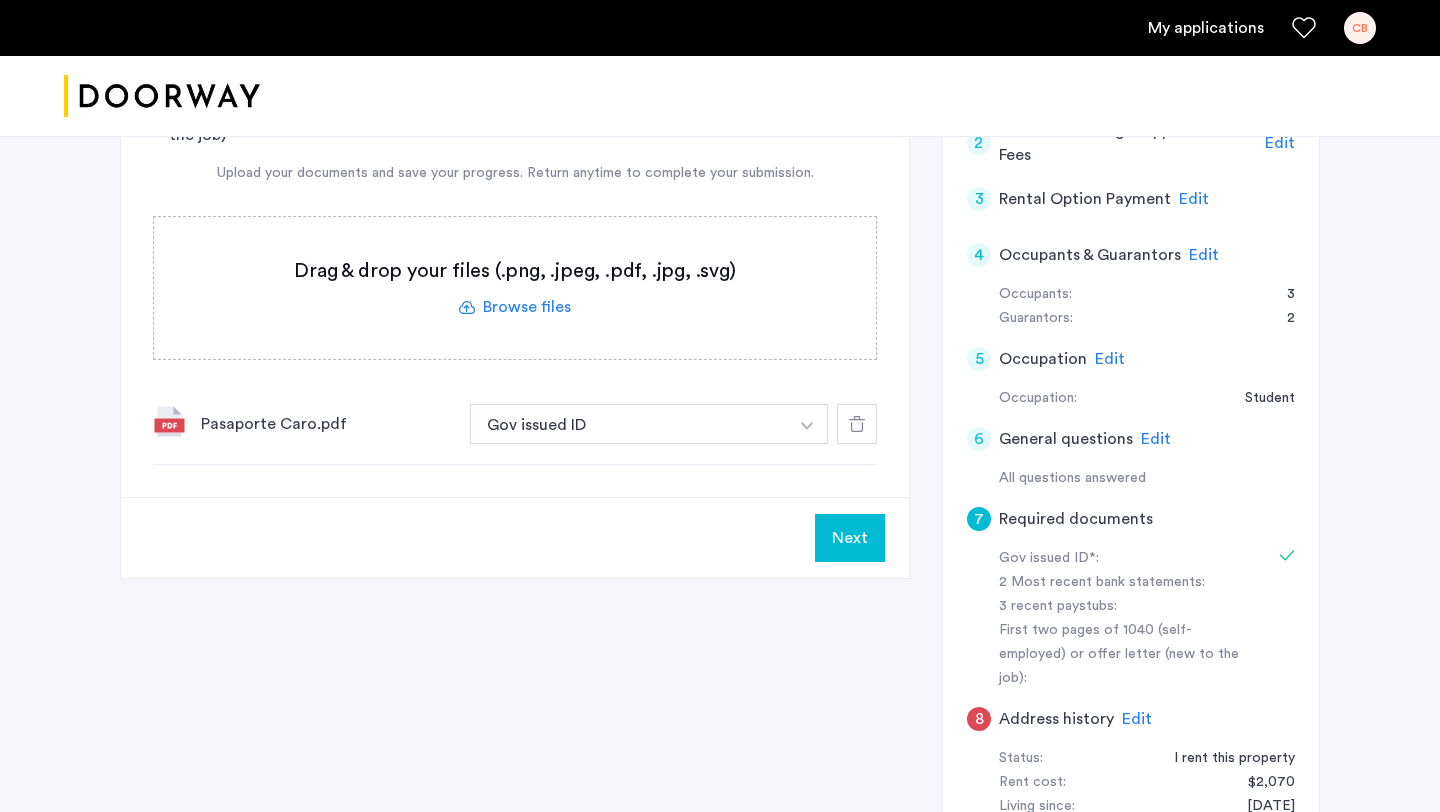 scroll, scrollTop: 499, scrollLeft: 0, axis: vertical 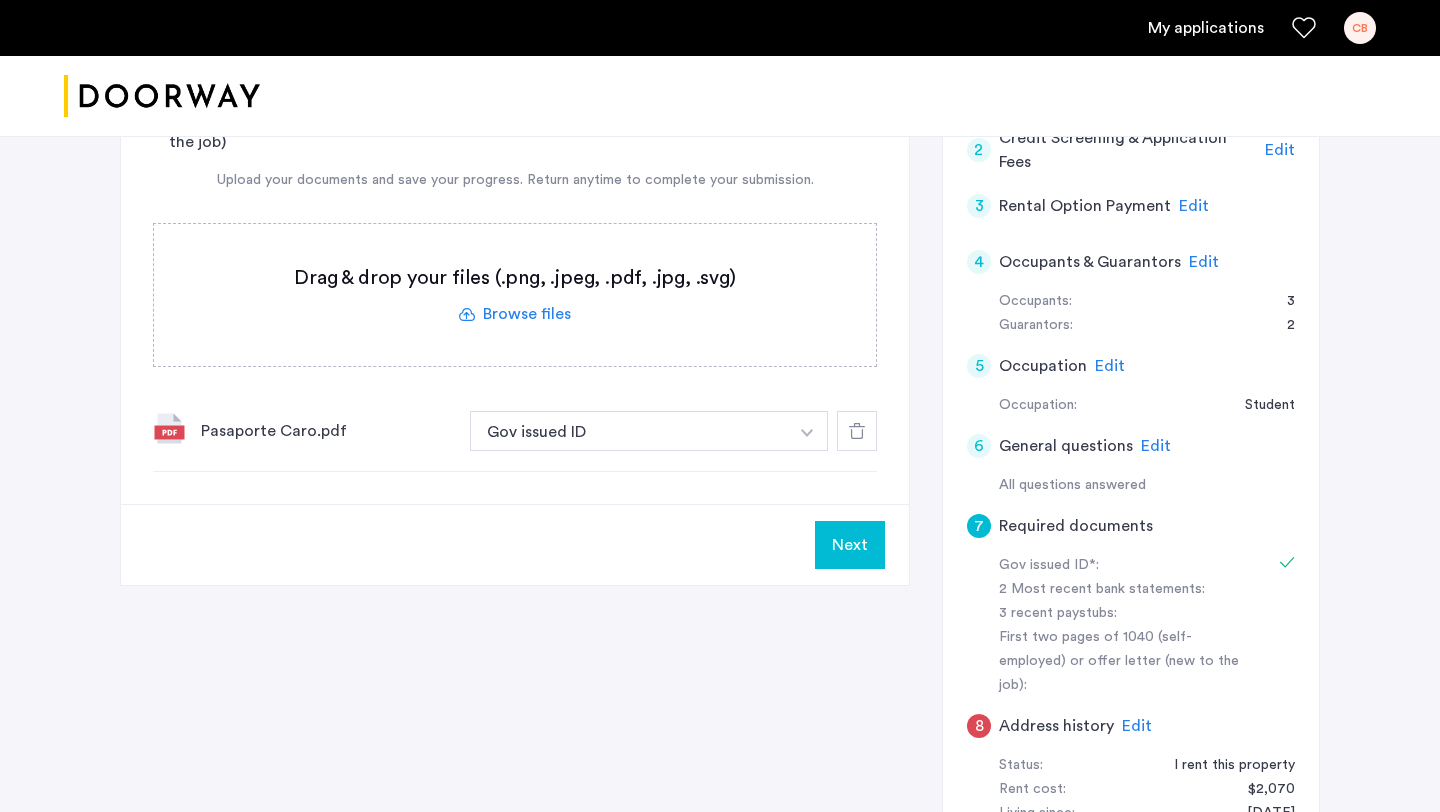 click on "Next" 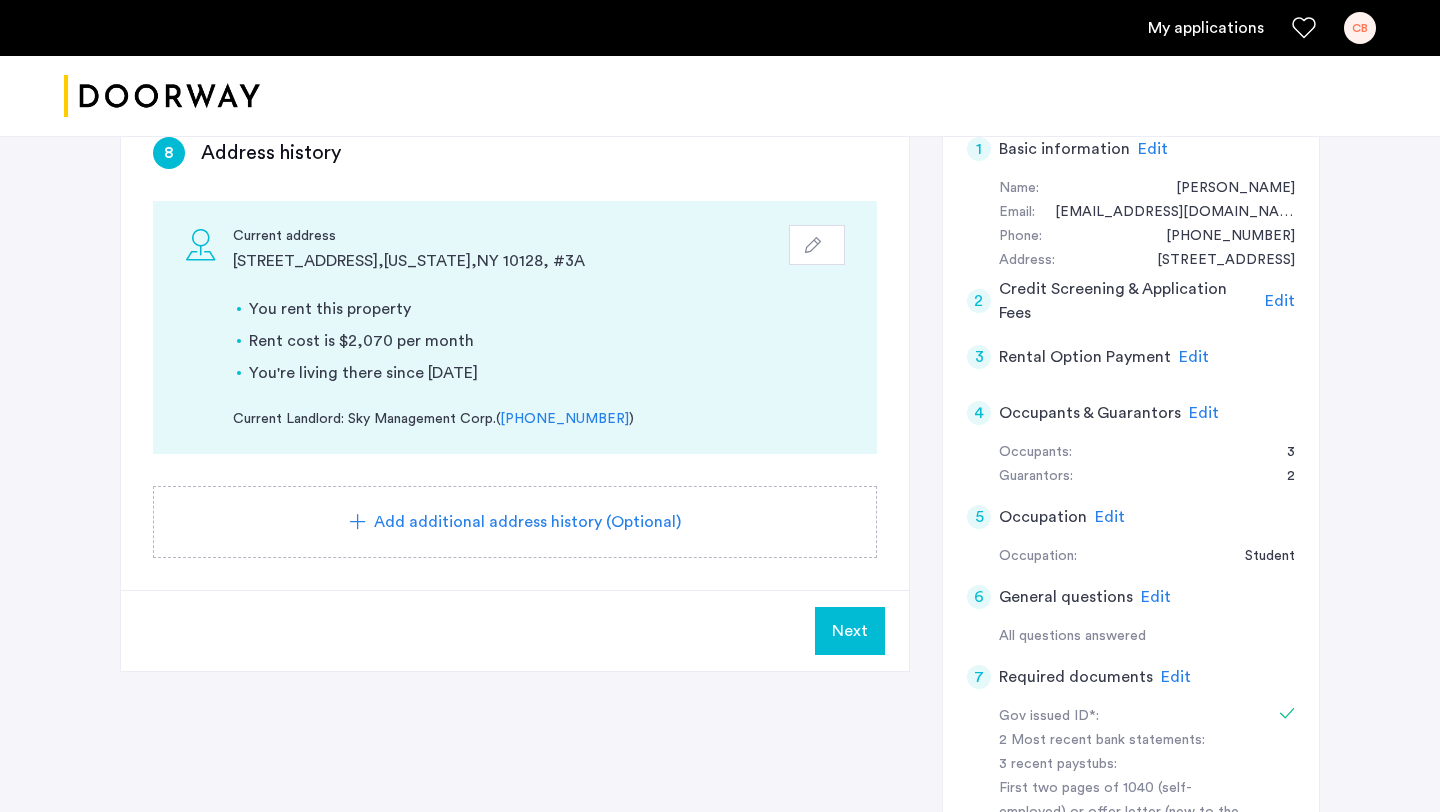 scroll, scrollTop: 339, scrollLeft: 0, axis: vertical 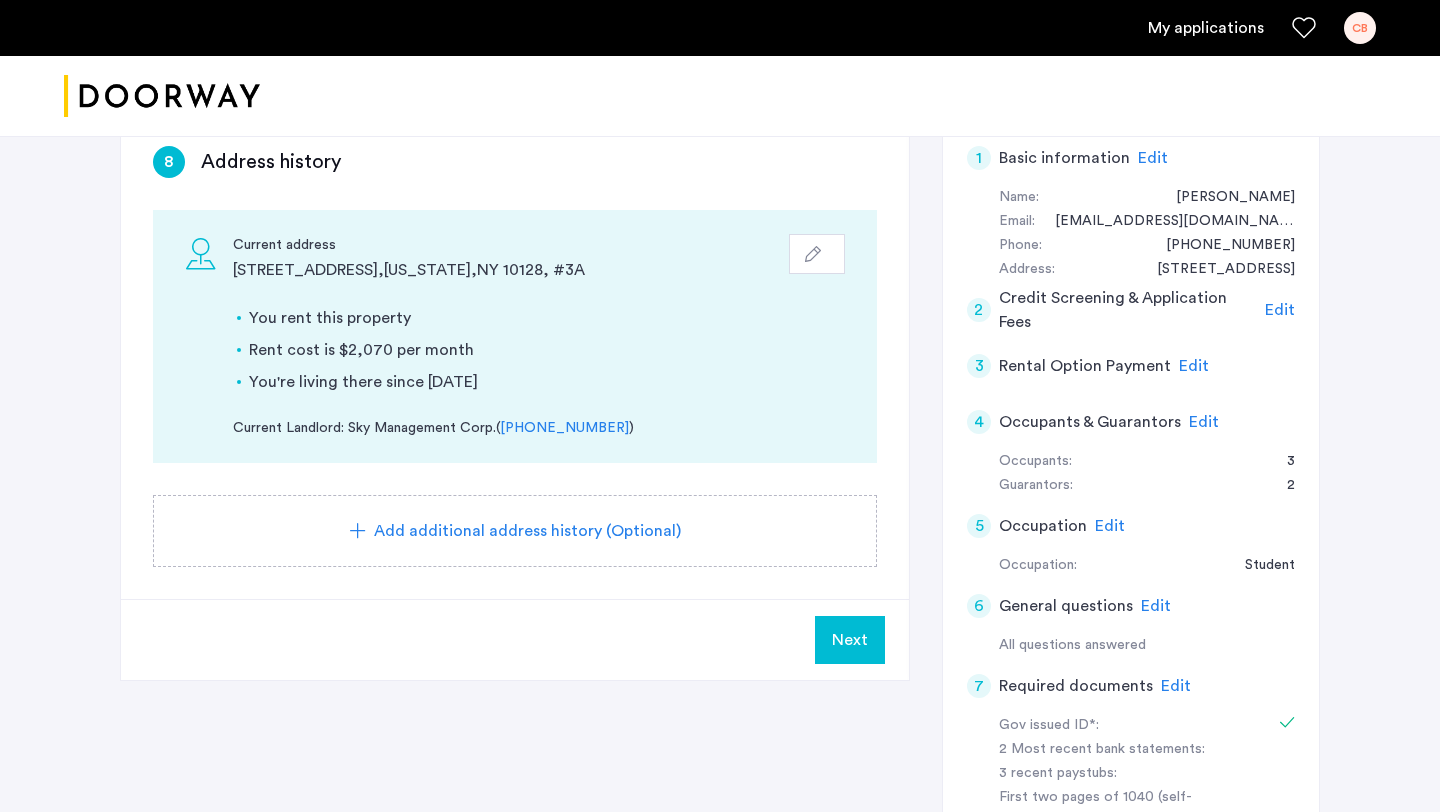 click on "Edit" 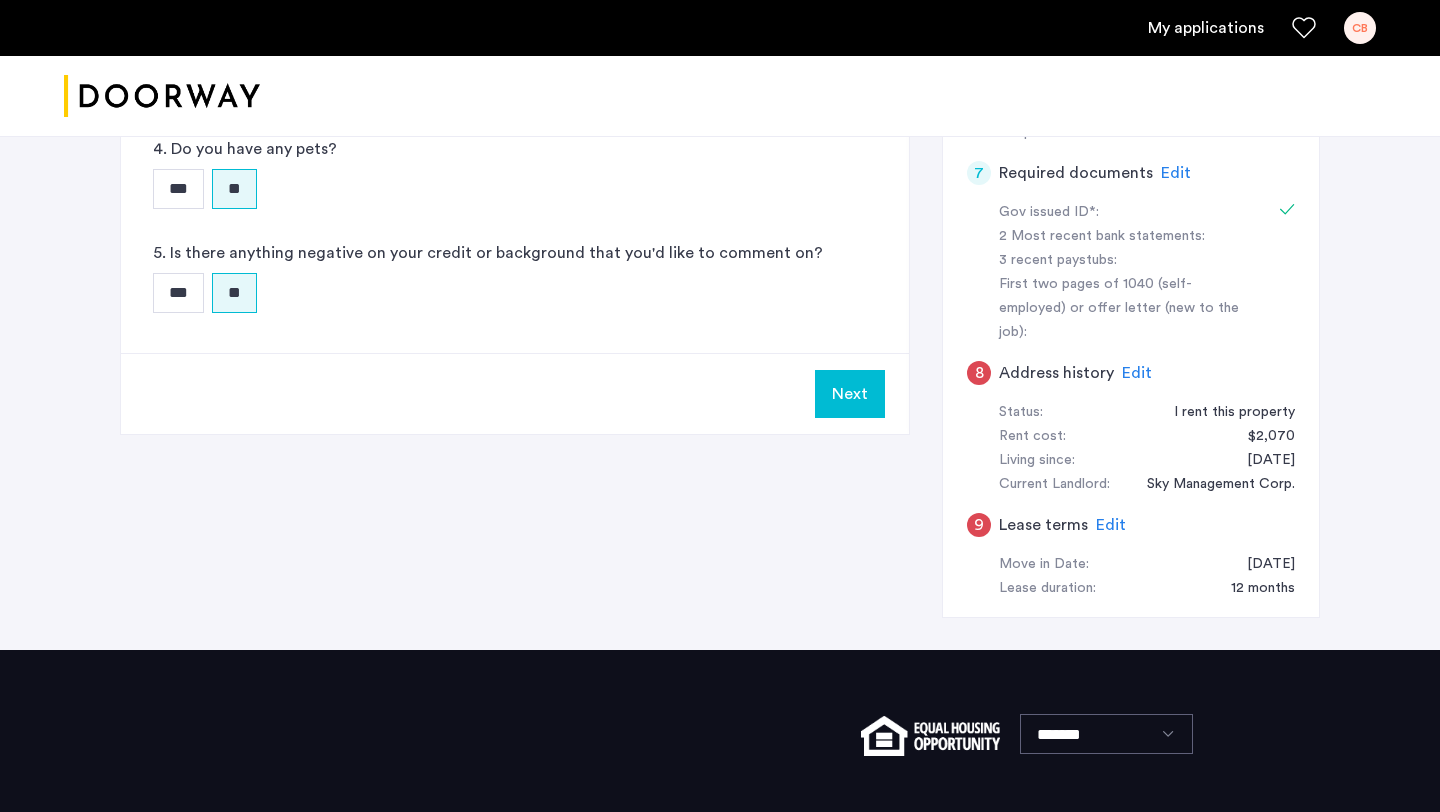 scroll, scrollTop: 769, scrollLeft: 0, axis: vertical 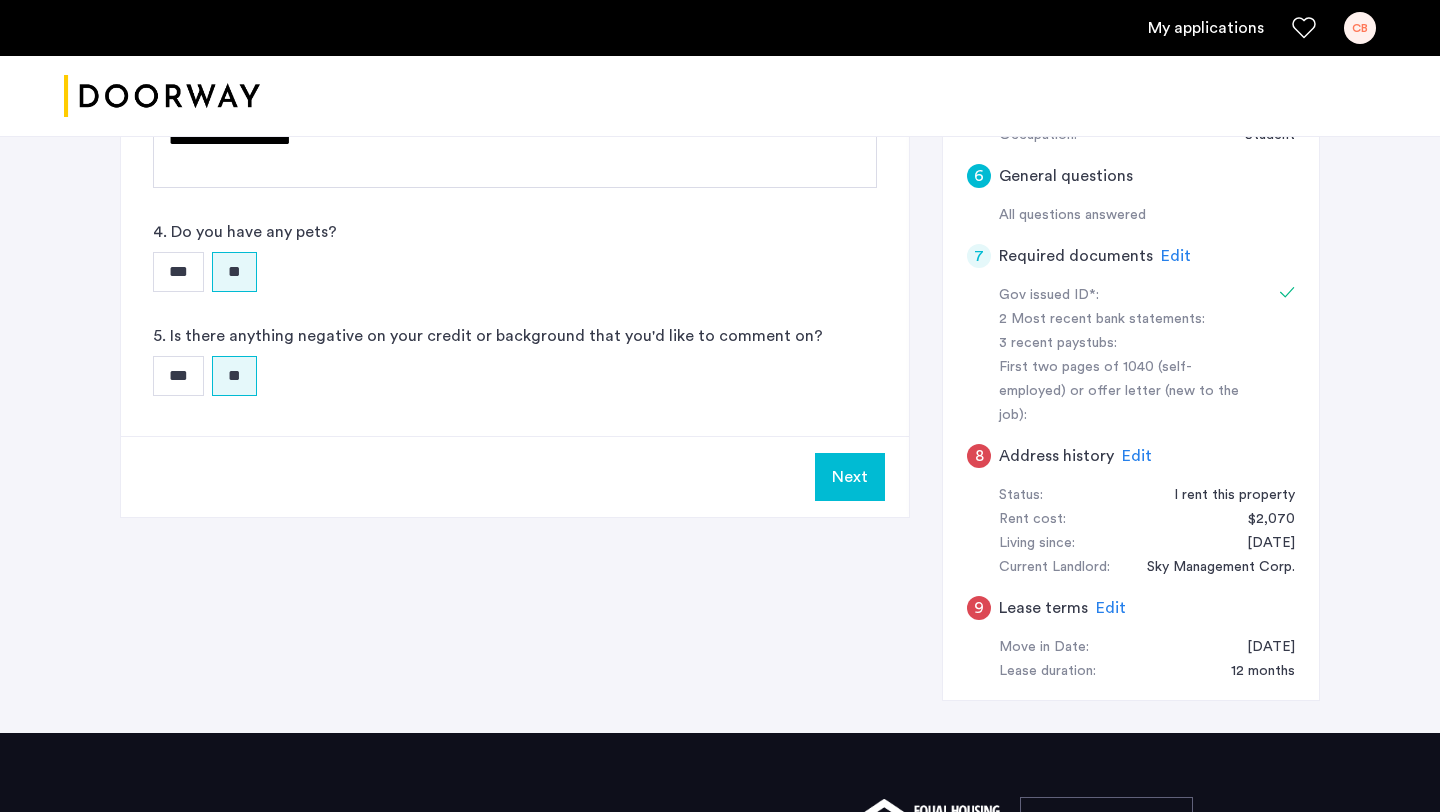 click on "***" at bounding box center [178, 376] 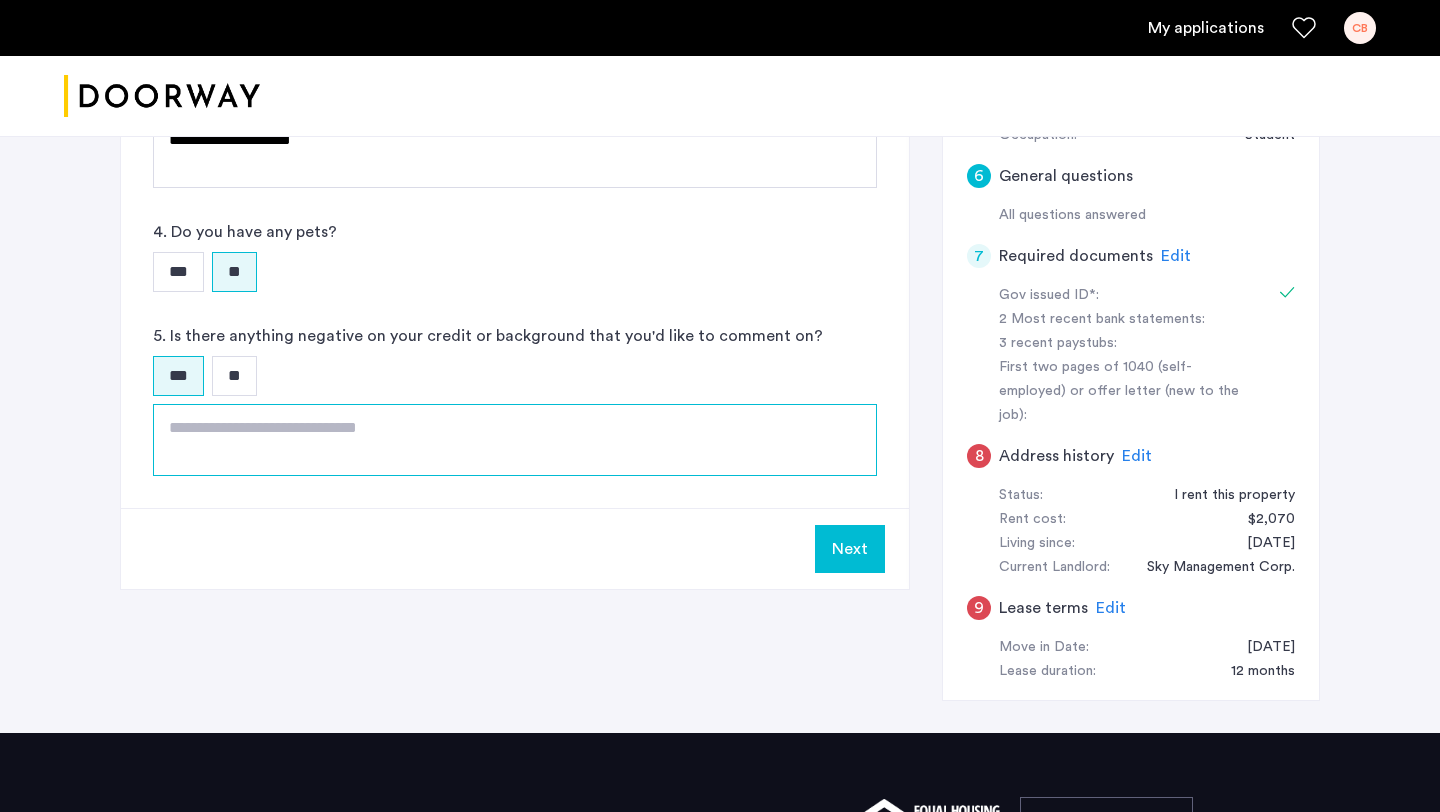 click 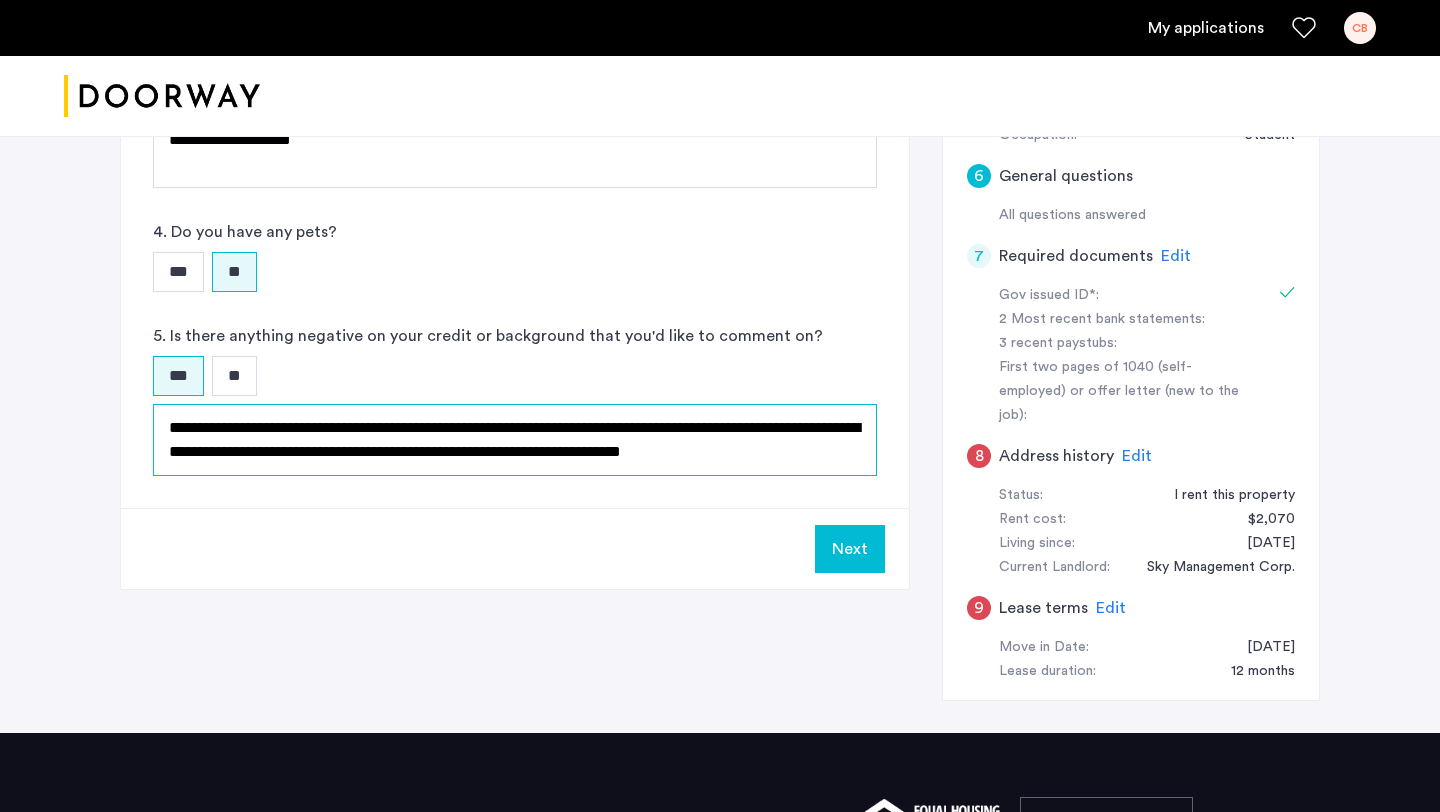scroll, scrollTop: 11, scrollLeft: 0, axis: vertical 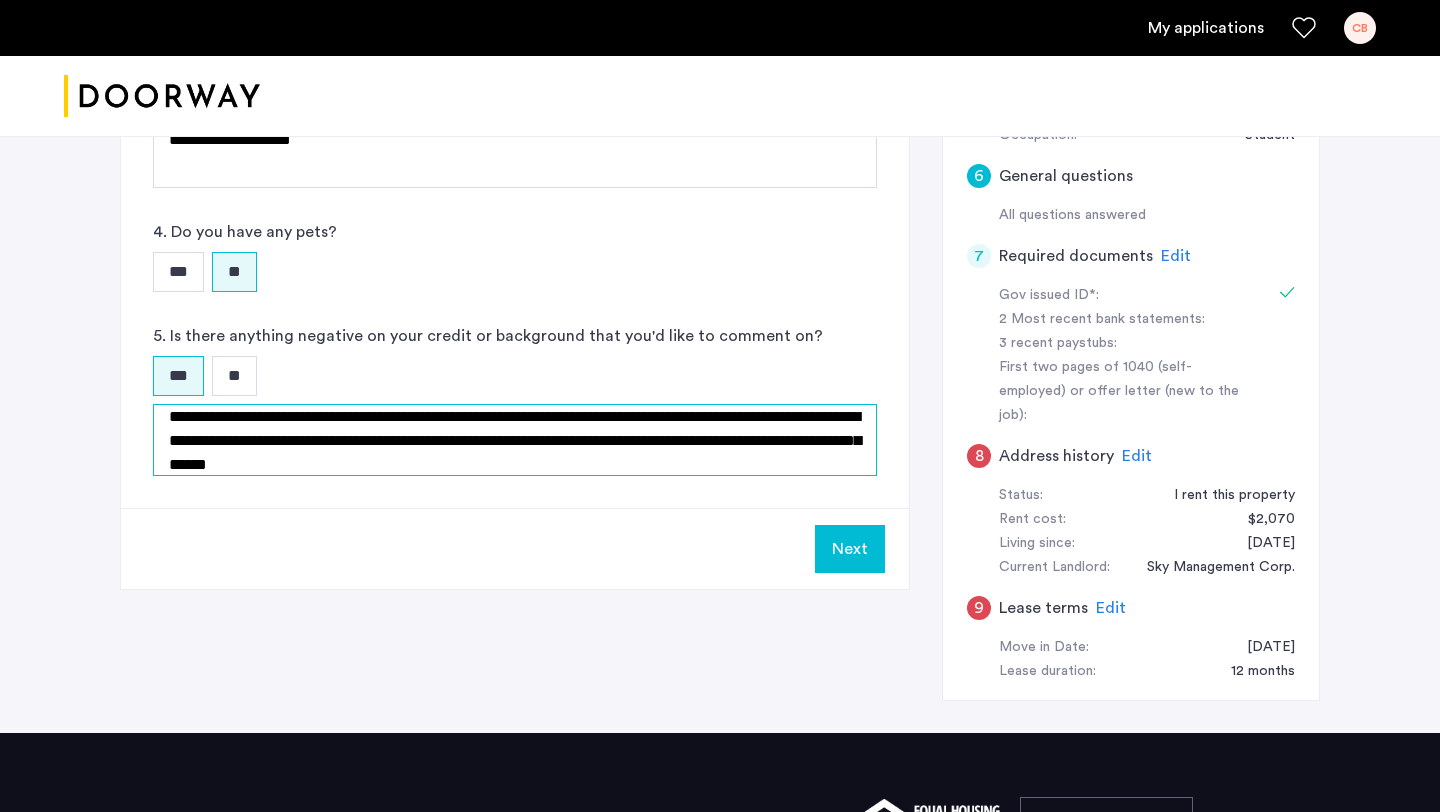 click on "**********" 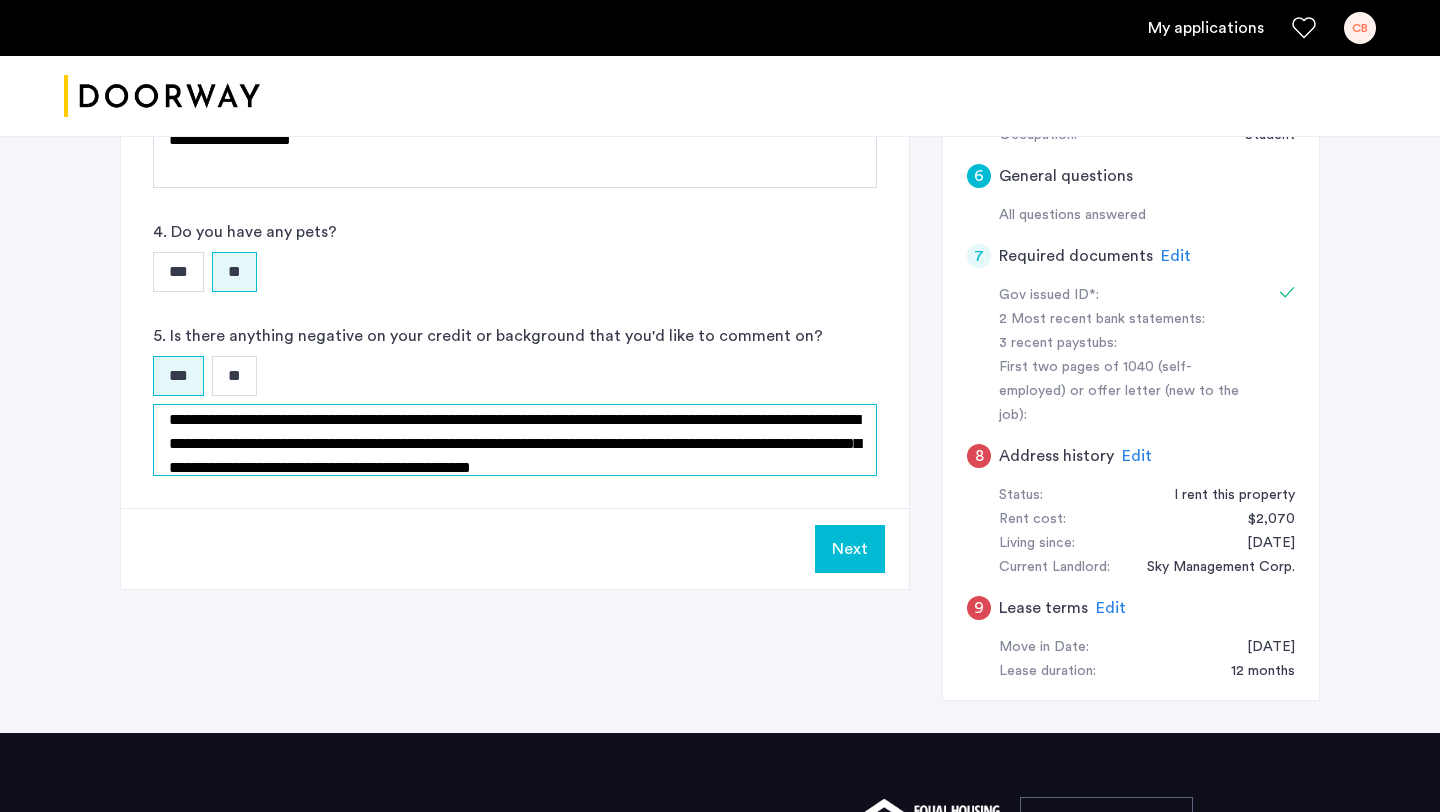 scroll, scrollTop: 3, scrollLeft: 0, axis: vertical 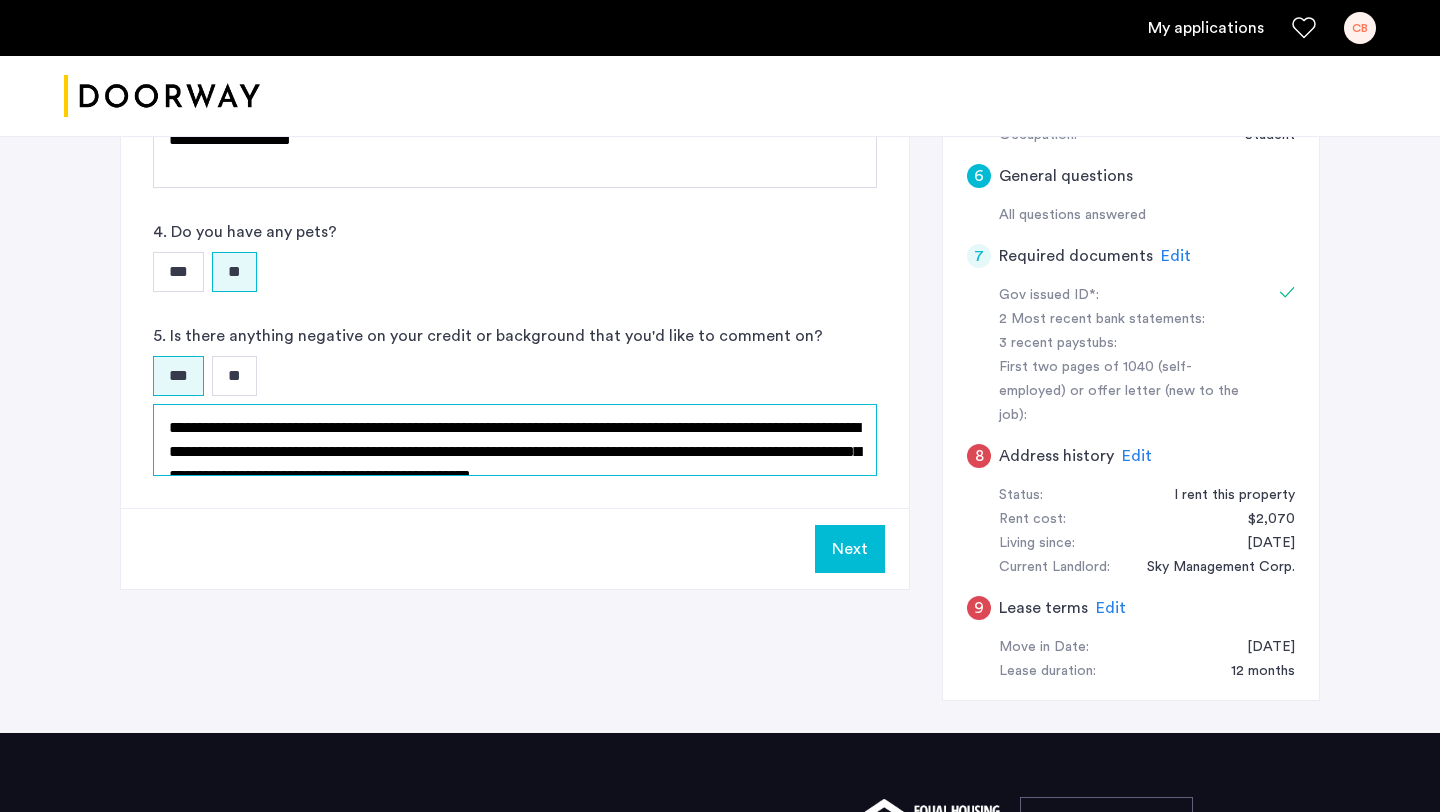 drag, startPoint x: 761, startPoint y: 425, endPoint x: 387, endPoint y: 455, distance: 375.2013 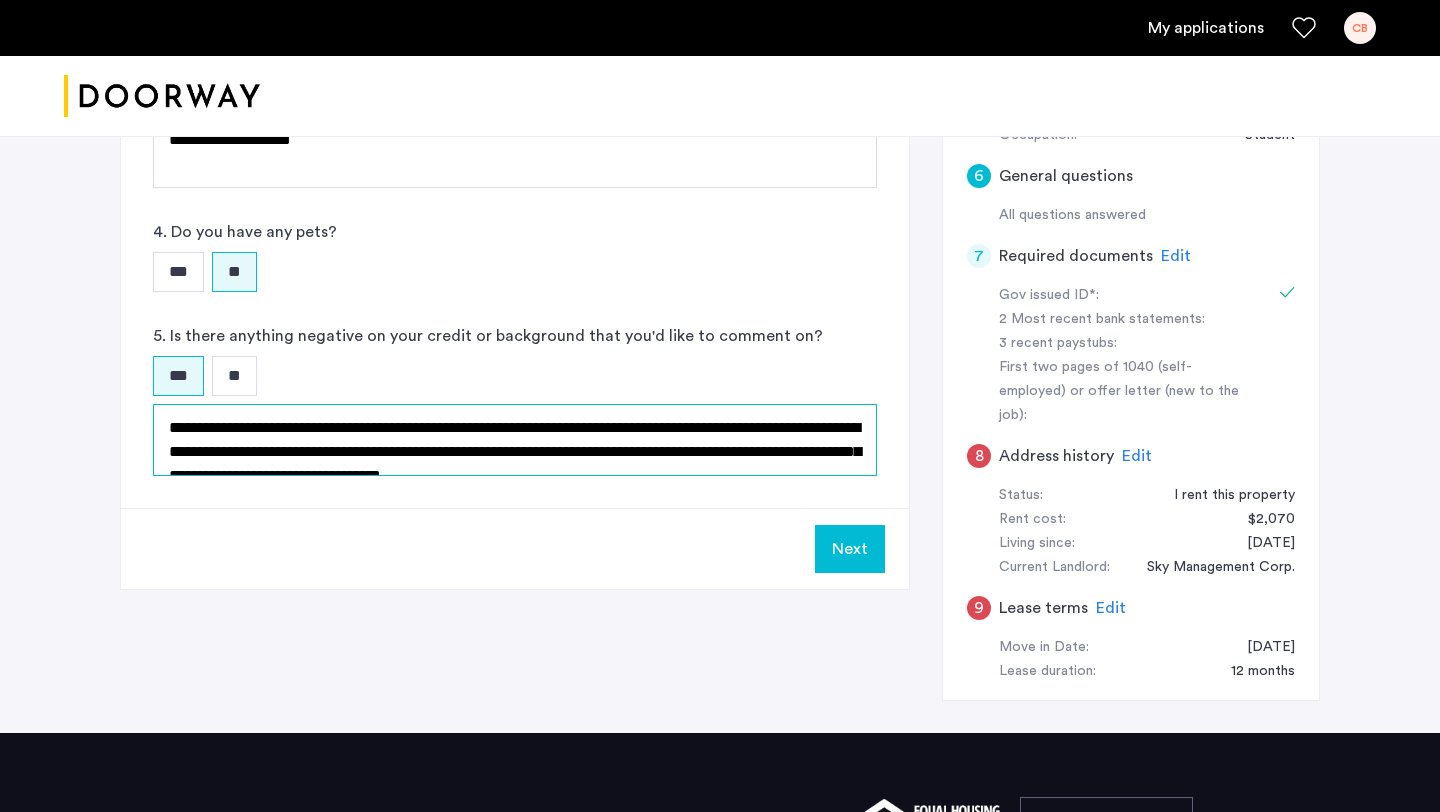 scroll, scrollTop: 24, scrollLeft: 0, axis: vertical 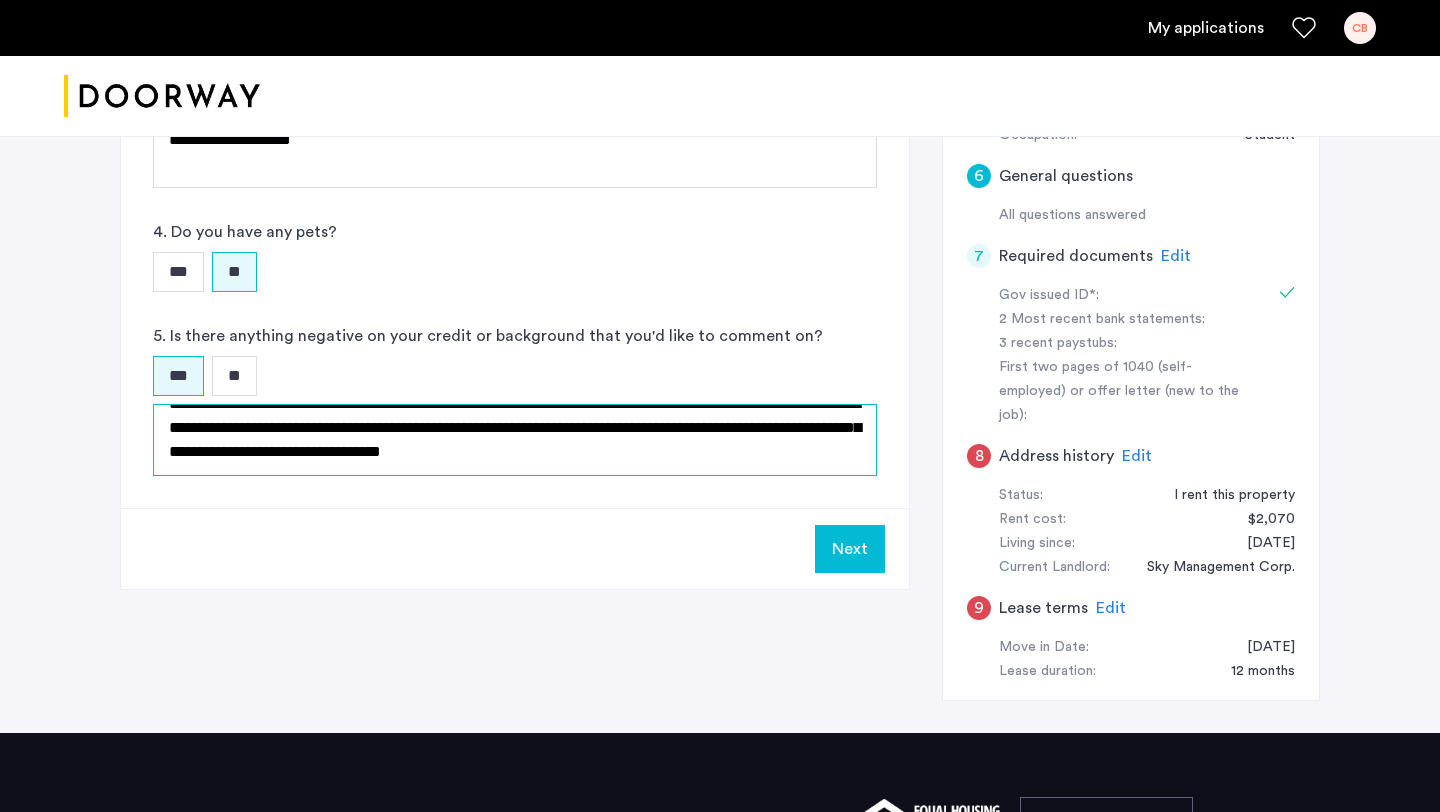 click on "**********" 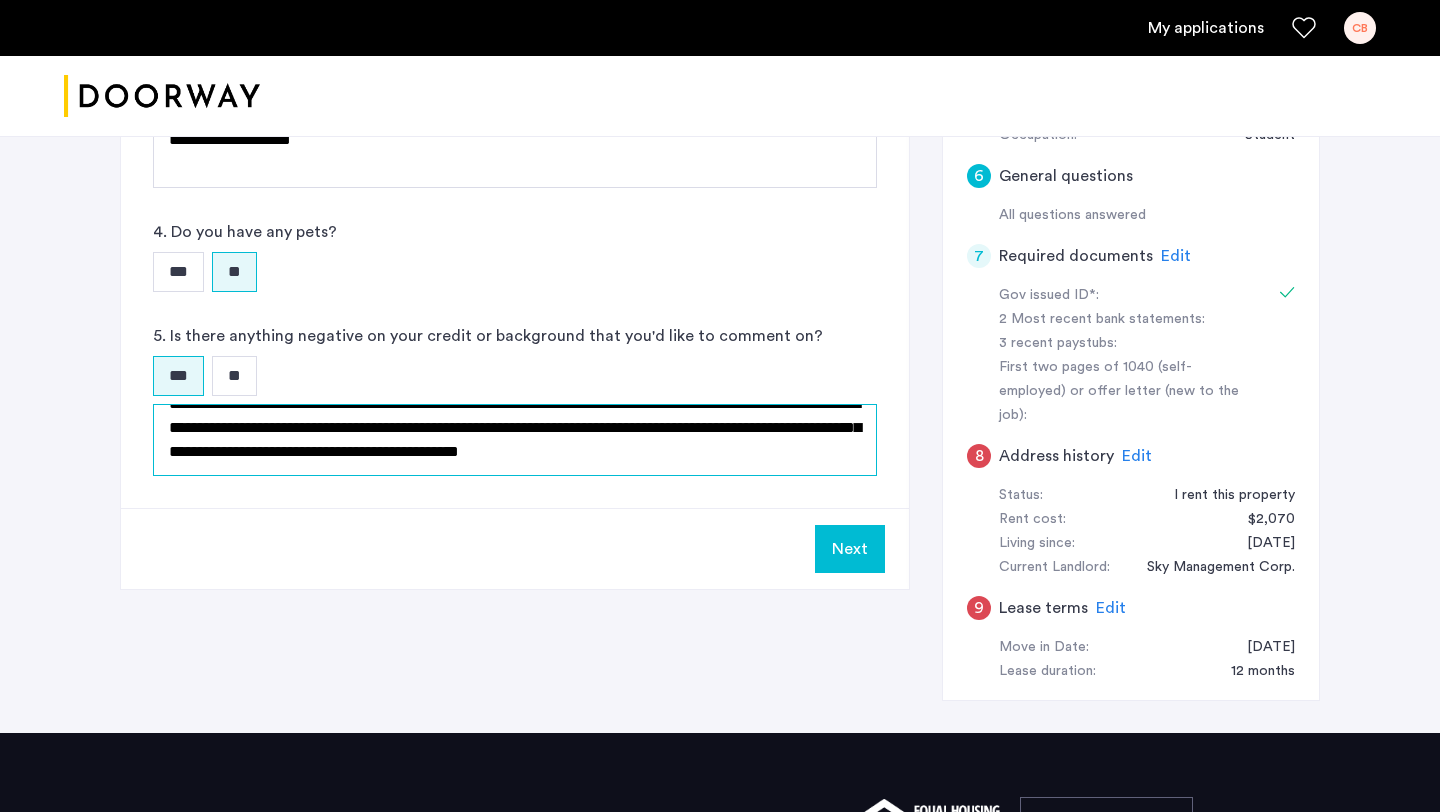 click on "**********" 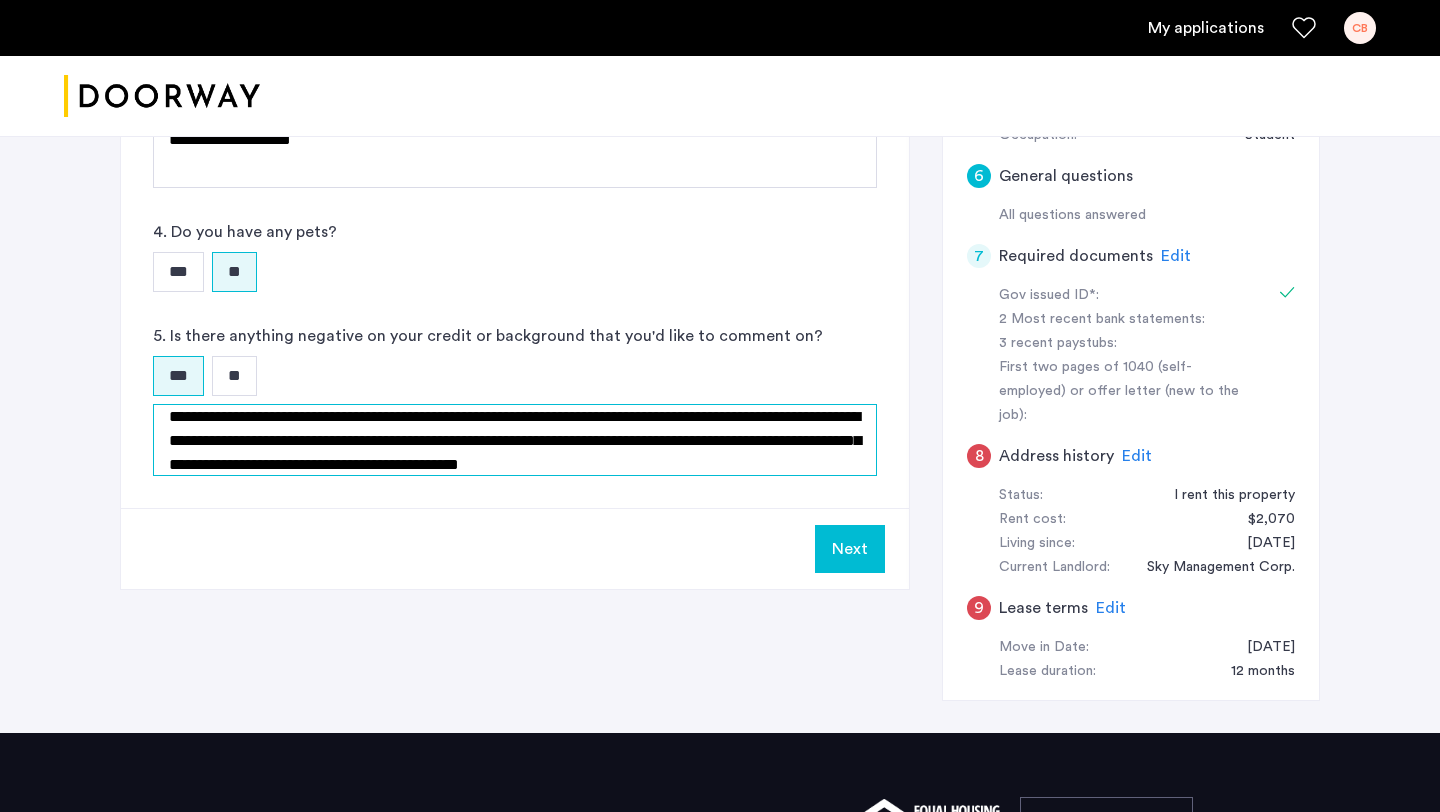 scroll, scrollTop: 0, scrollLeft: 0, axis: both 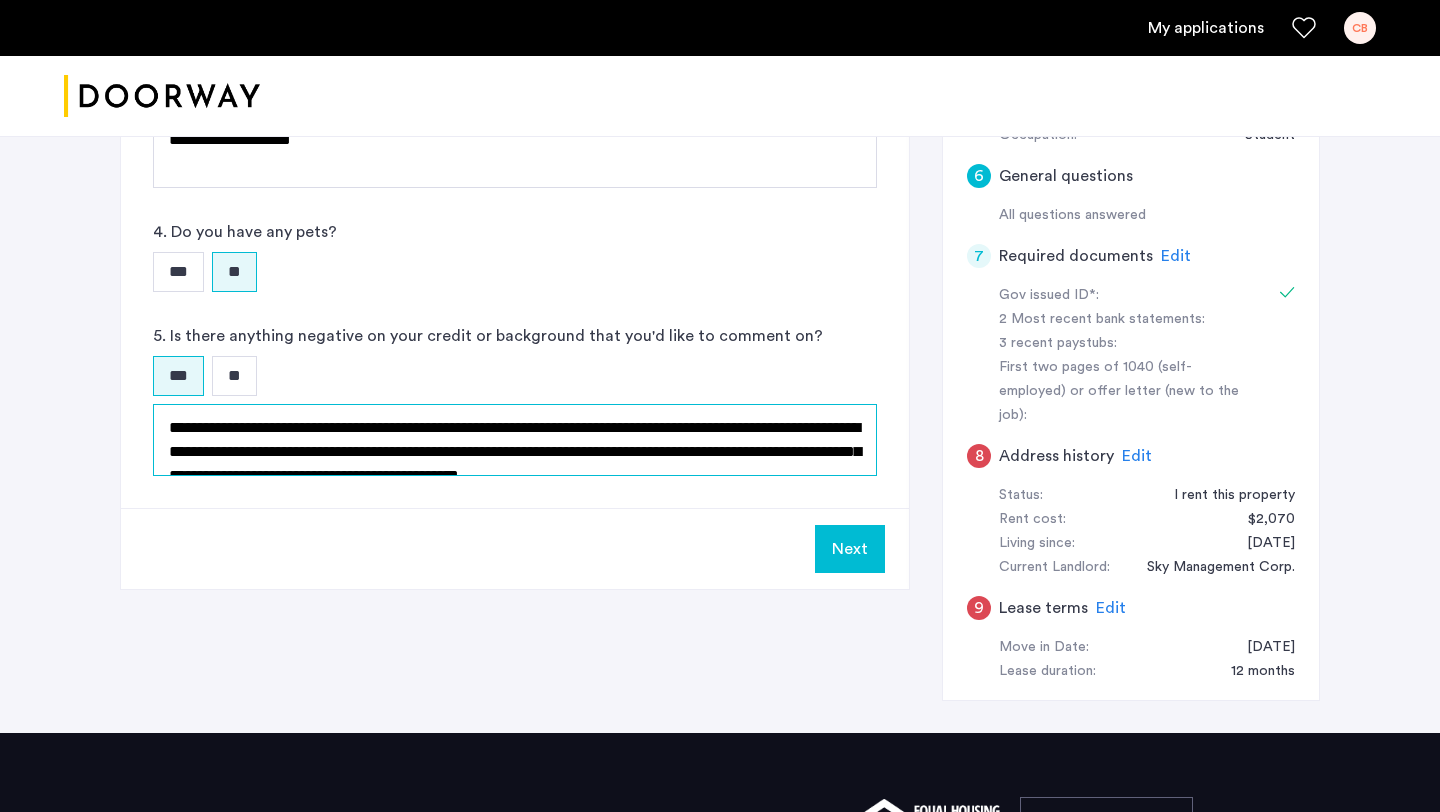 click on "**********" 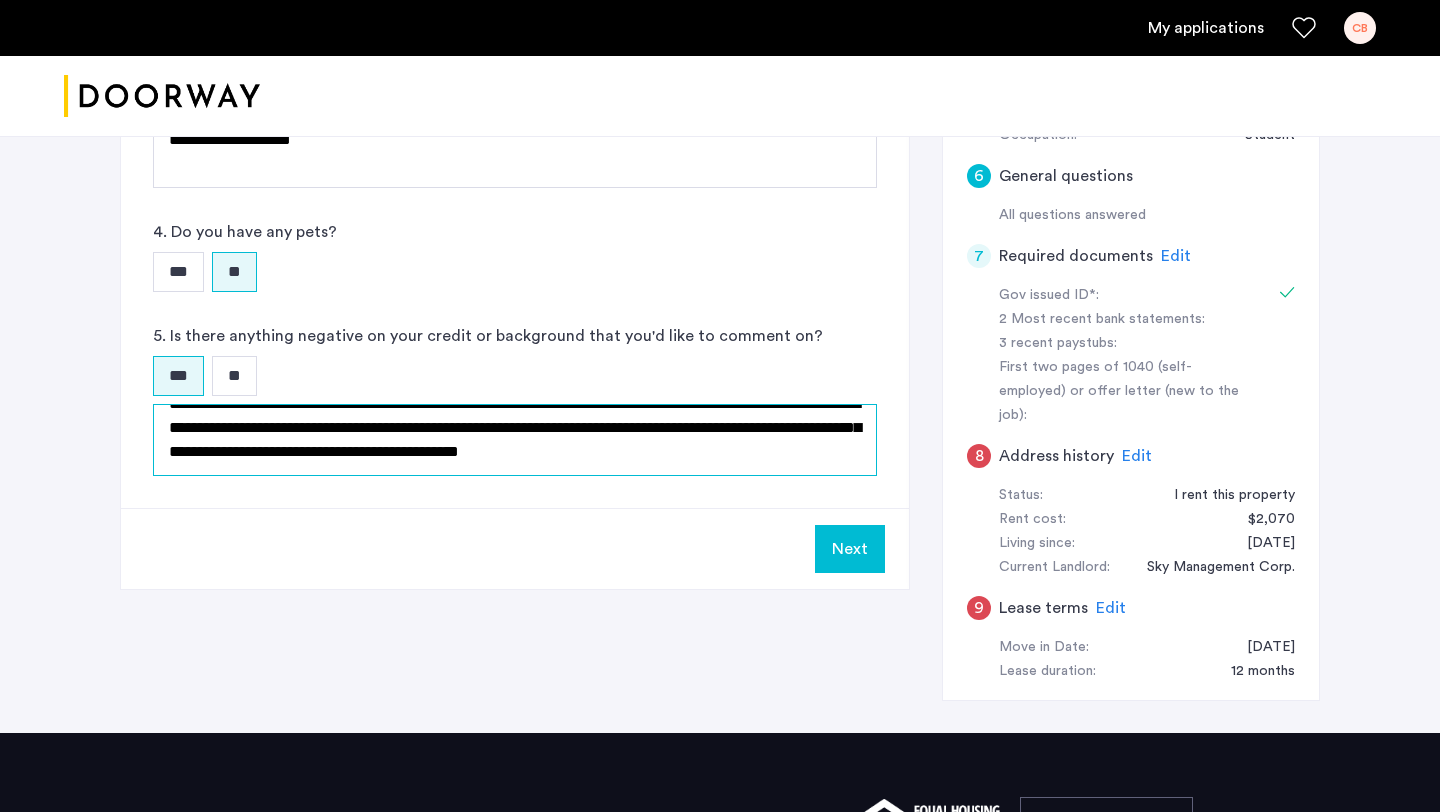 type on "**********" 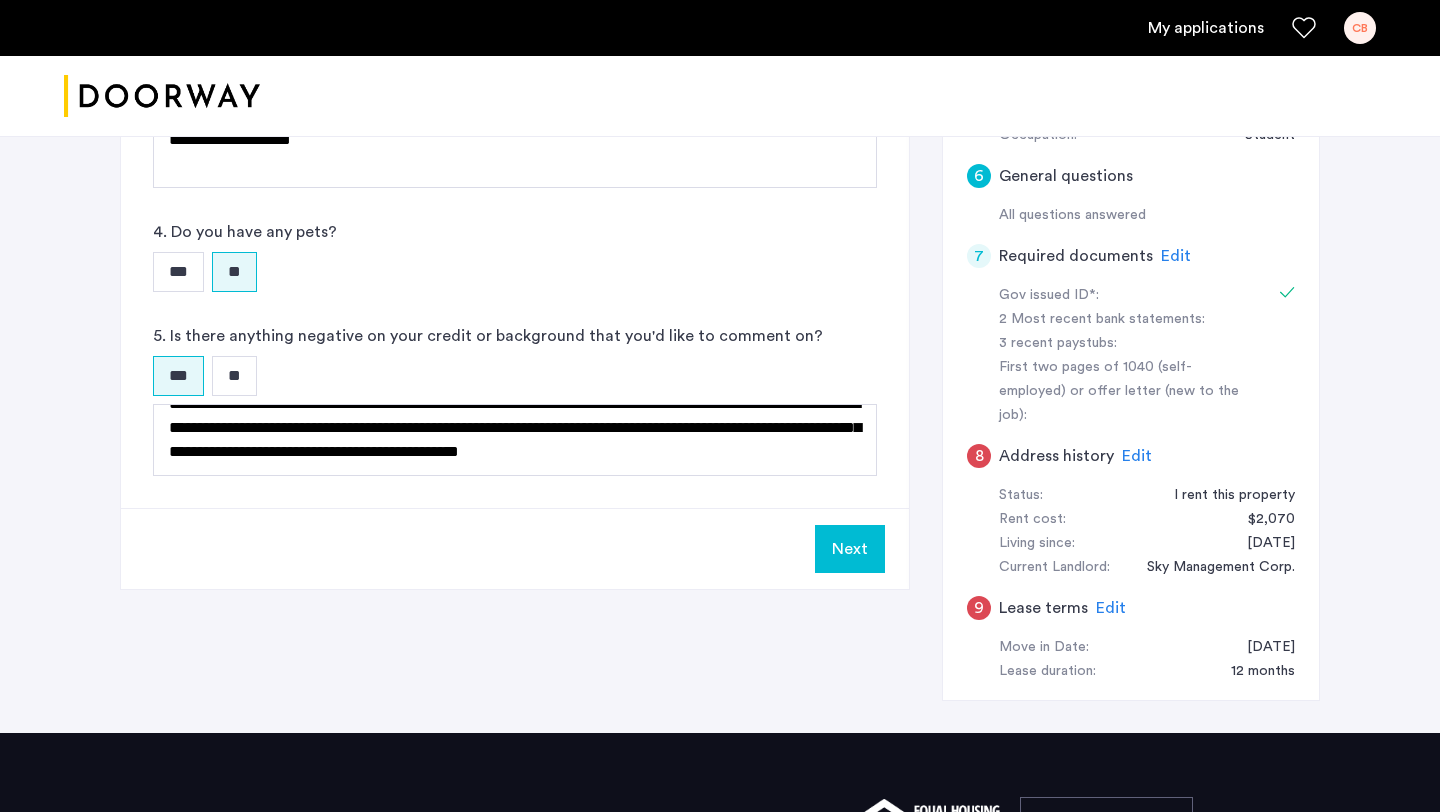 click on "Next" at bounding box center (850, 549) 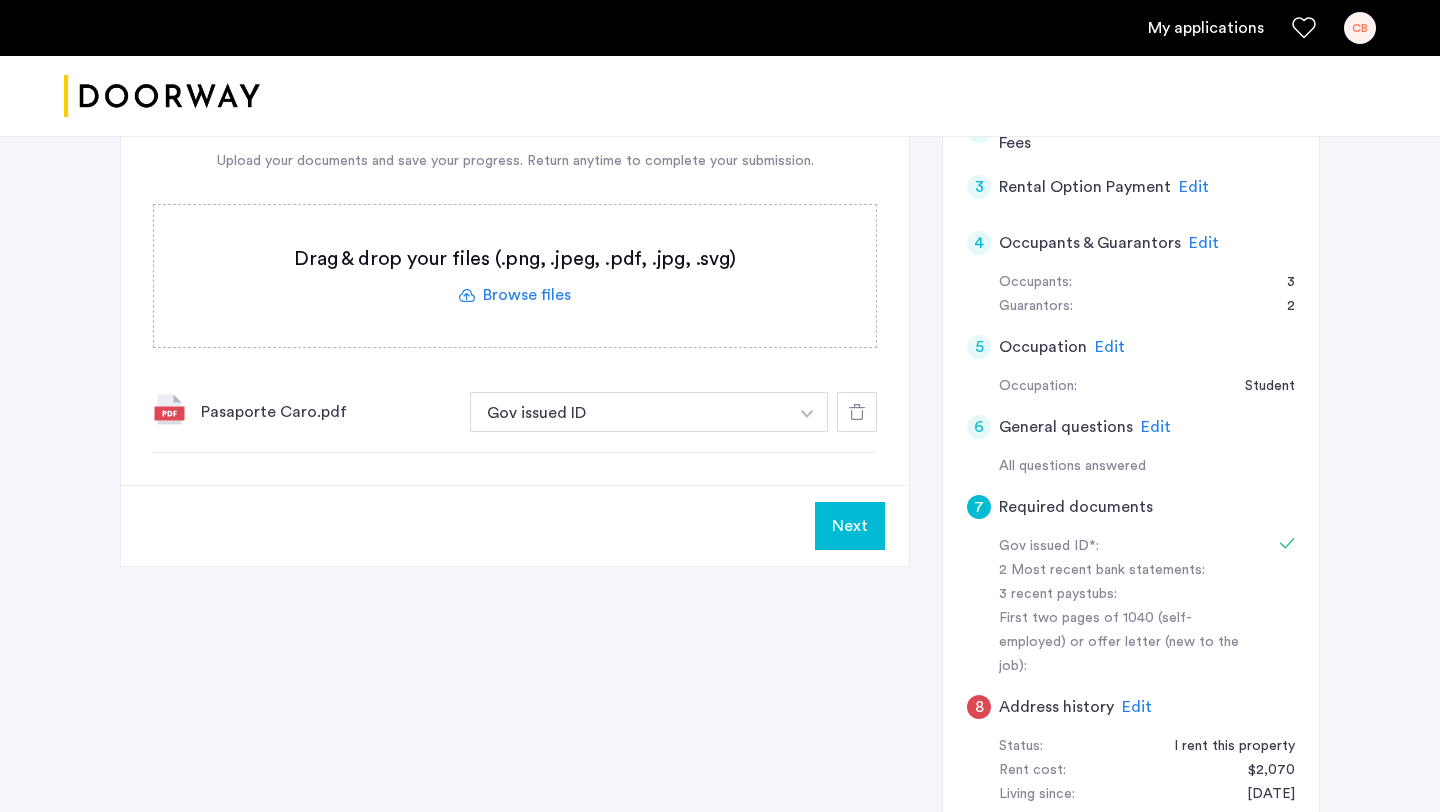 scroll, scrollTop: 512, scrollLeft: 0, axis: vertical 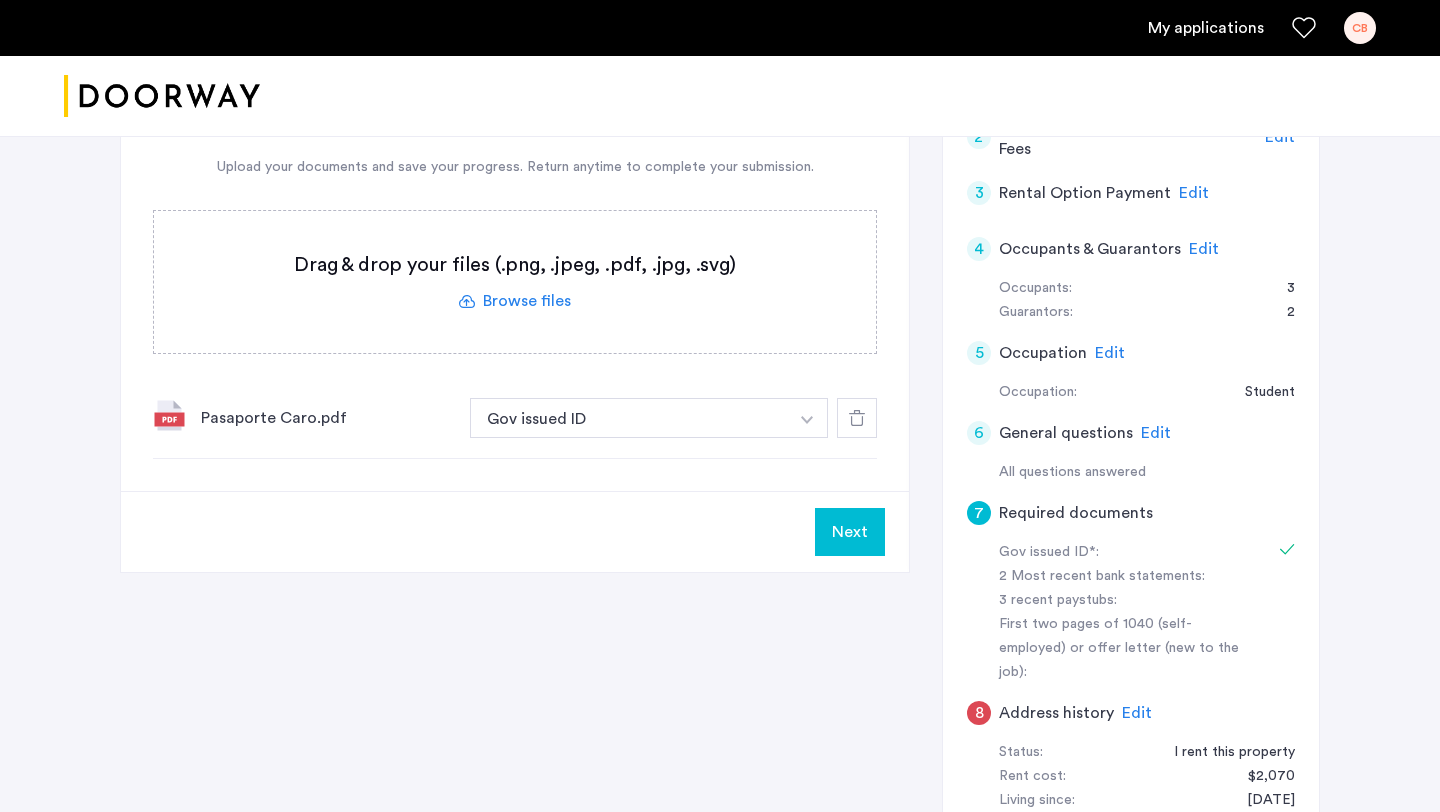 click 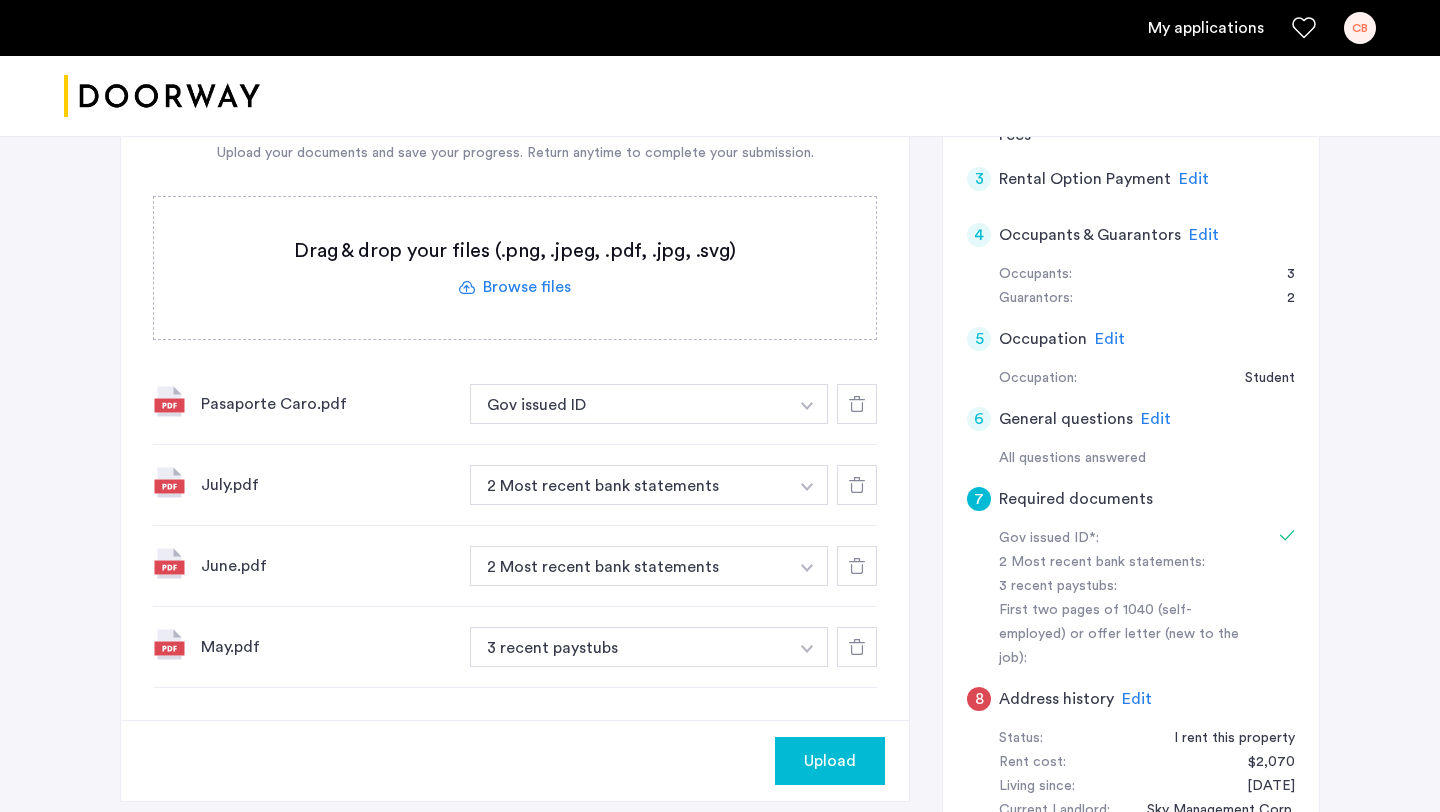 scroll, scrollTop: 527, scrollLeft: 0, axis: vertical 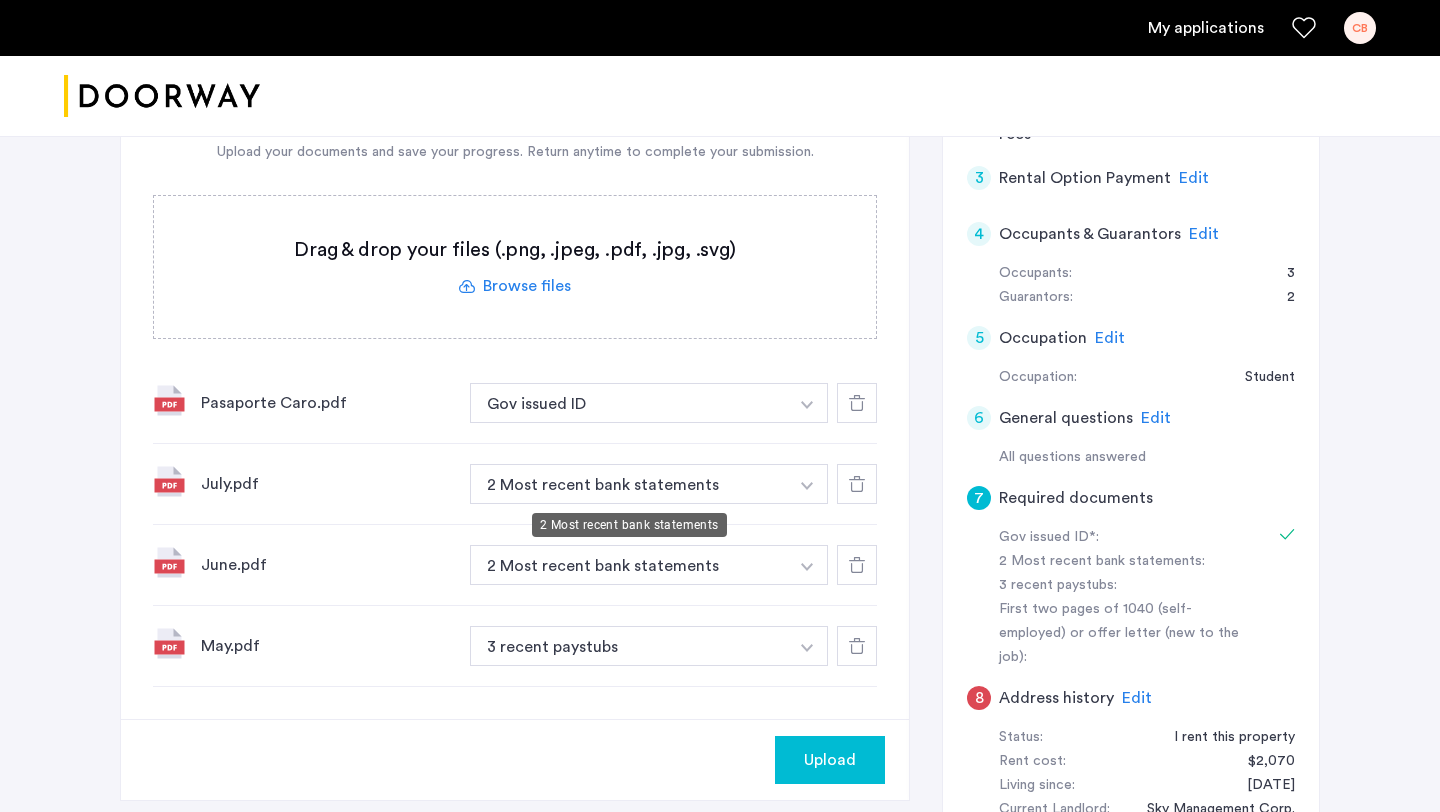 click on "2 Most recent bank statements" at bounding box center [629, 484] 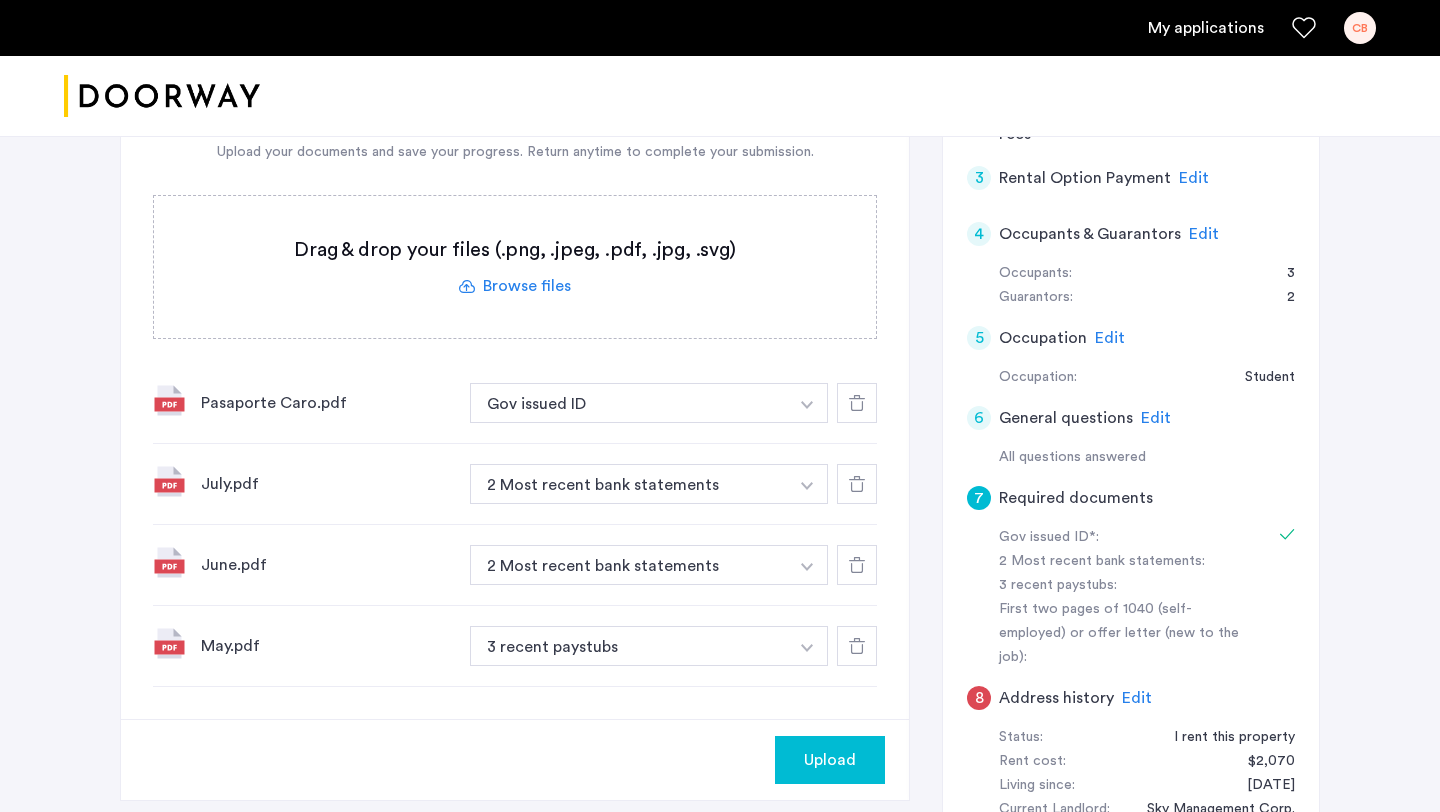 click 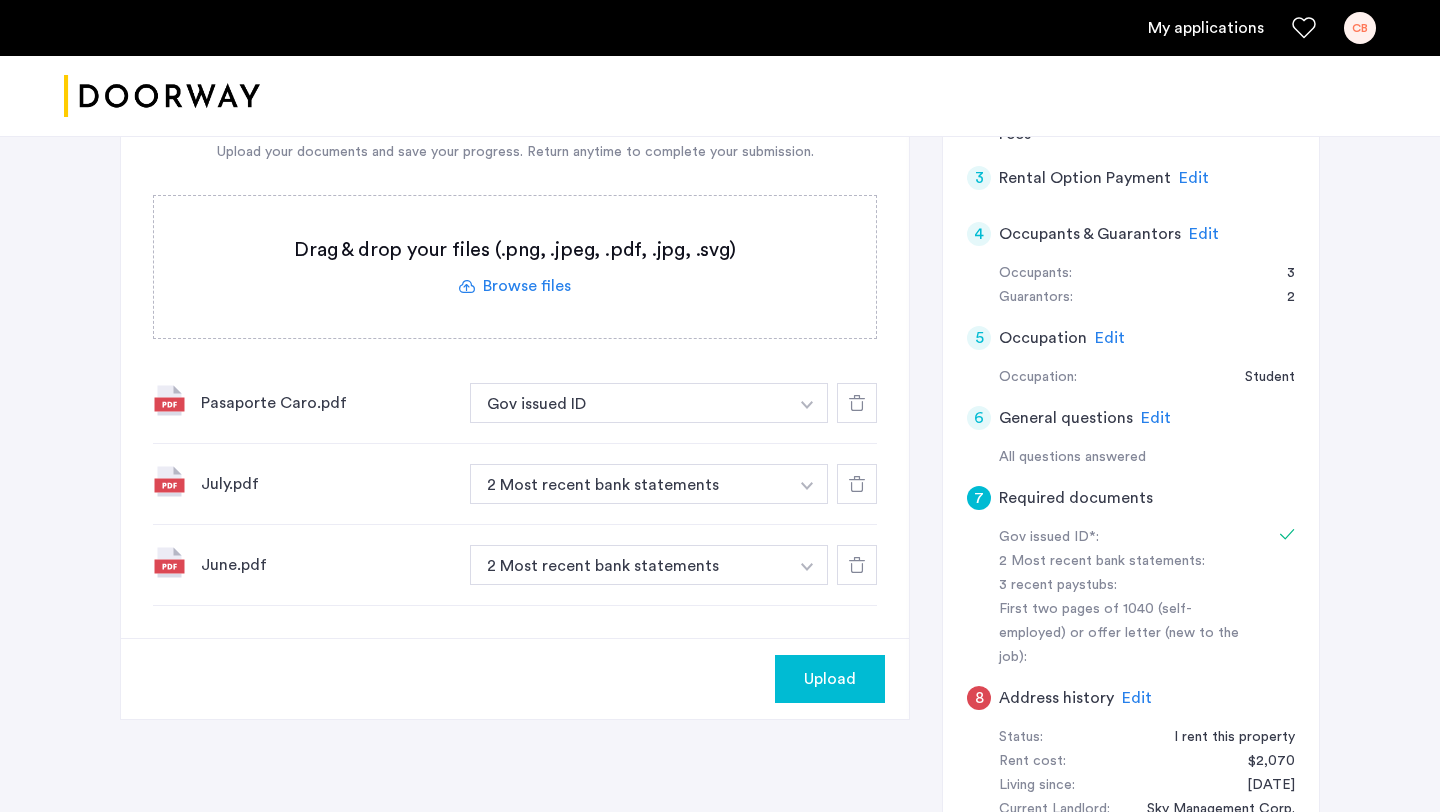 click on "Upload" 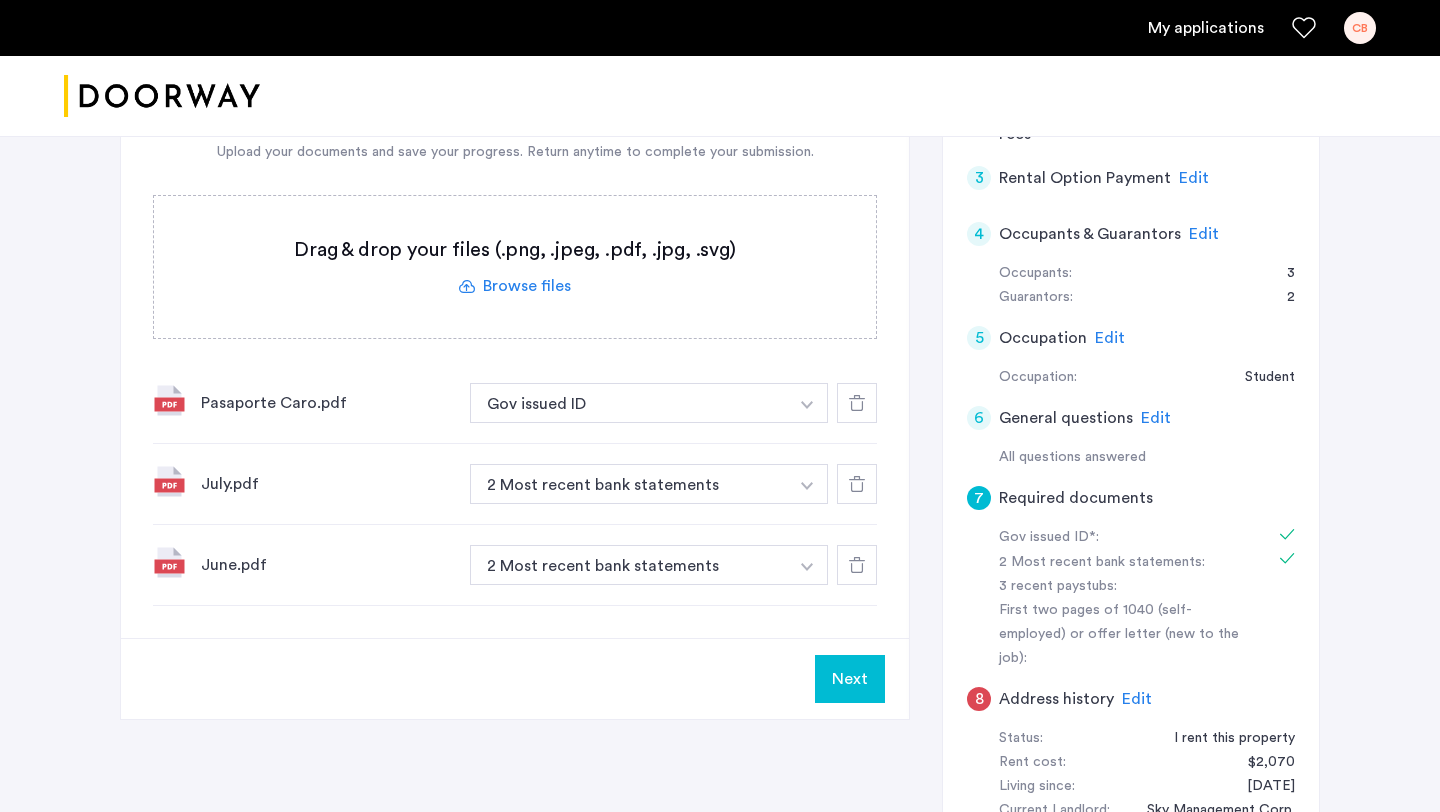click on "Next" 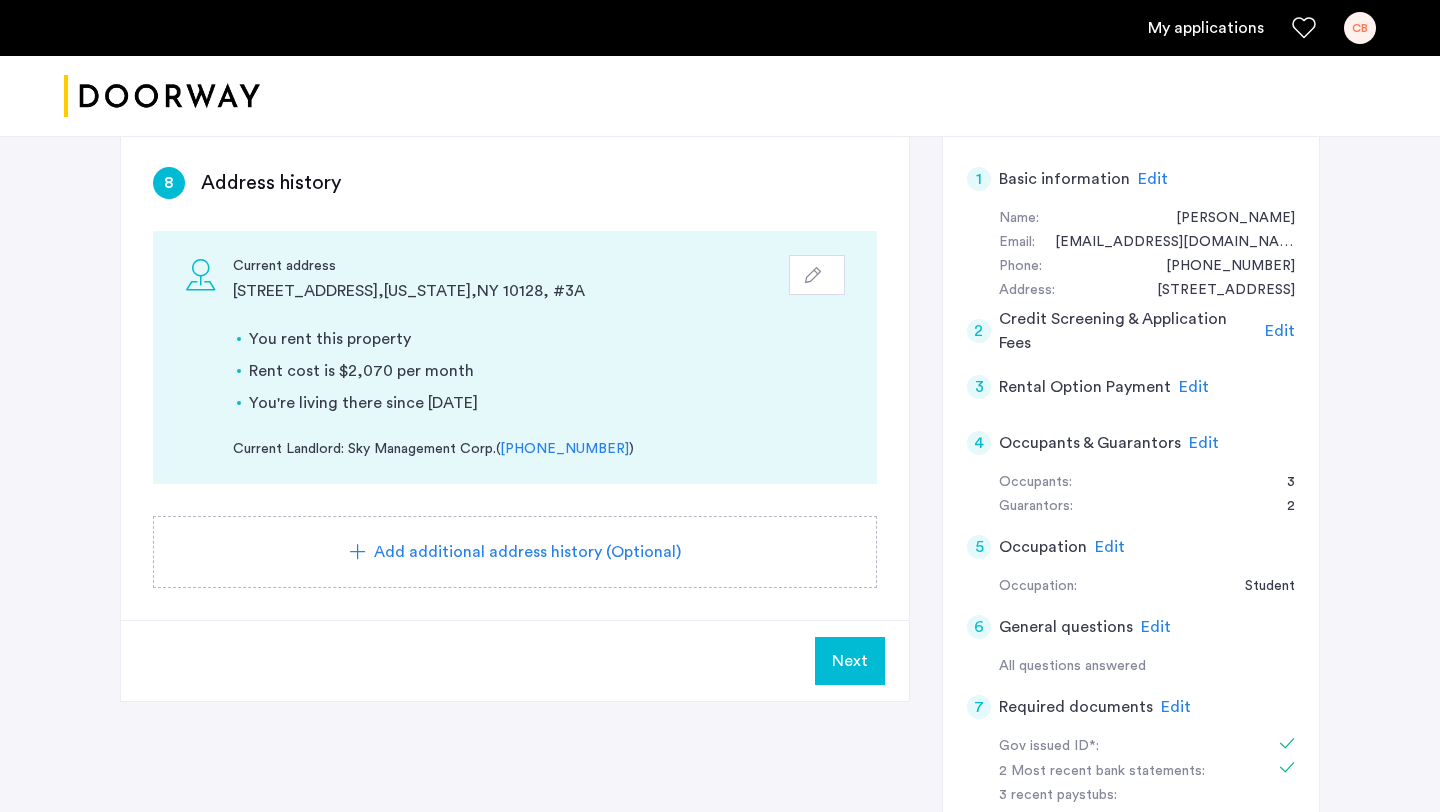 scroll, scrollTop: 323, scrollLeft: 0, axis: vertical 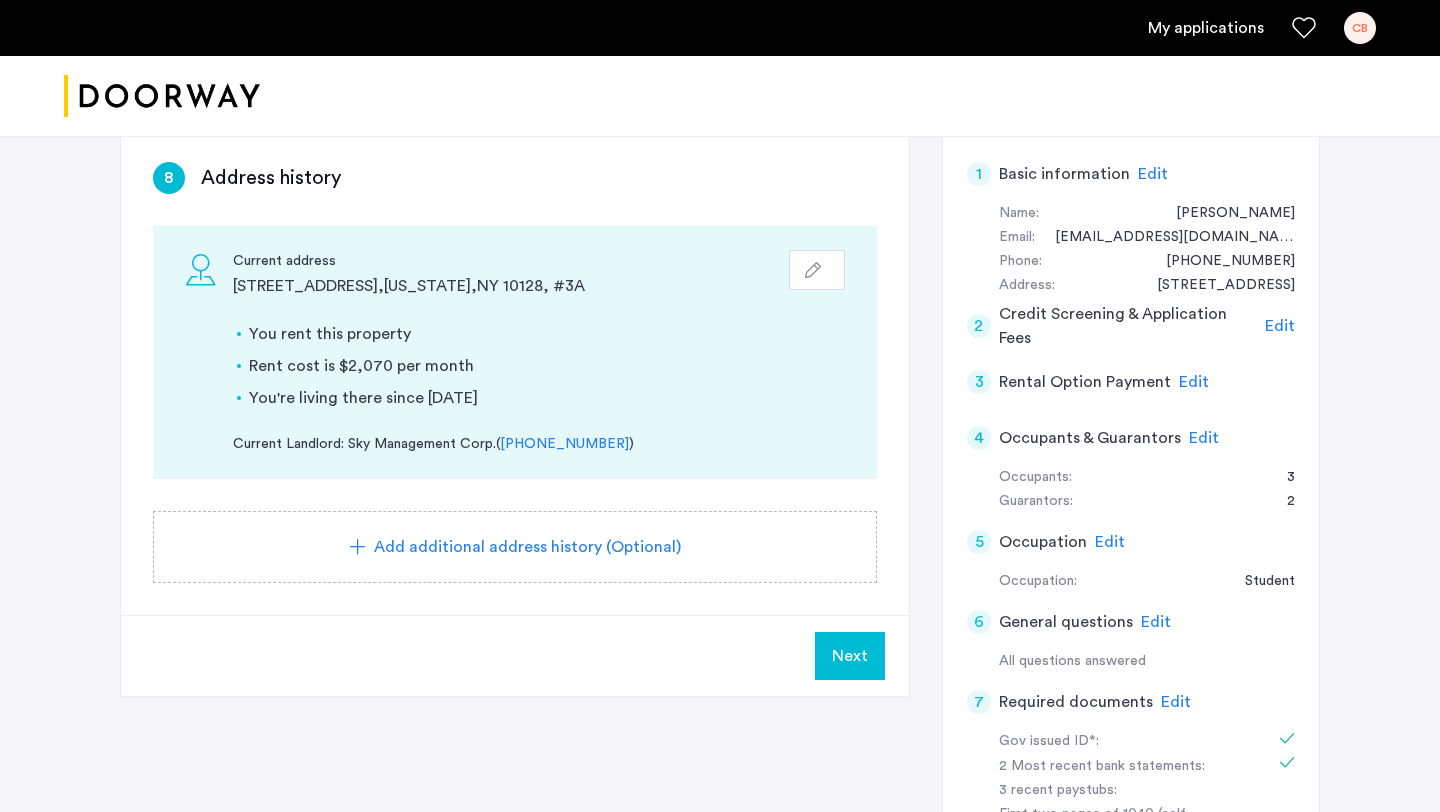 click on "Add additional address history (Optional)" 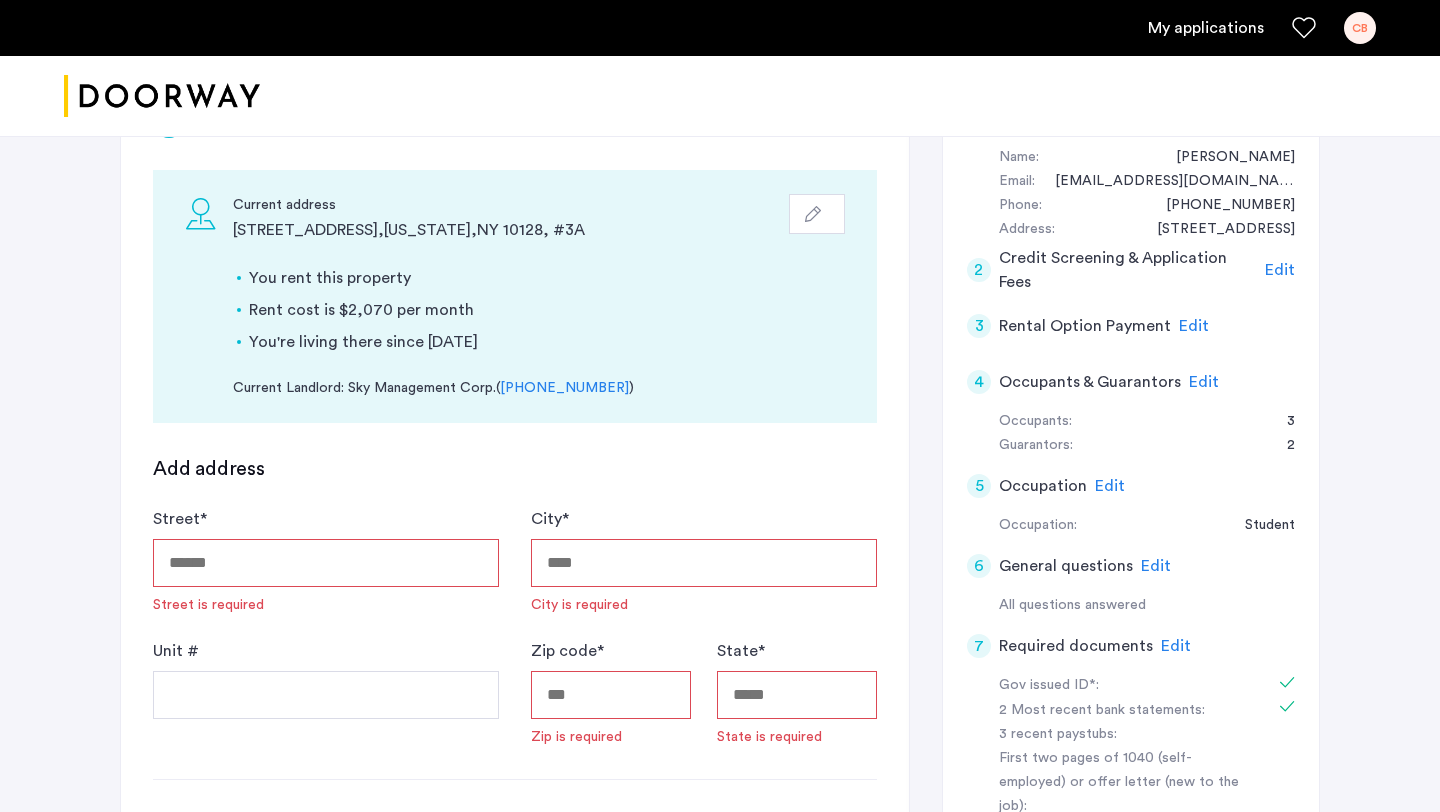 scroll, scrollTop: 458, scrollLeft: 0, axis: vertical 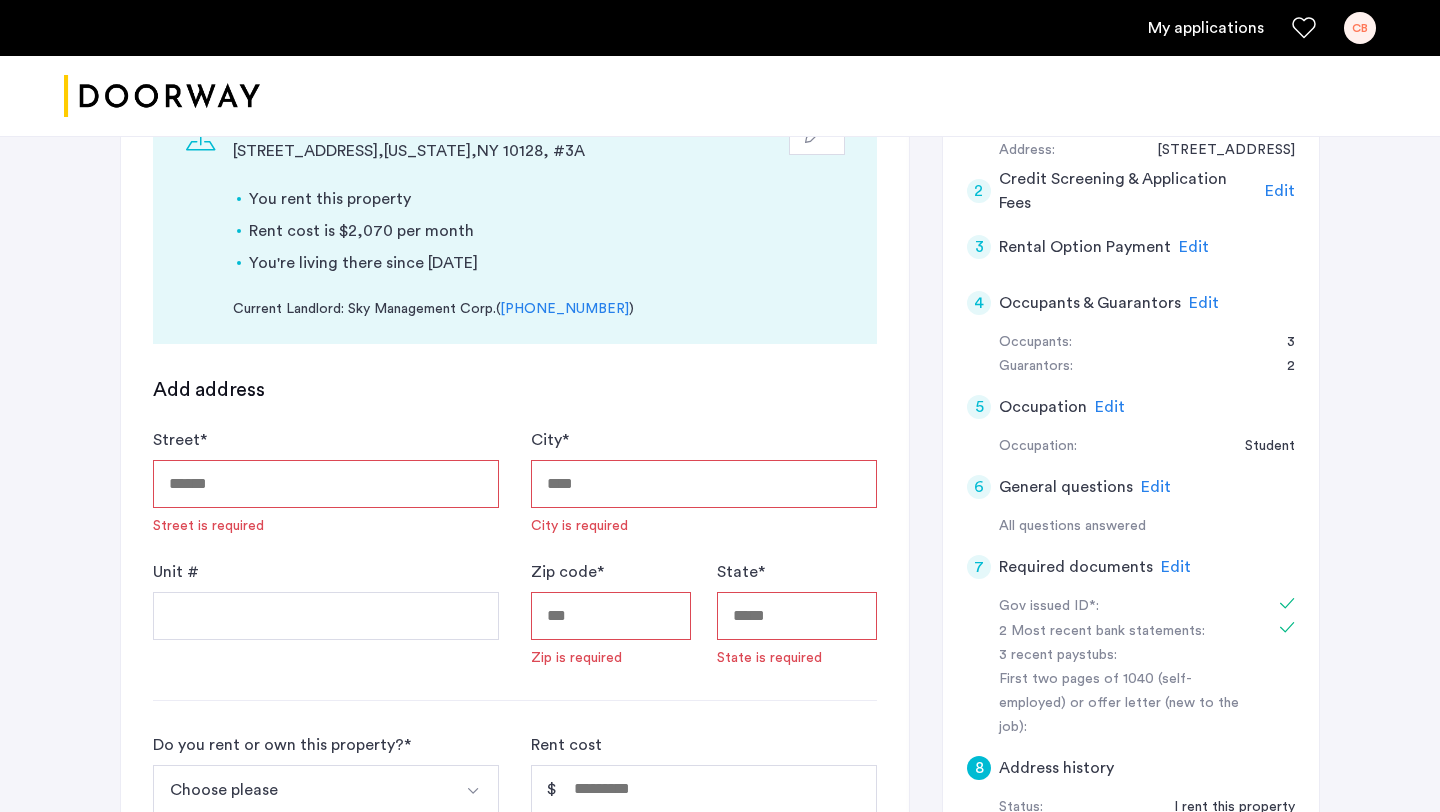click on "Street  *" at bounding box center (326, 484) 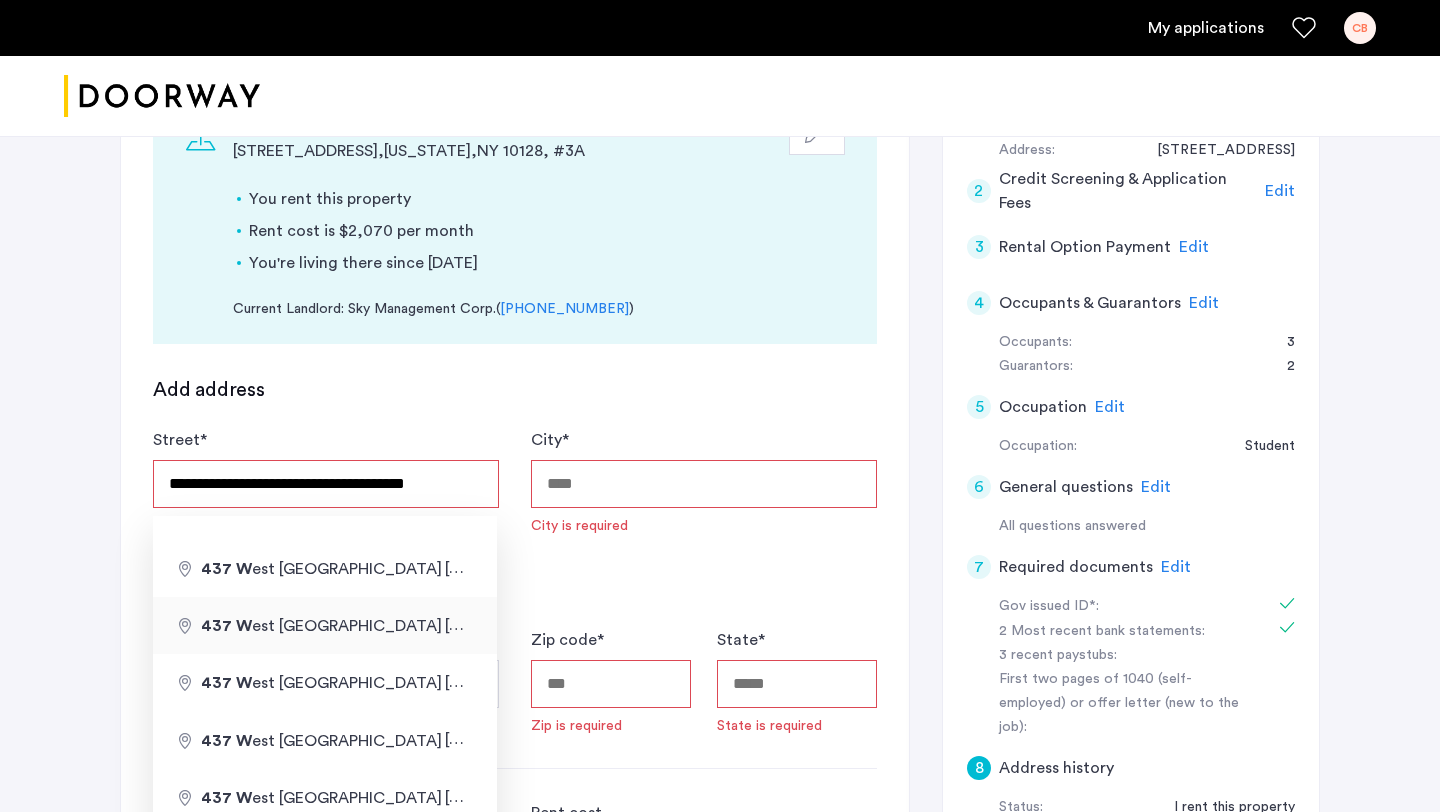 type on "**********" 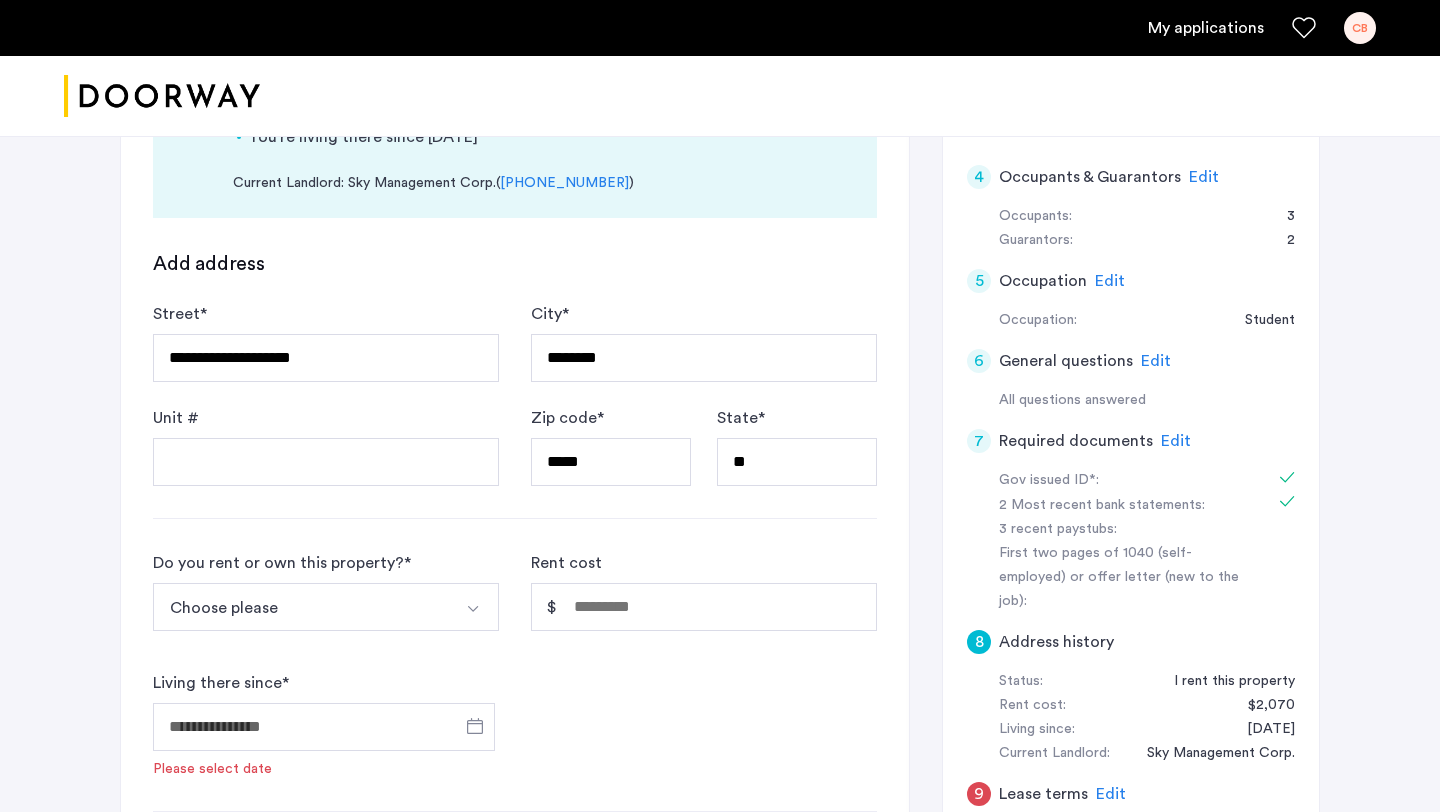 scroll, scrollTop: 585, scrollLeft: 0, axis: vertical 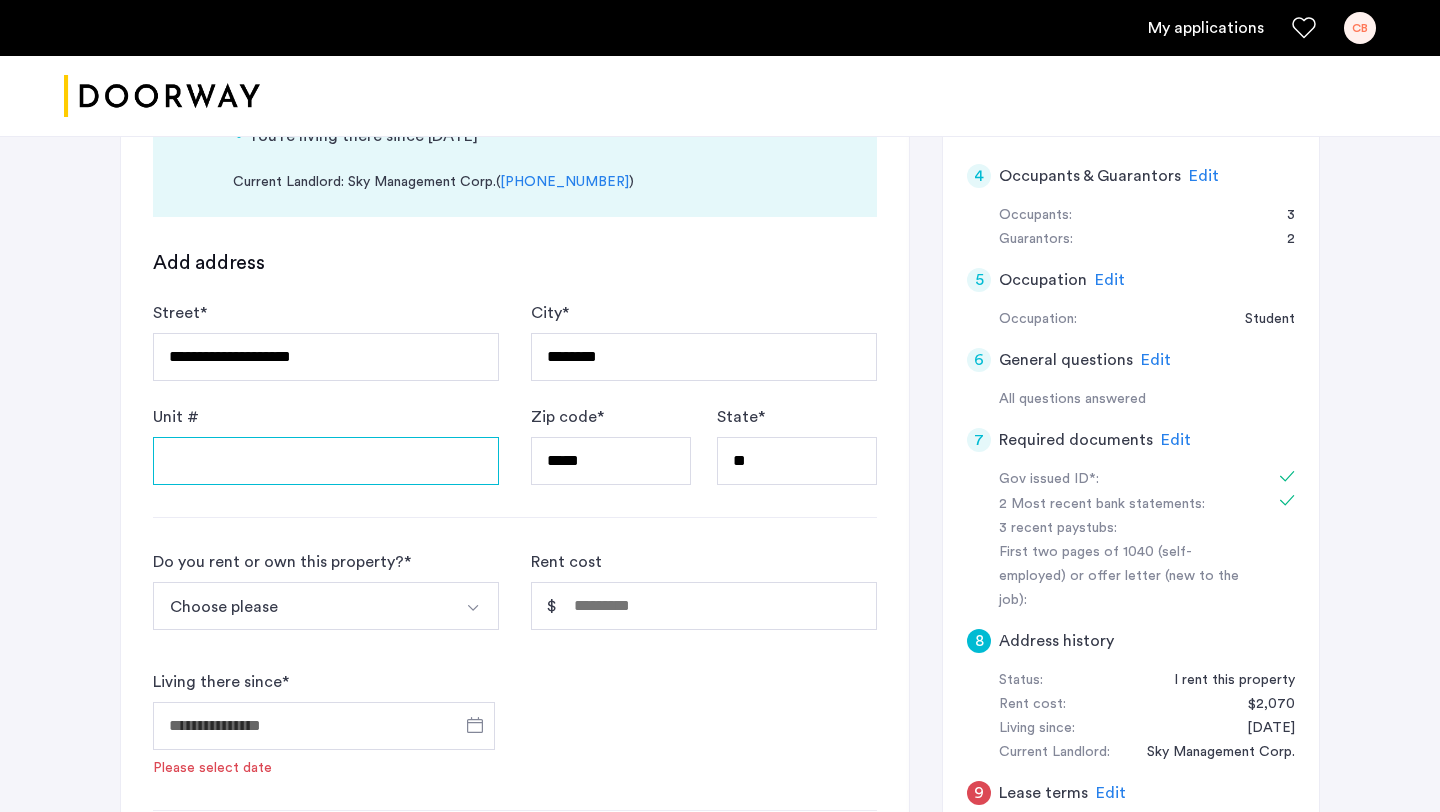 click on "Unit #" at bounding box center [326, 461] 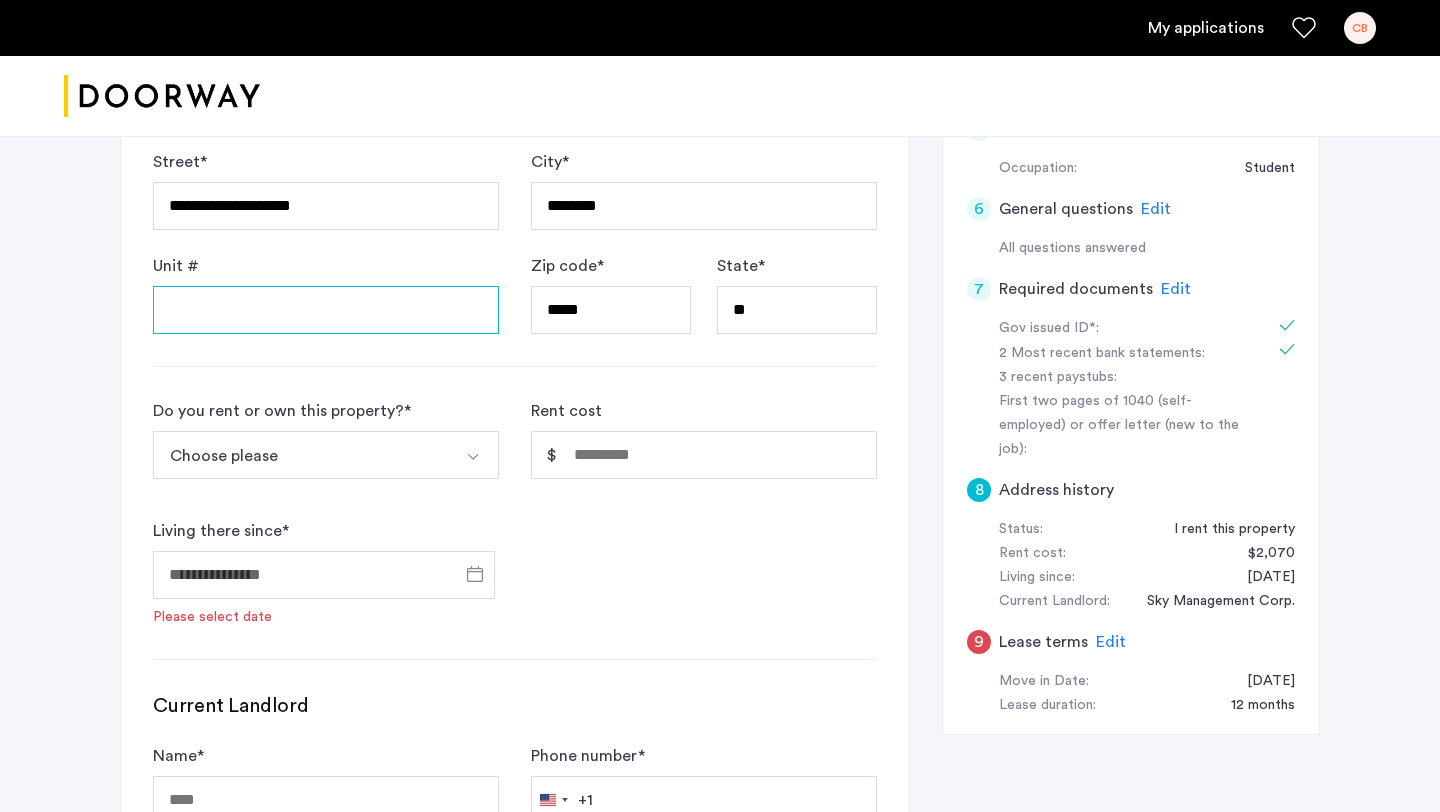 scroll, scrollTop: 738, scrollLeft: 0, axis: vertical 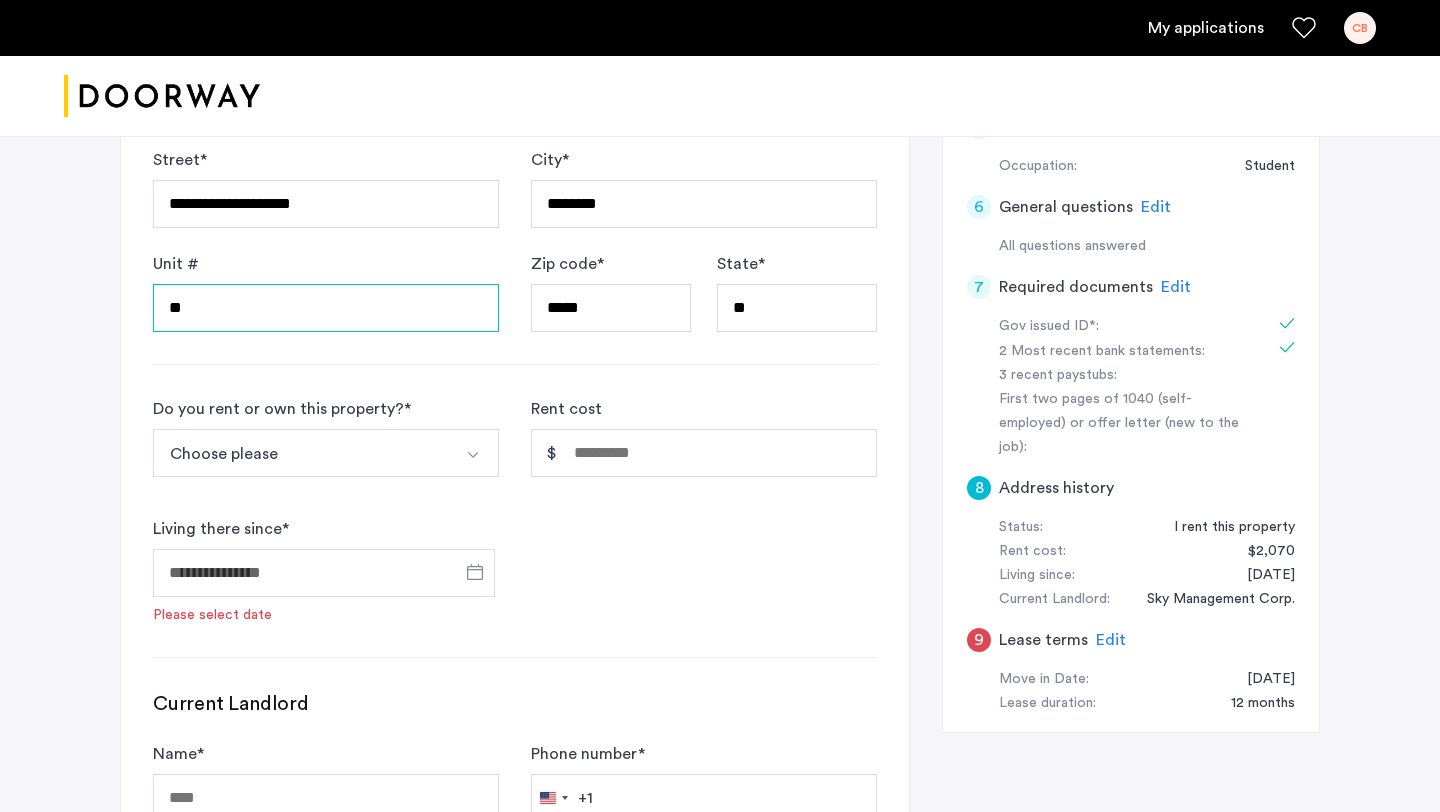 type on "**" 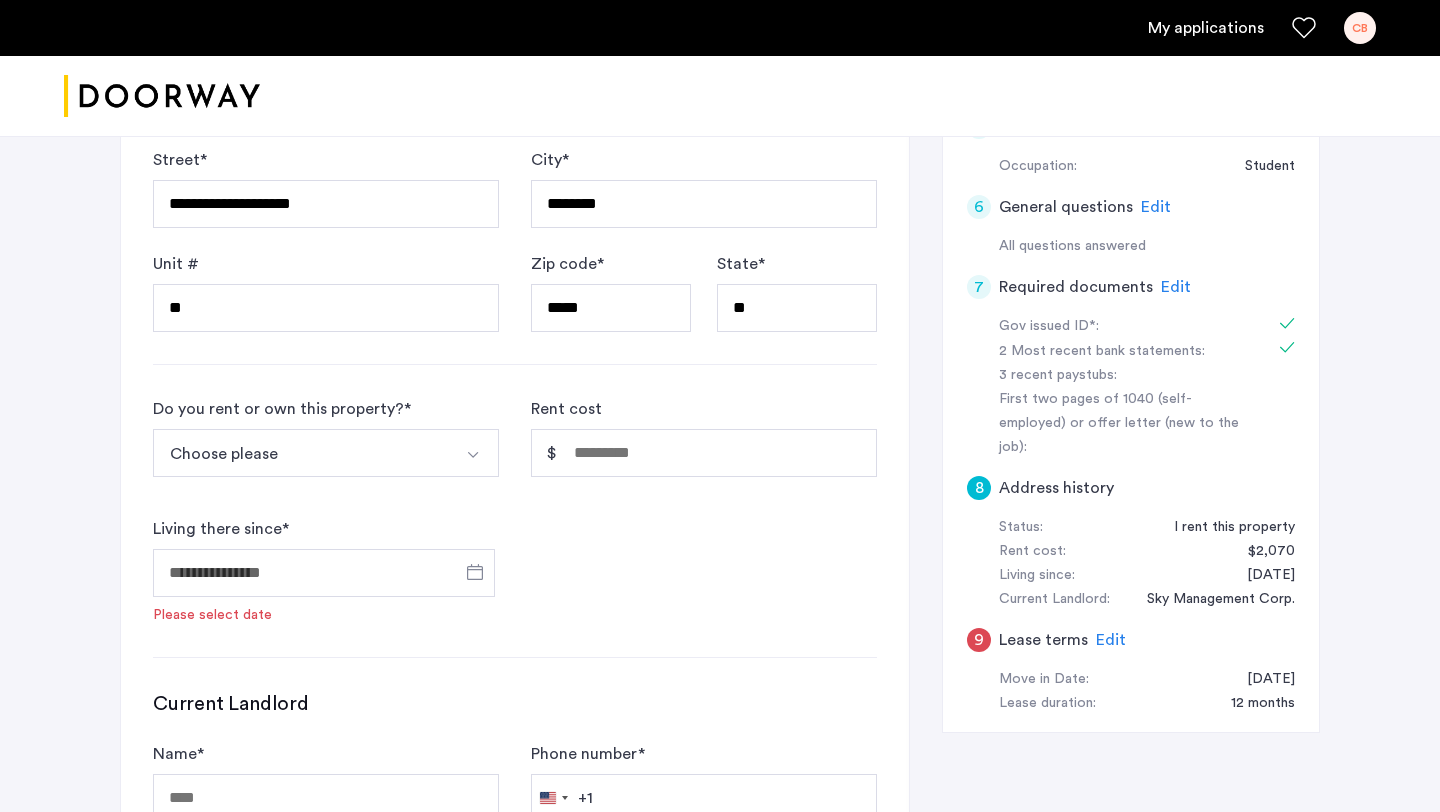 click on "Do you rent or own this property?  * Choose please I rent this property I own this property My first time renting Other" 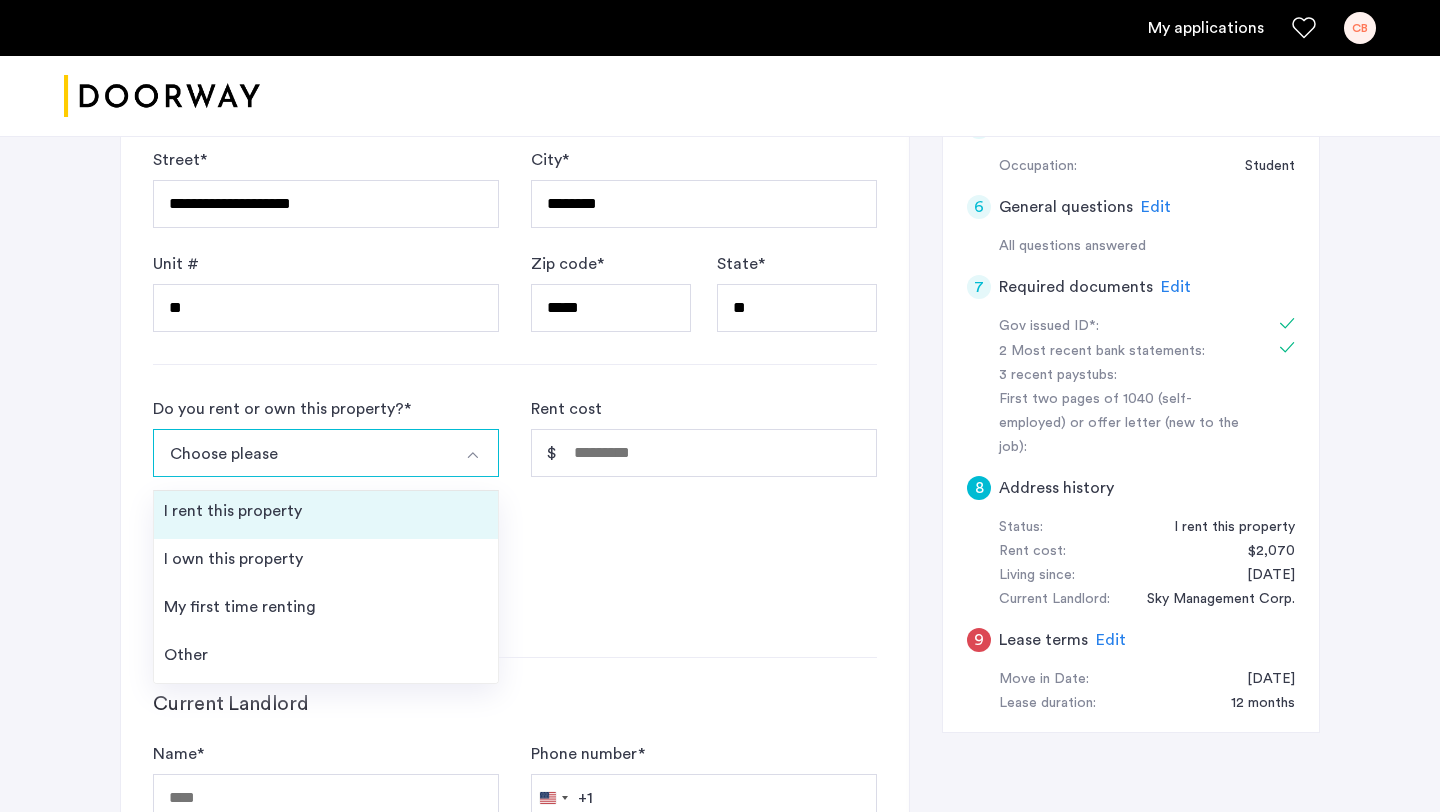 click on "I rent this property" at bounding box center (326, 515) 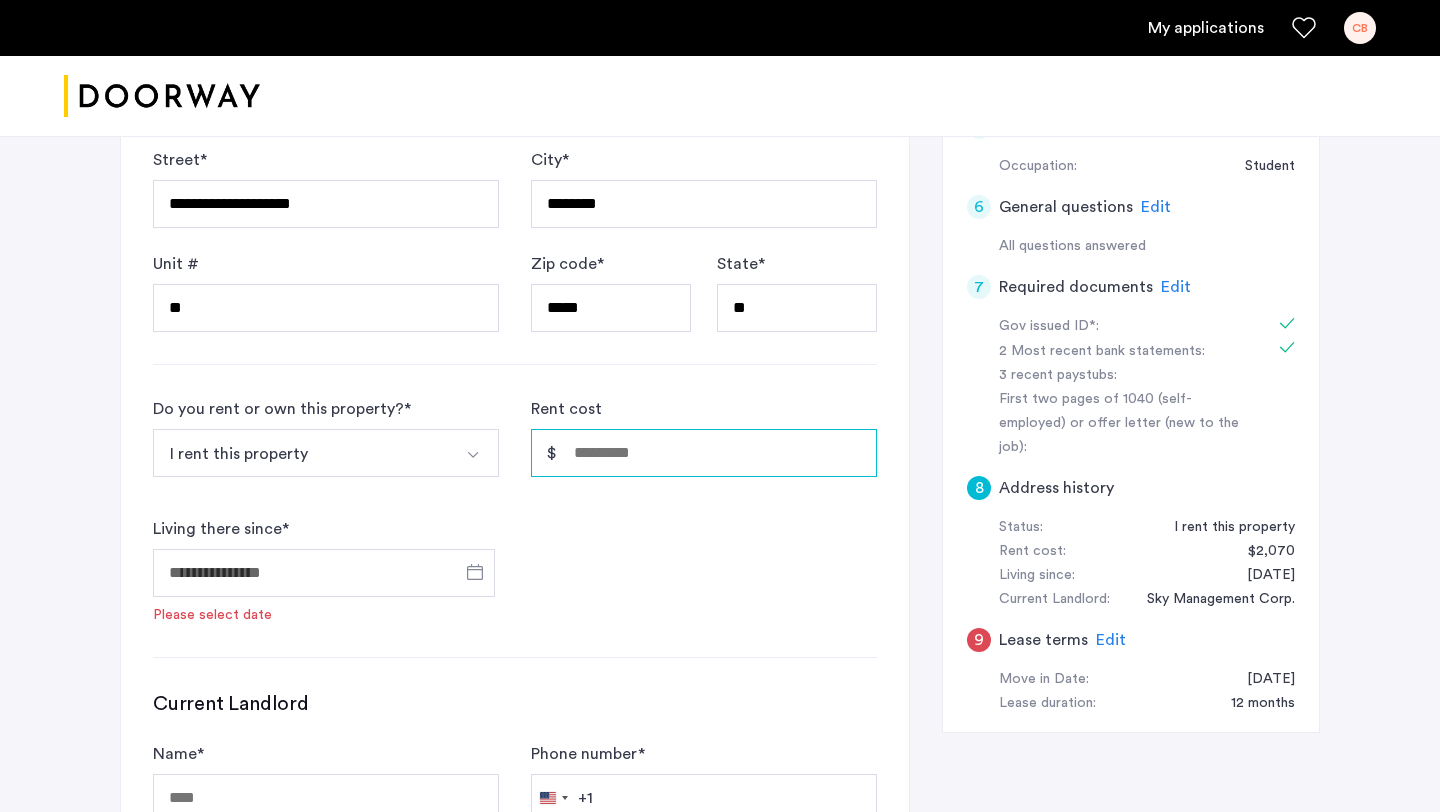 click on "Rent cost" at bounding box center [704, 453] 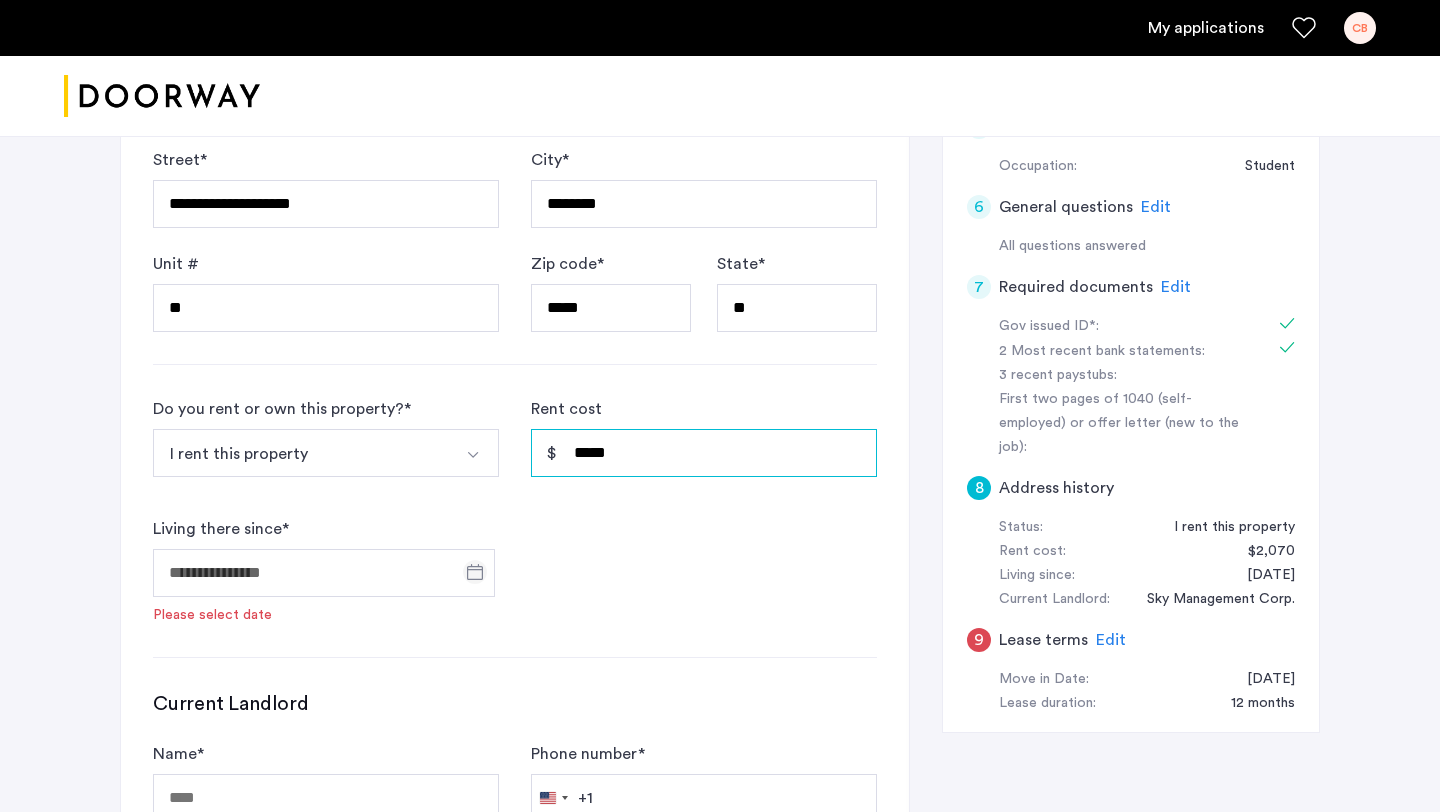type on "*****" 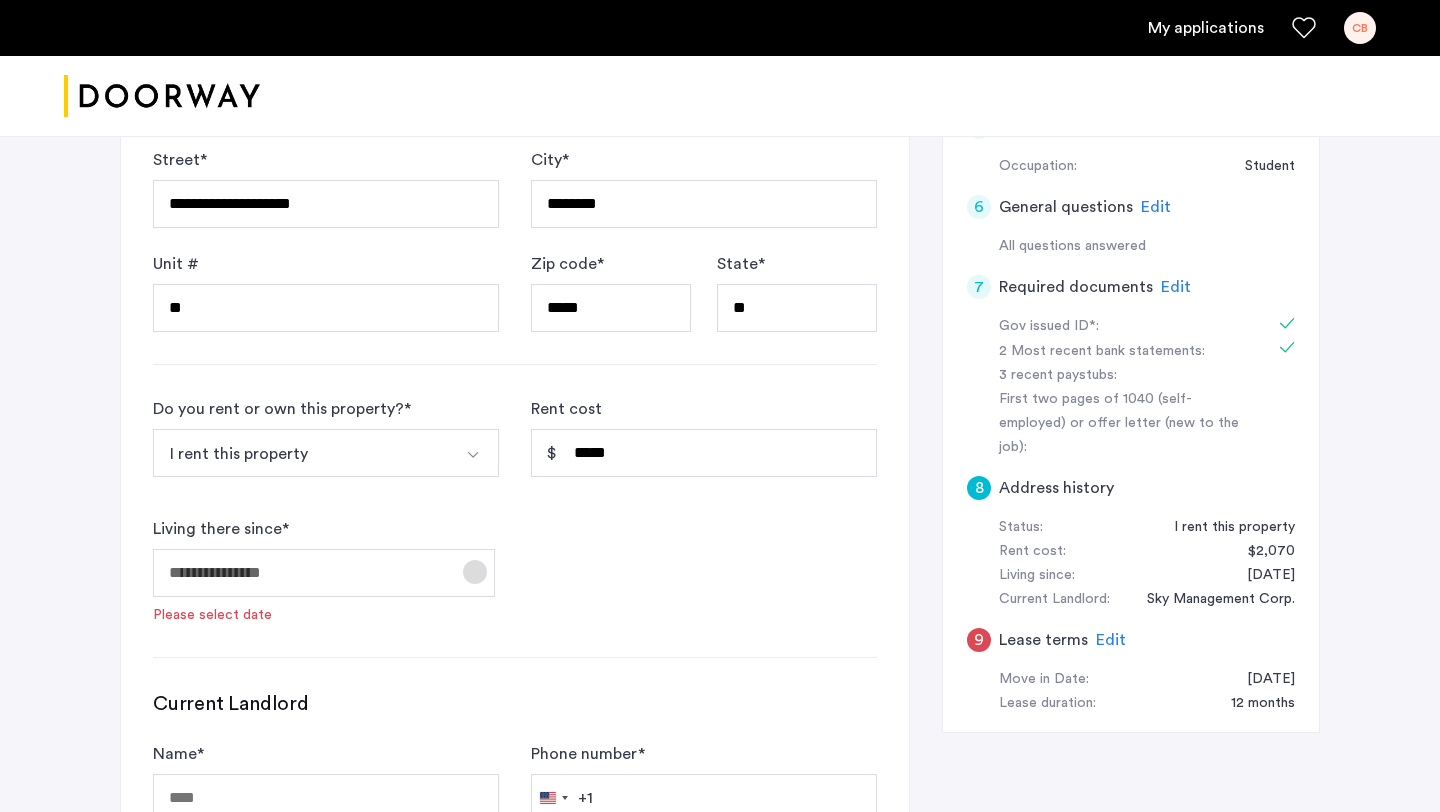 click 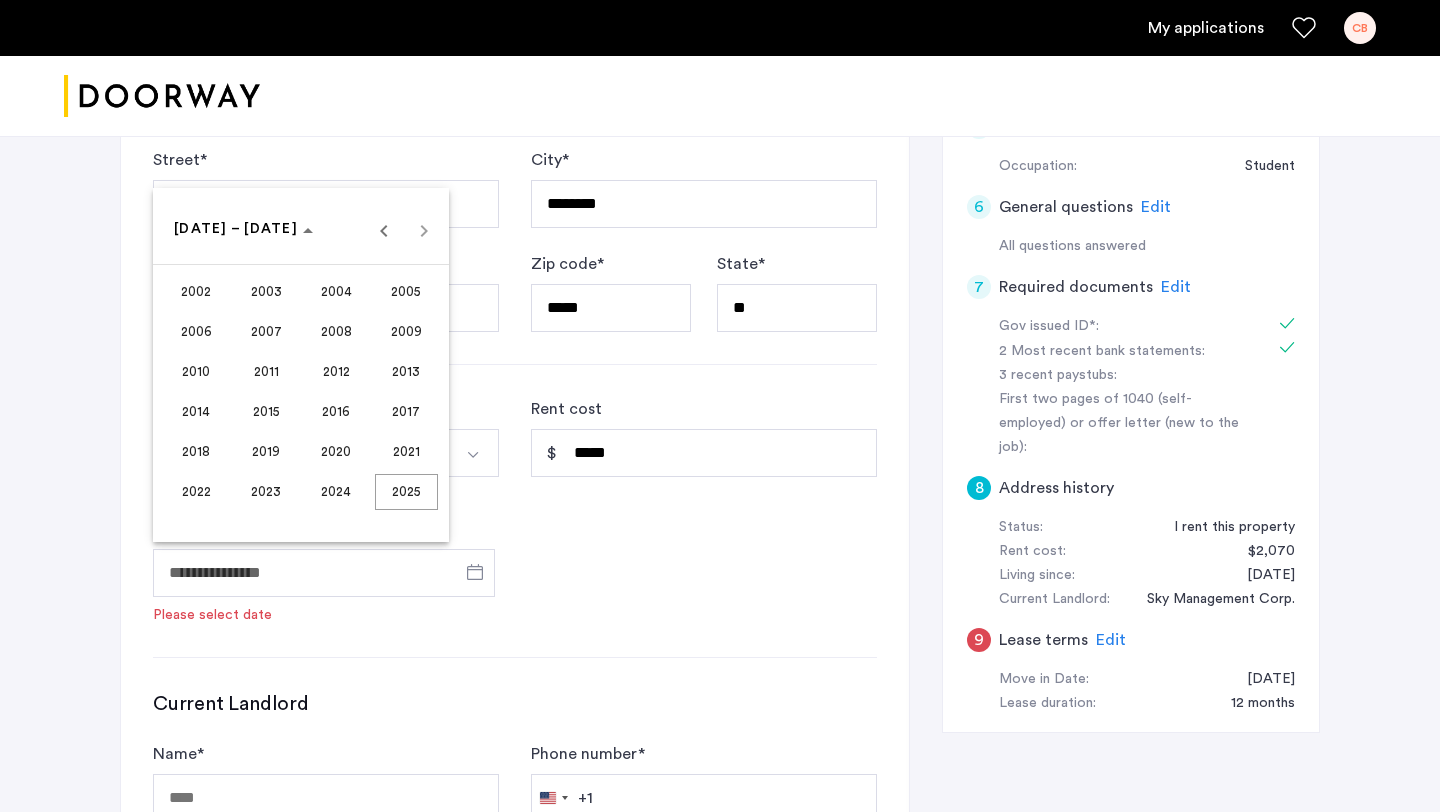 click on "2024" at bounding box center [336, 492] 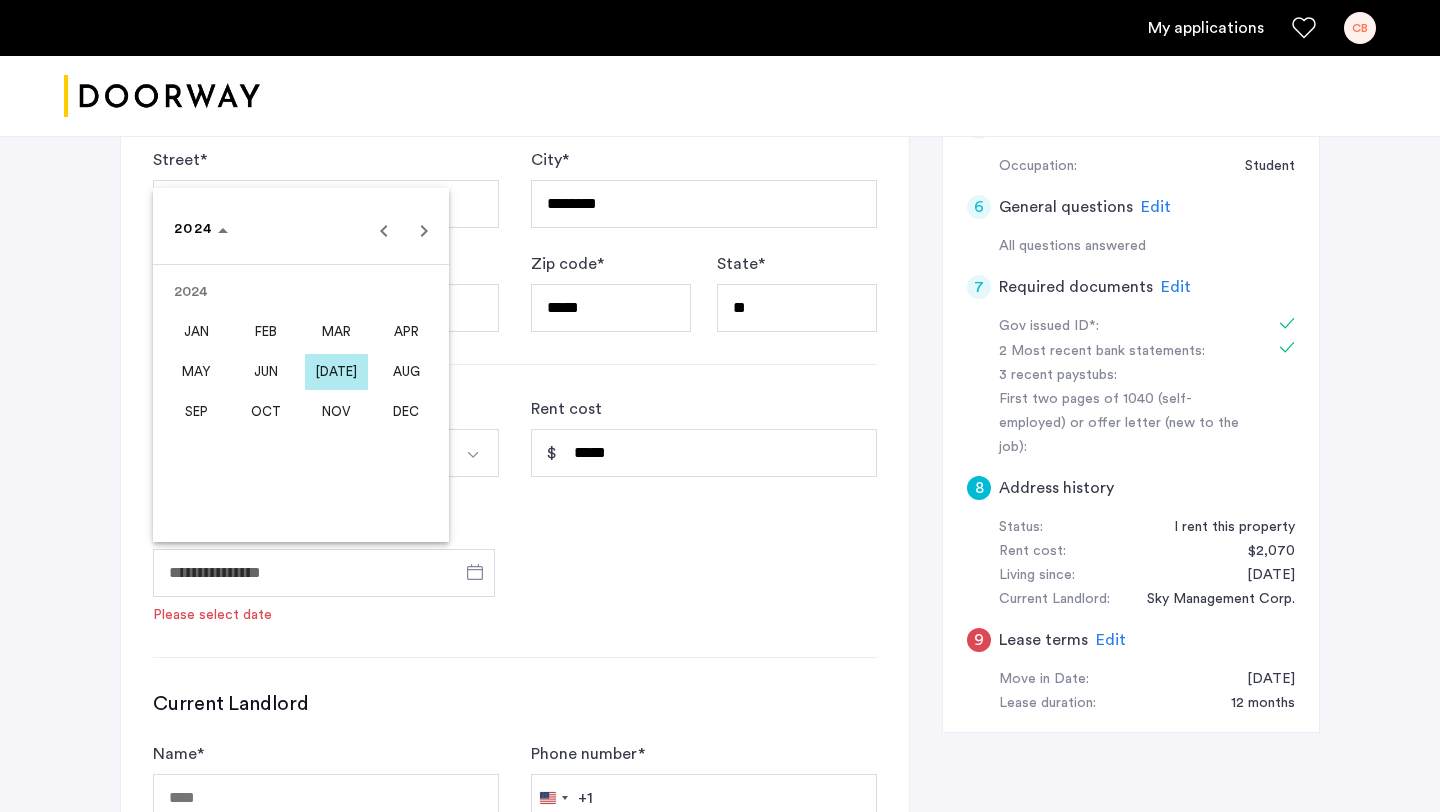 click at bounding box center [720, 406] 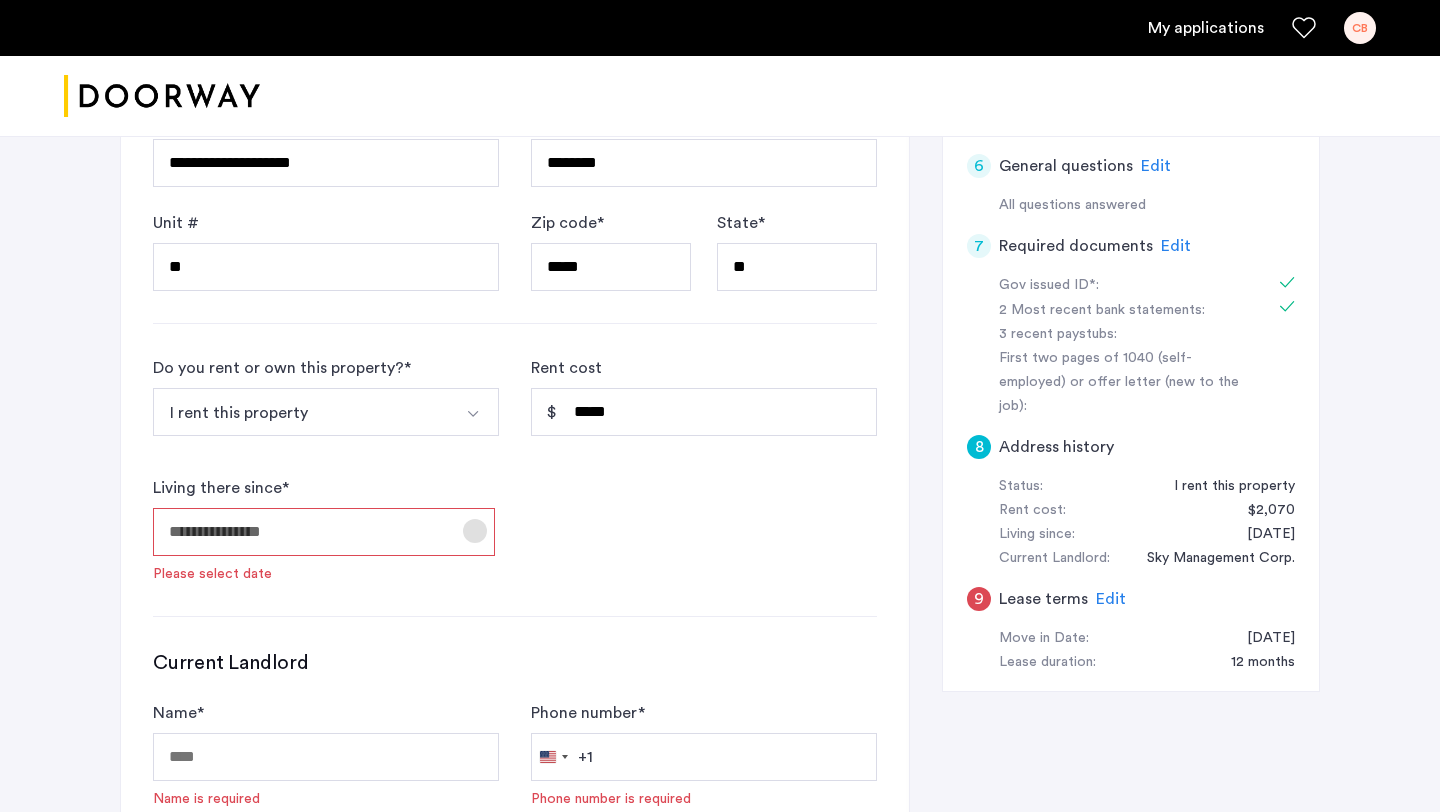 scroll, scrollTop: 775, scrollLeft: 0, axis: vertical 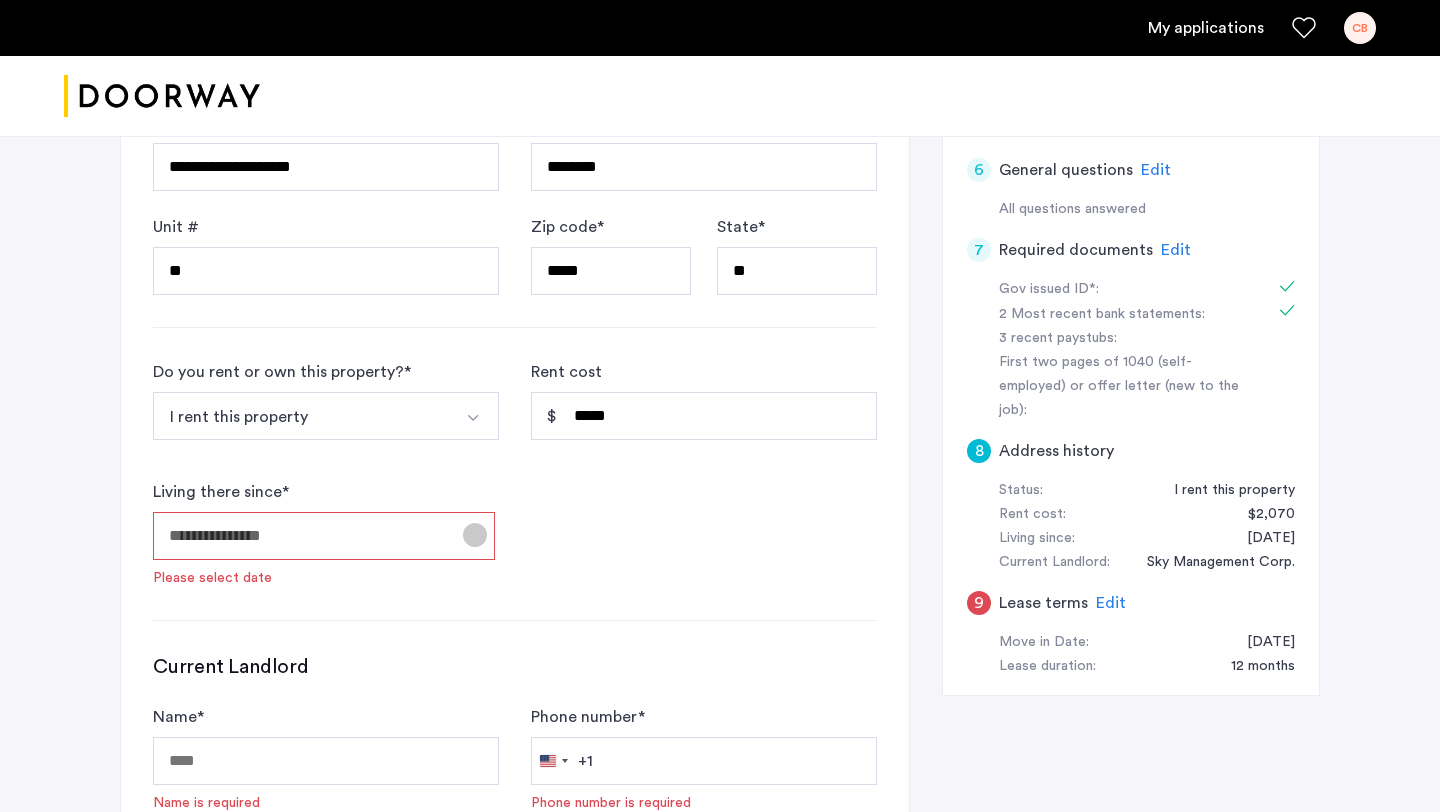 click 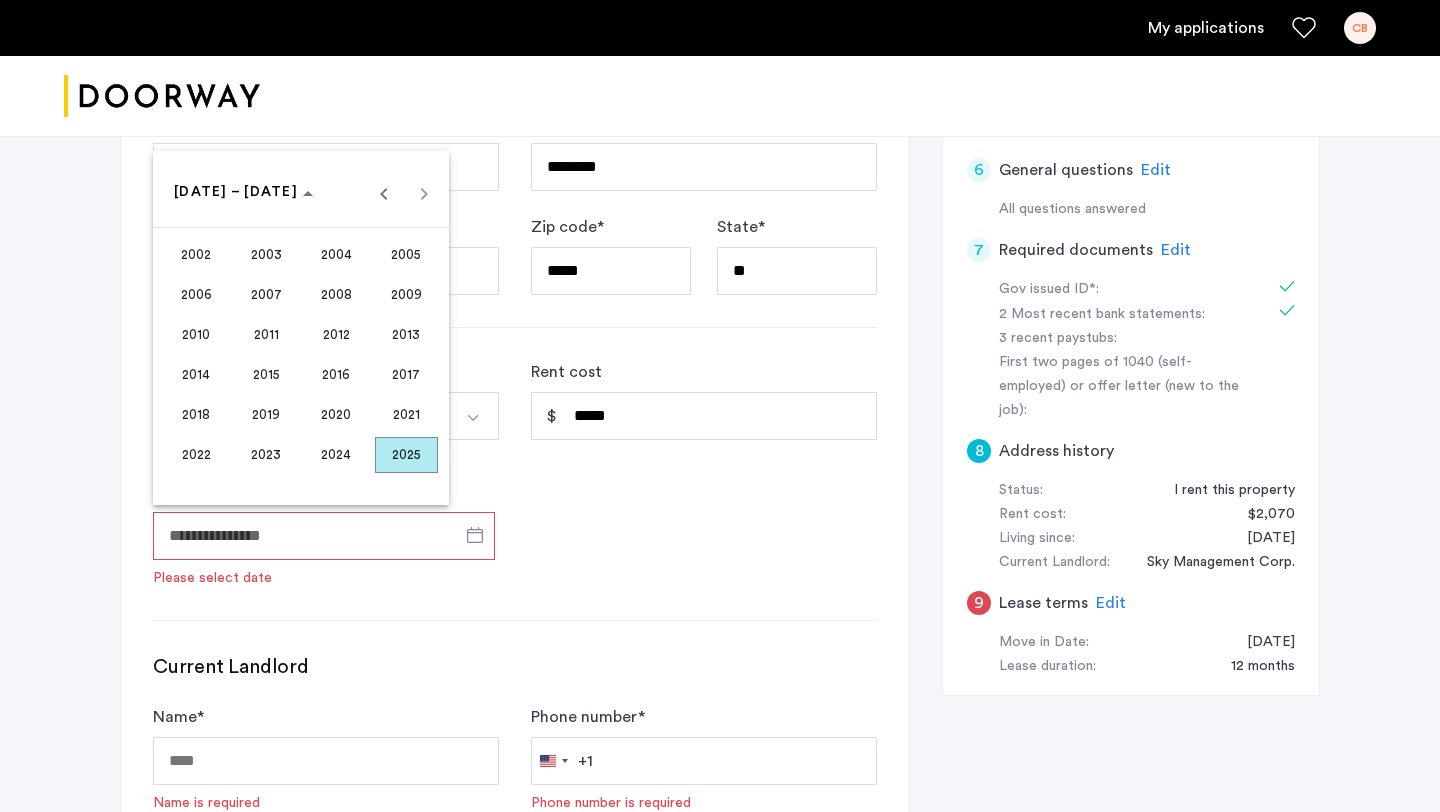 click on "2024" at bounding box center [336, 455] 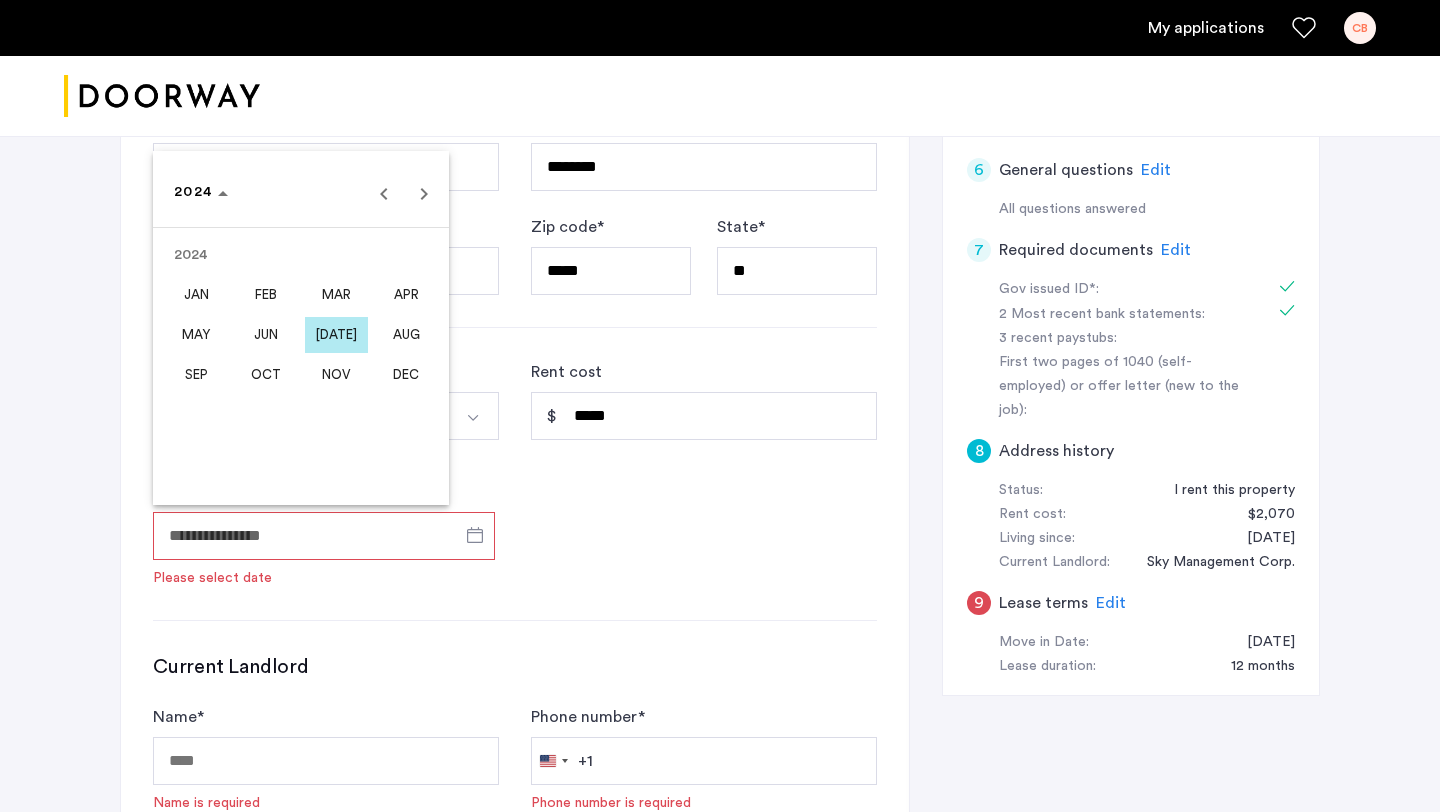 click on "AUG" at bounding box center (406, 335) 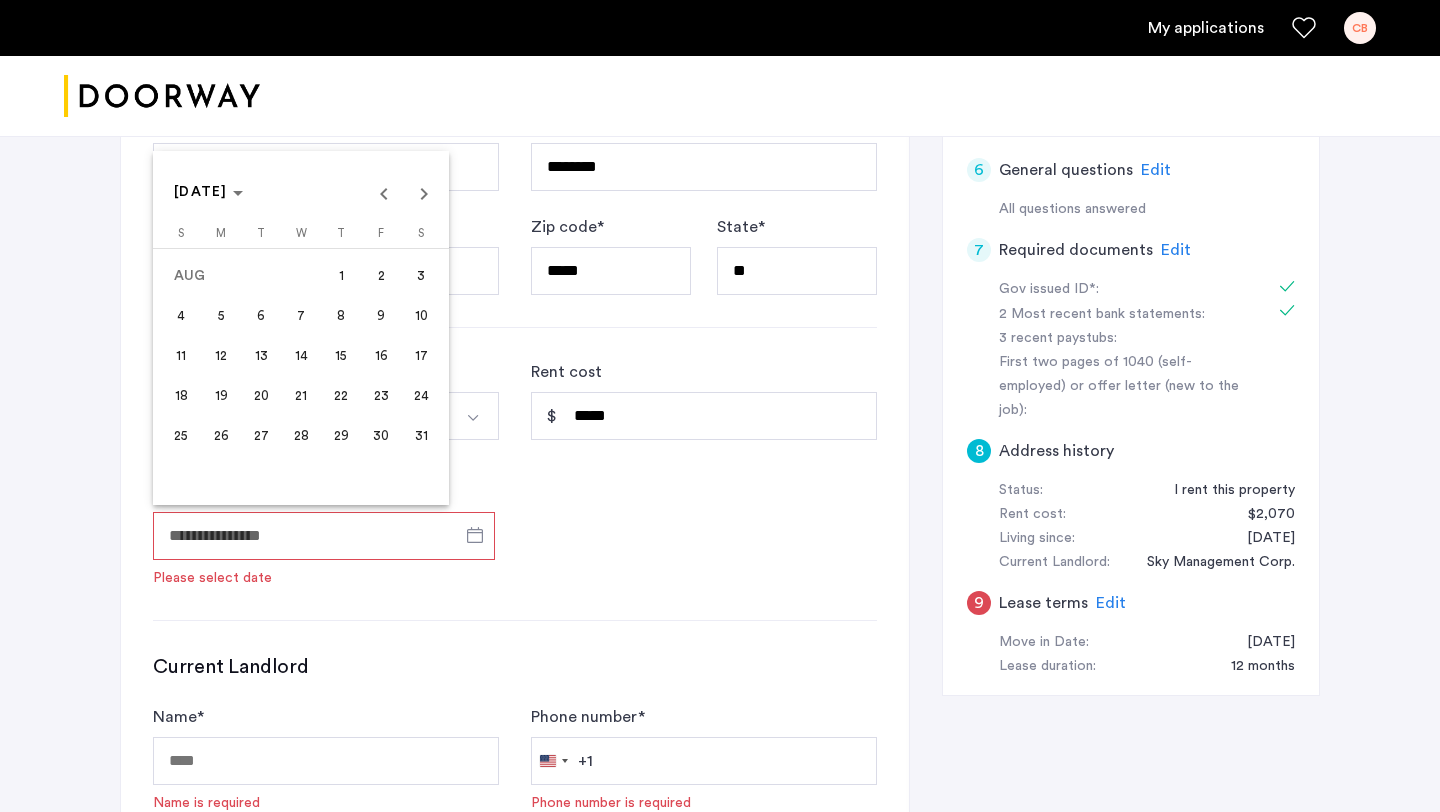 click on "17" at bounding box center (421, 356) 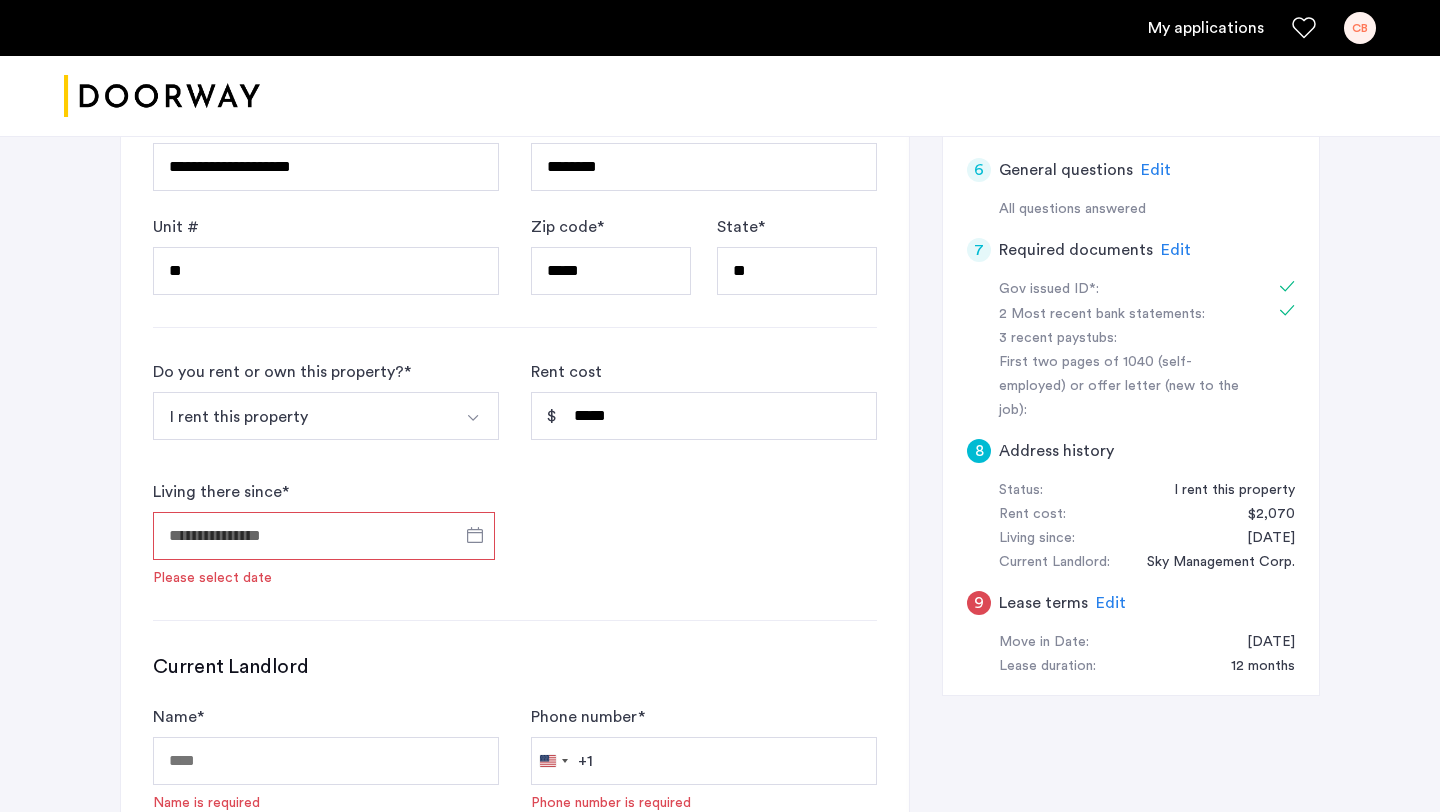 type on "**********" 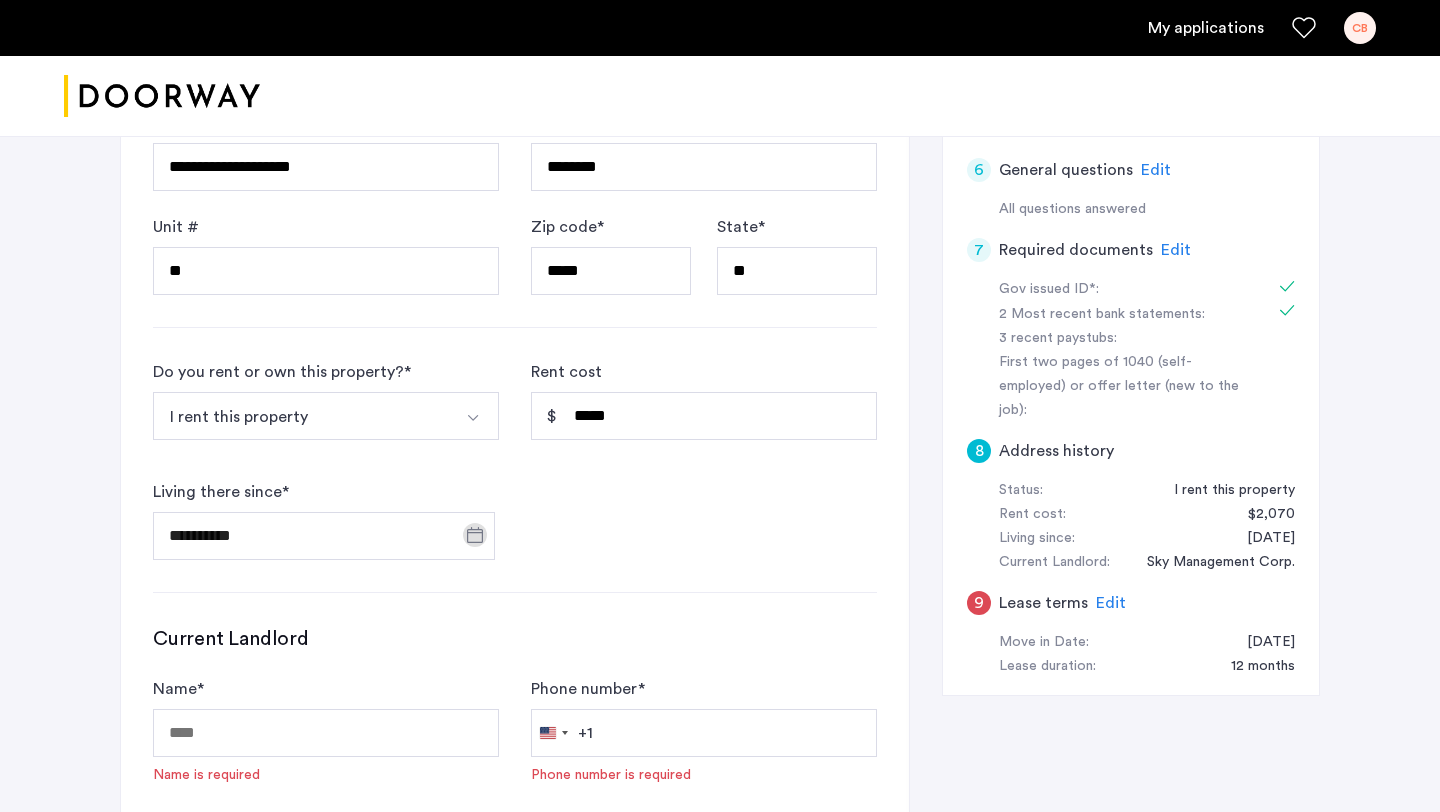 click on "**********" 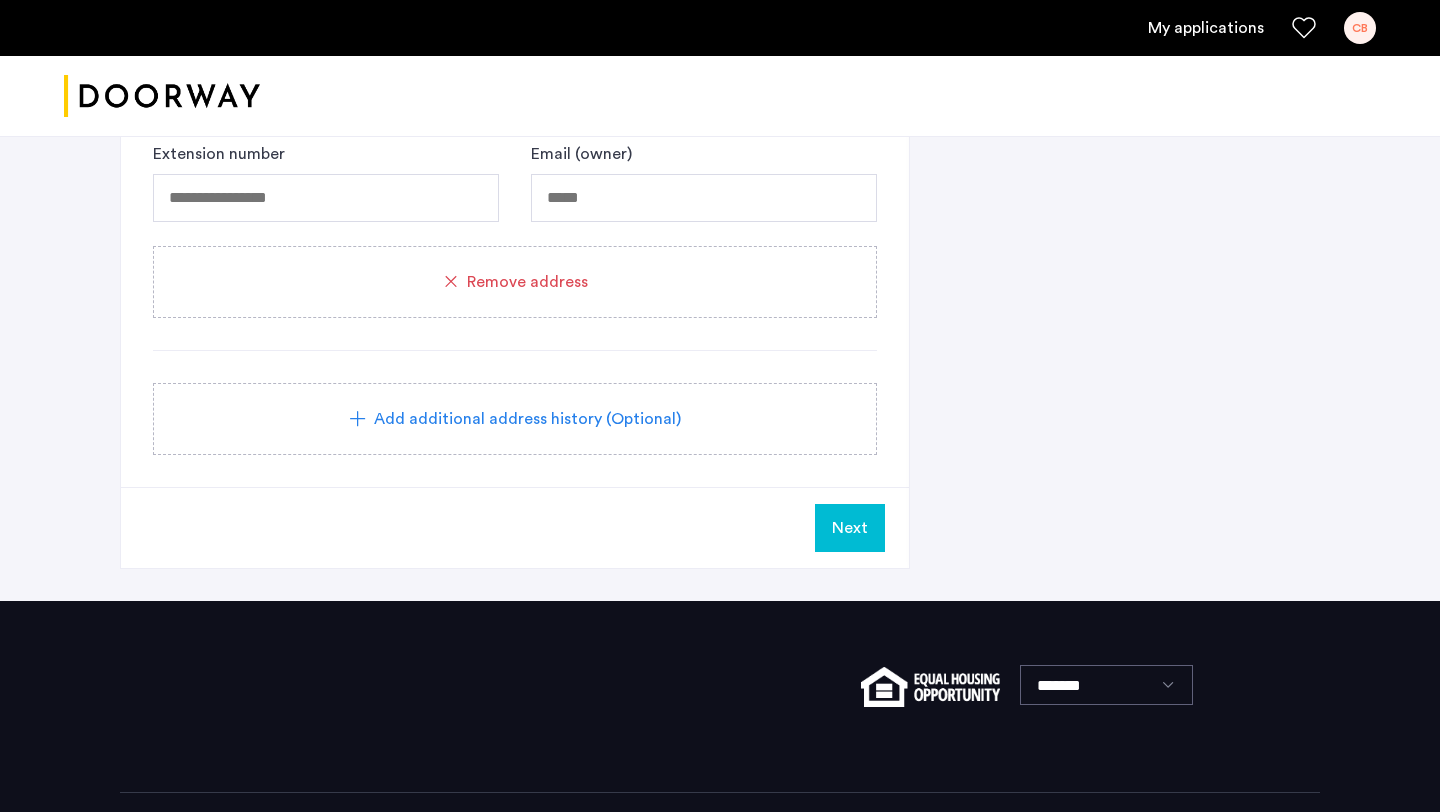 scroll, scrollTop: 1317, scrollLeft: 0, axis: vertical 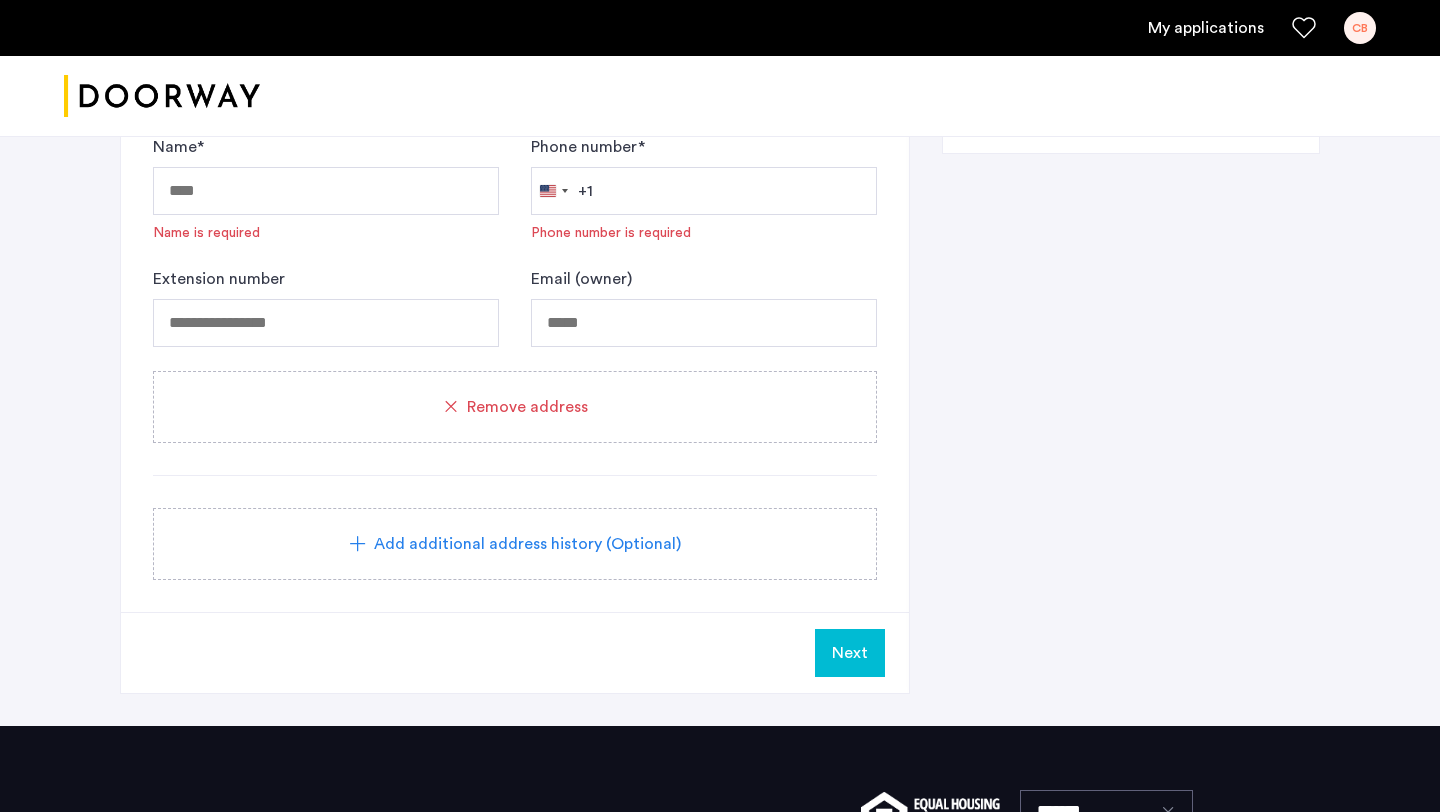 click on "Remove address" 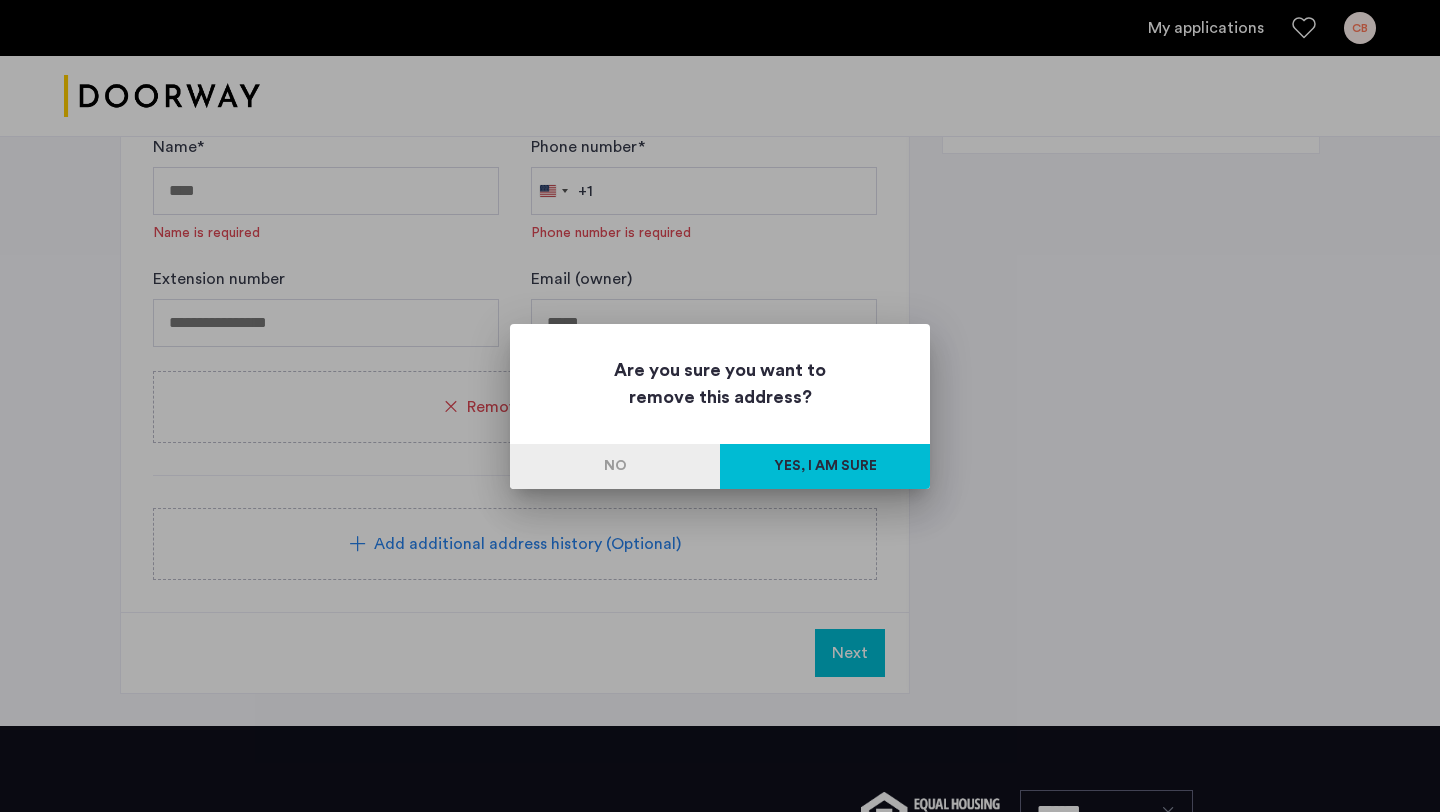 click on "Yes, I am sure" at bounding box center (825, 466) 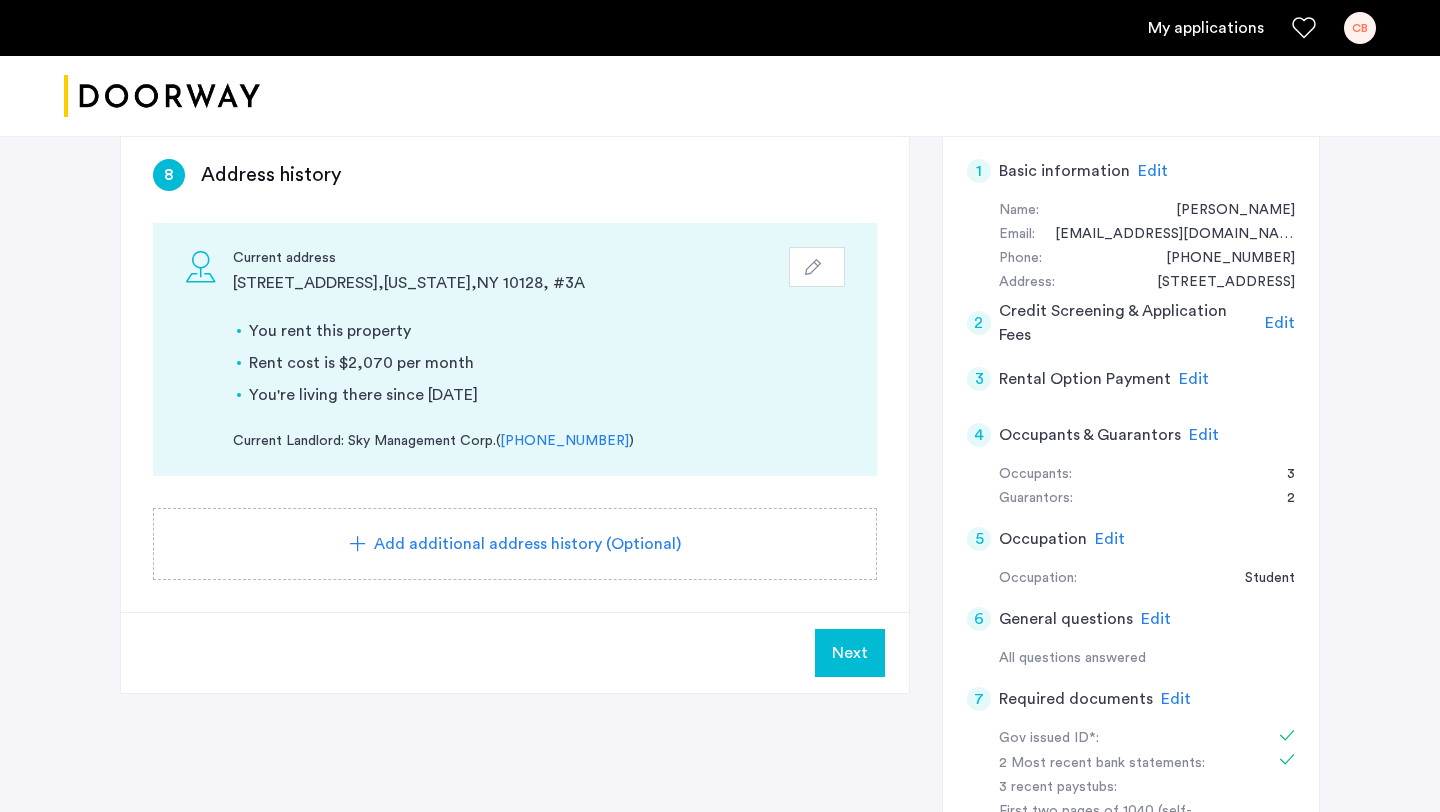click on "Next" 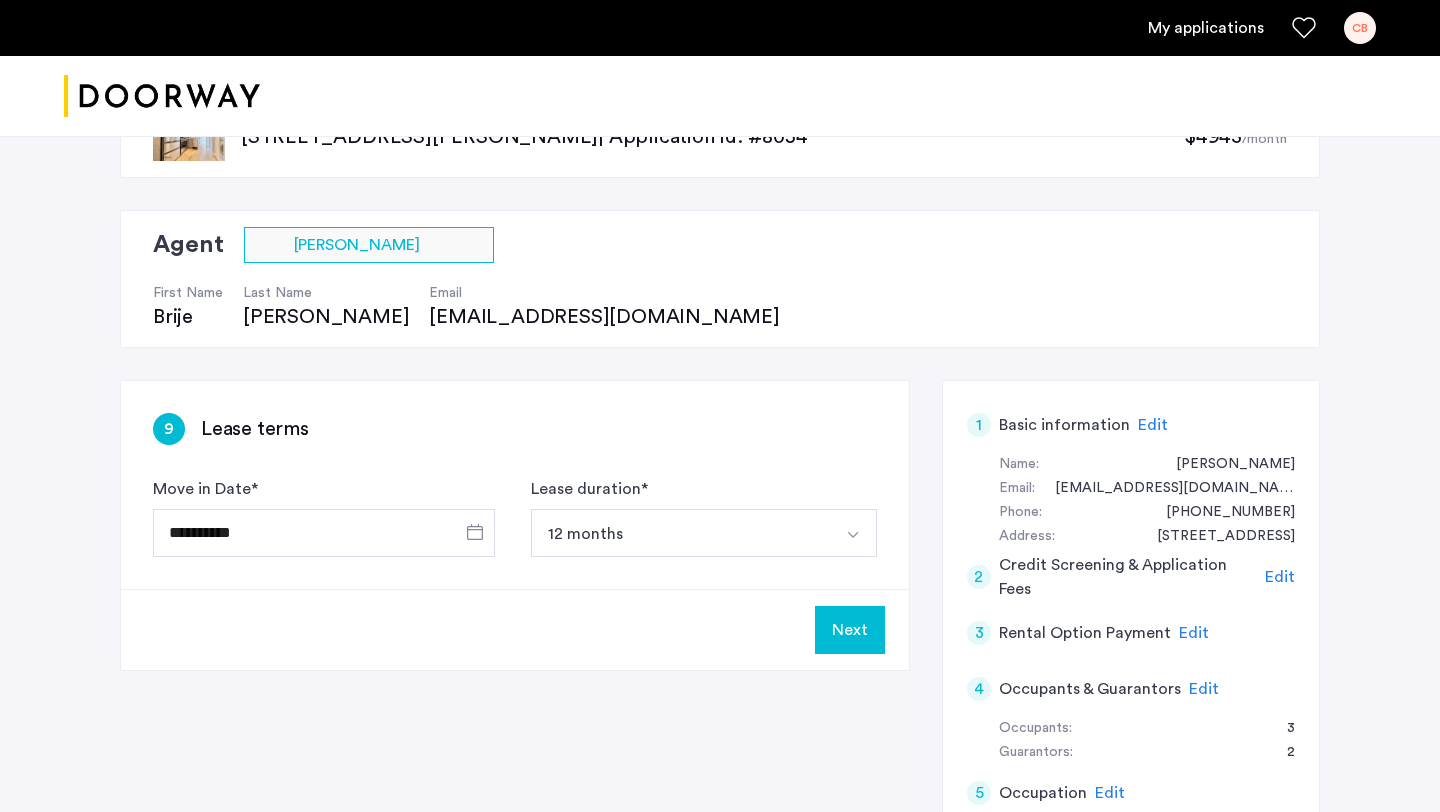 scroll, scrollTop: 109, scrollLeft: 0, axis: vertical 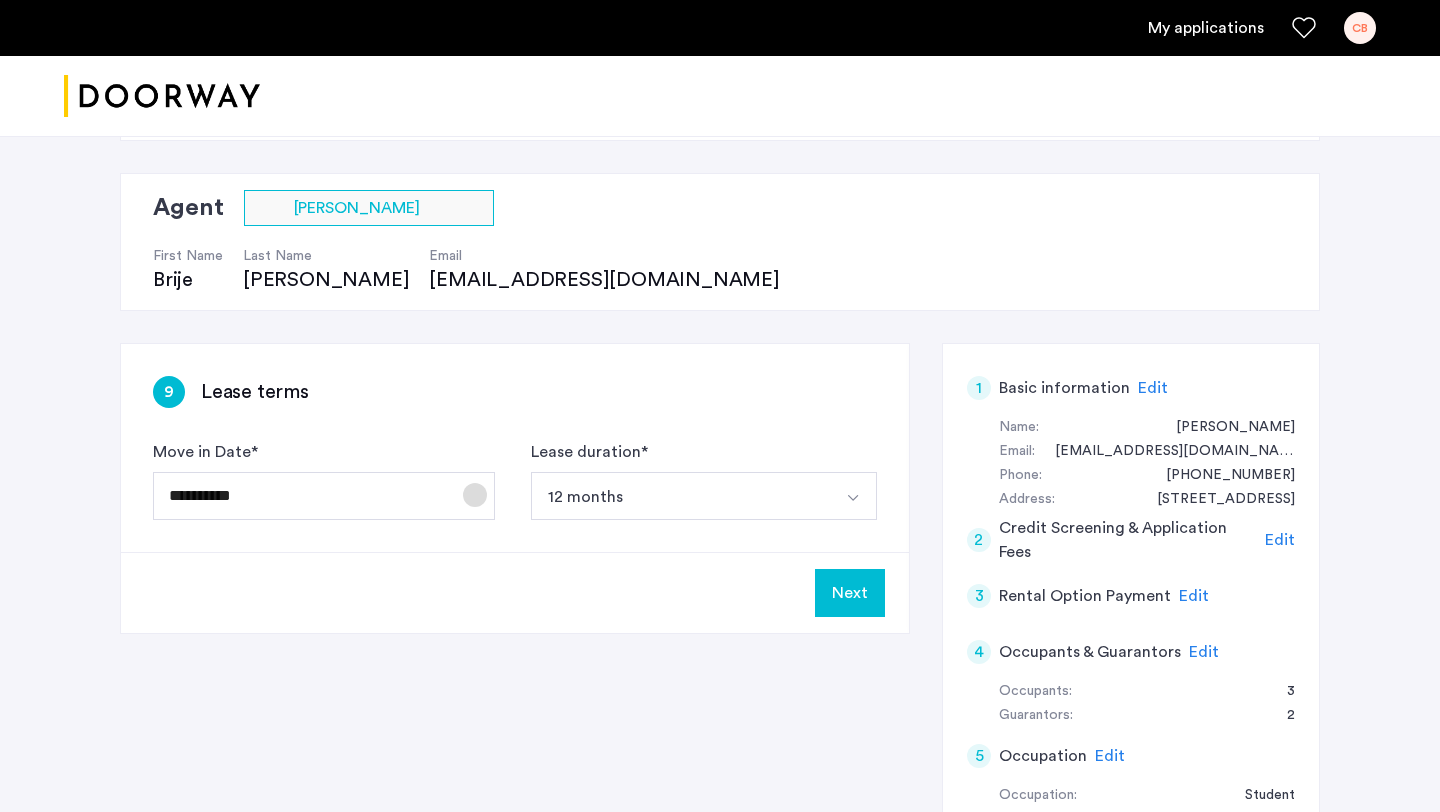 click 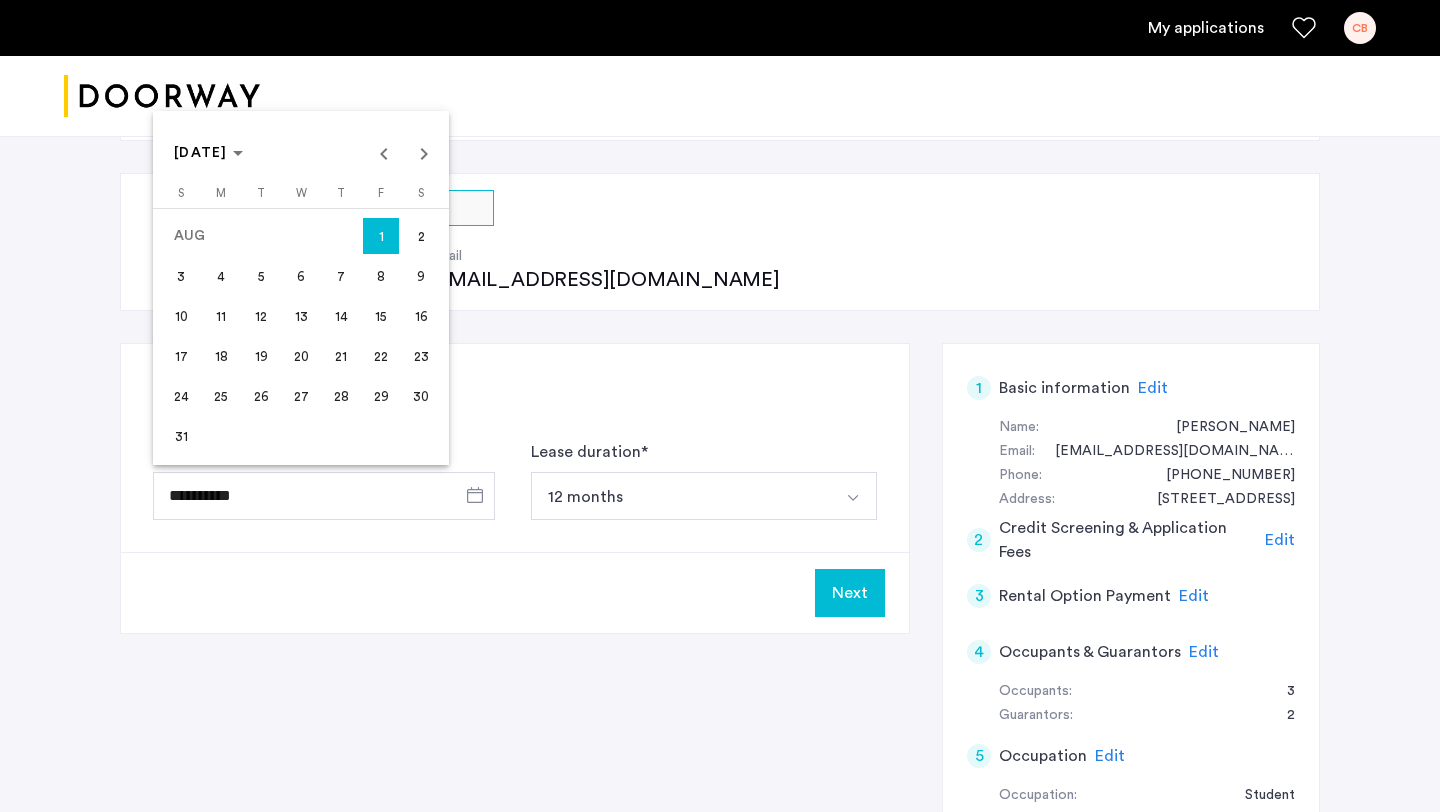 click at bounding box center (720, 406) 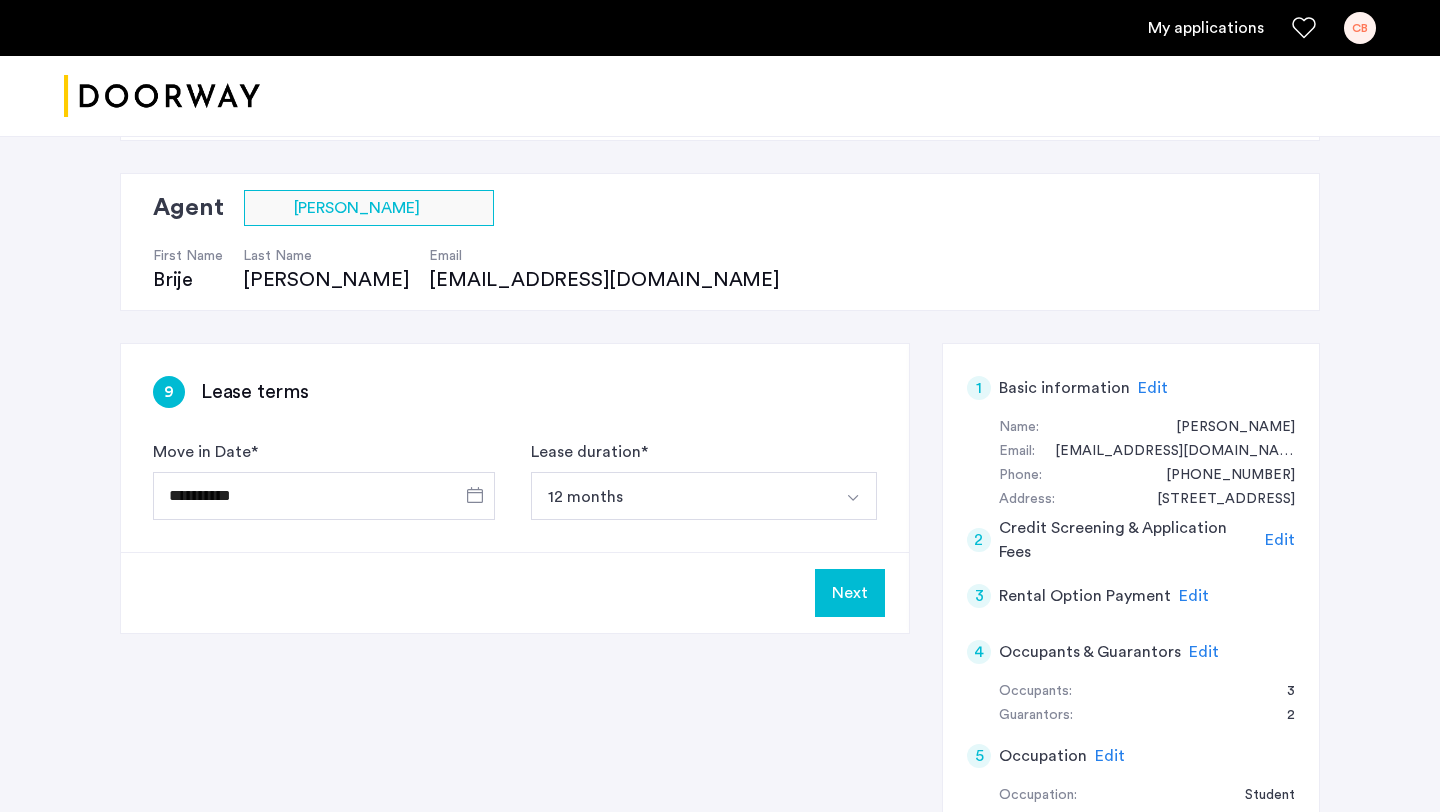 click on "Next" 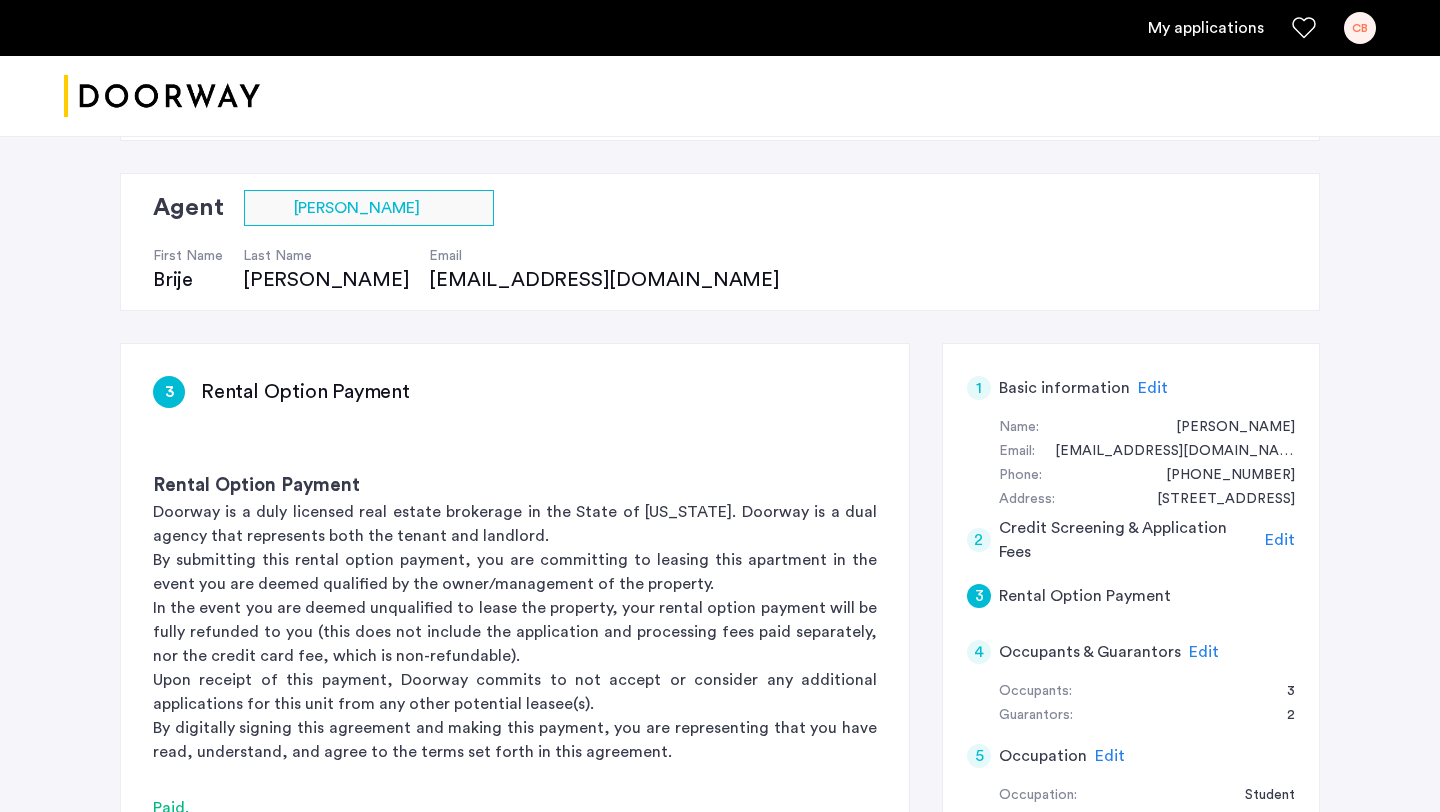 scroll, scrollTop: 0, scrollLeft: 0, axis: both 